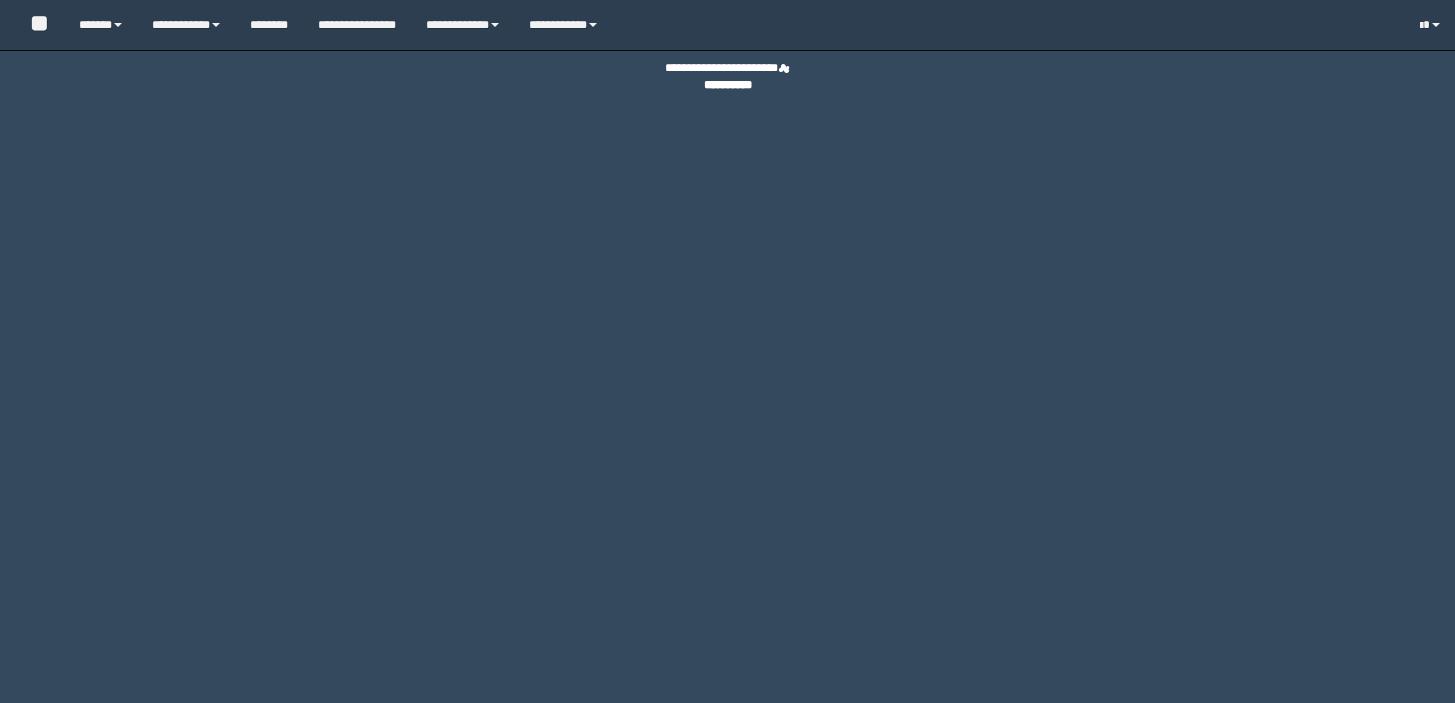 scroll, scrollTop: 0, scrollLeft: 0, axis: both 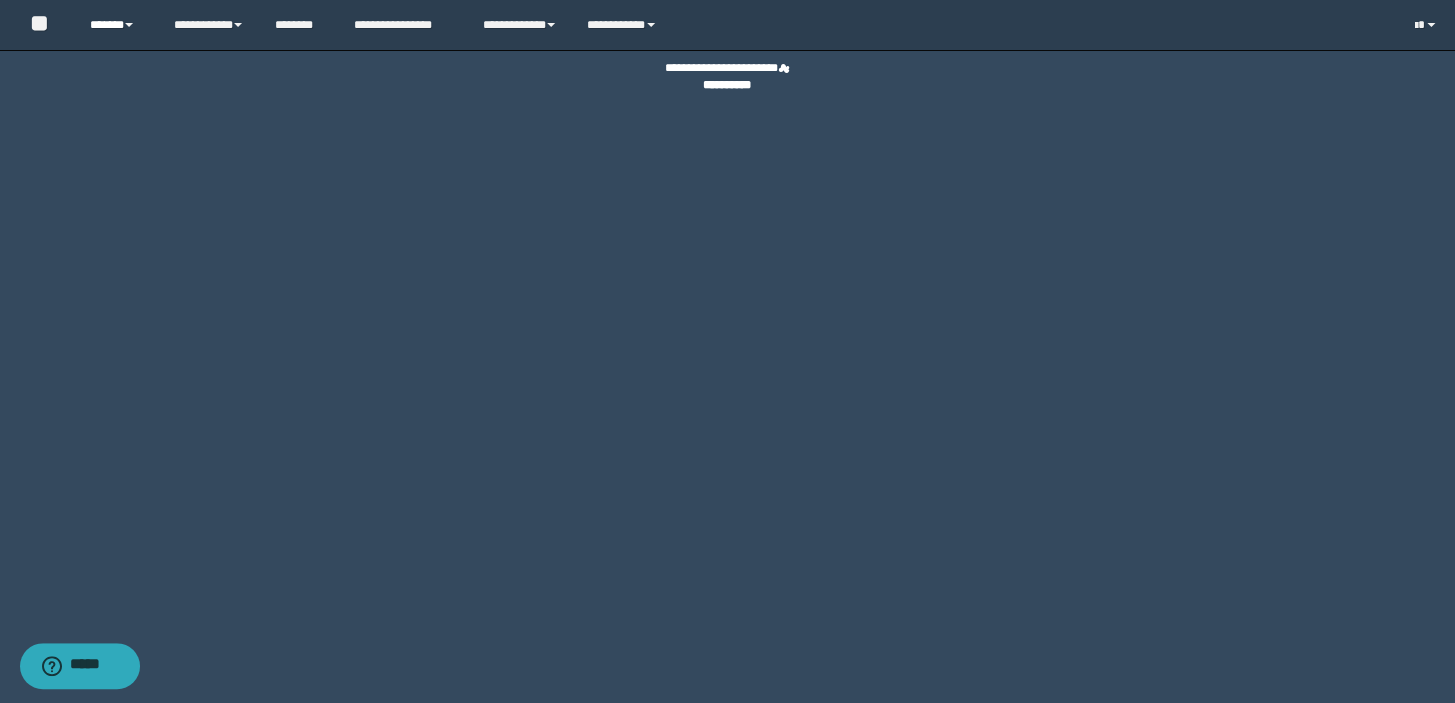 click on "******" at bounding box center [117, 25] 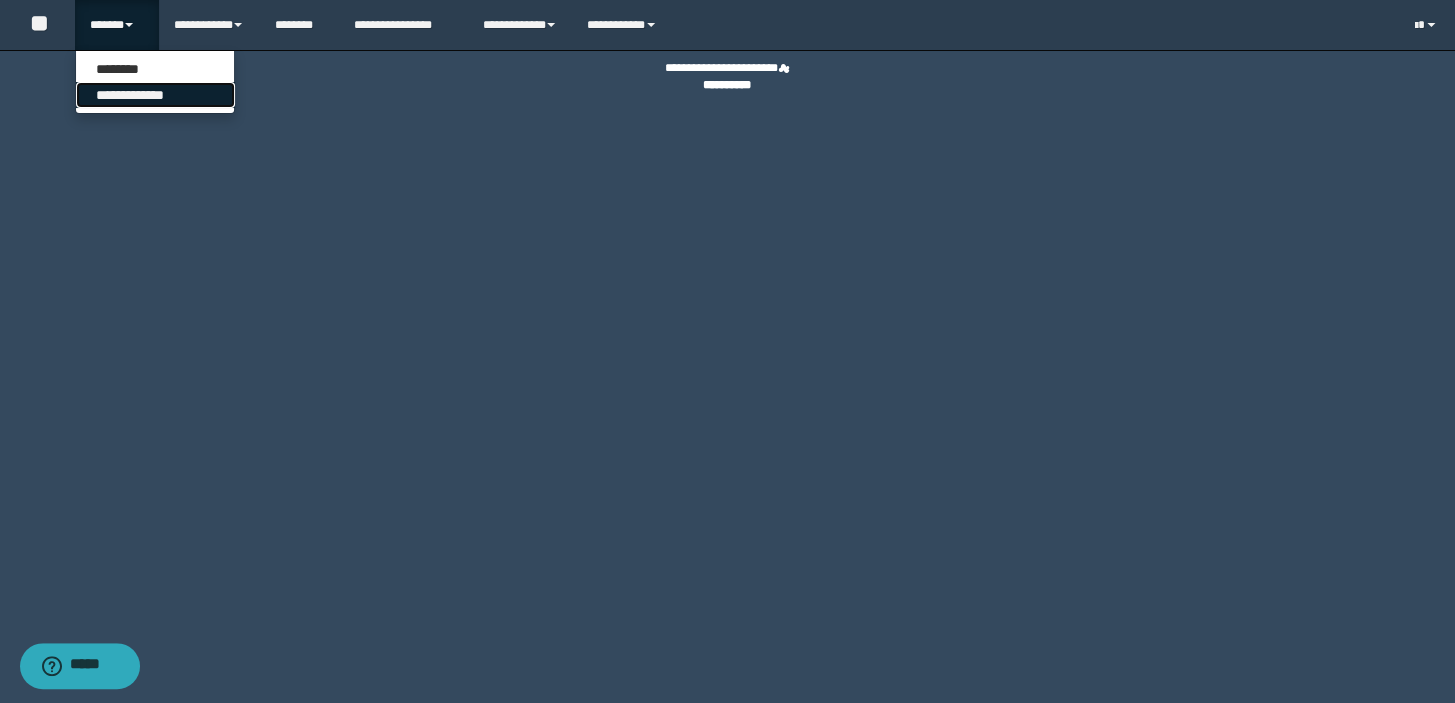 click on "**********" at bounding box center (155, 95) 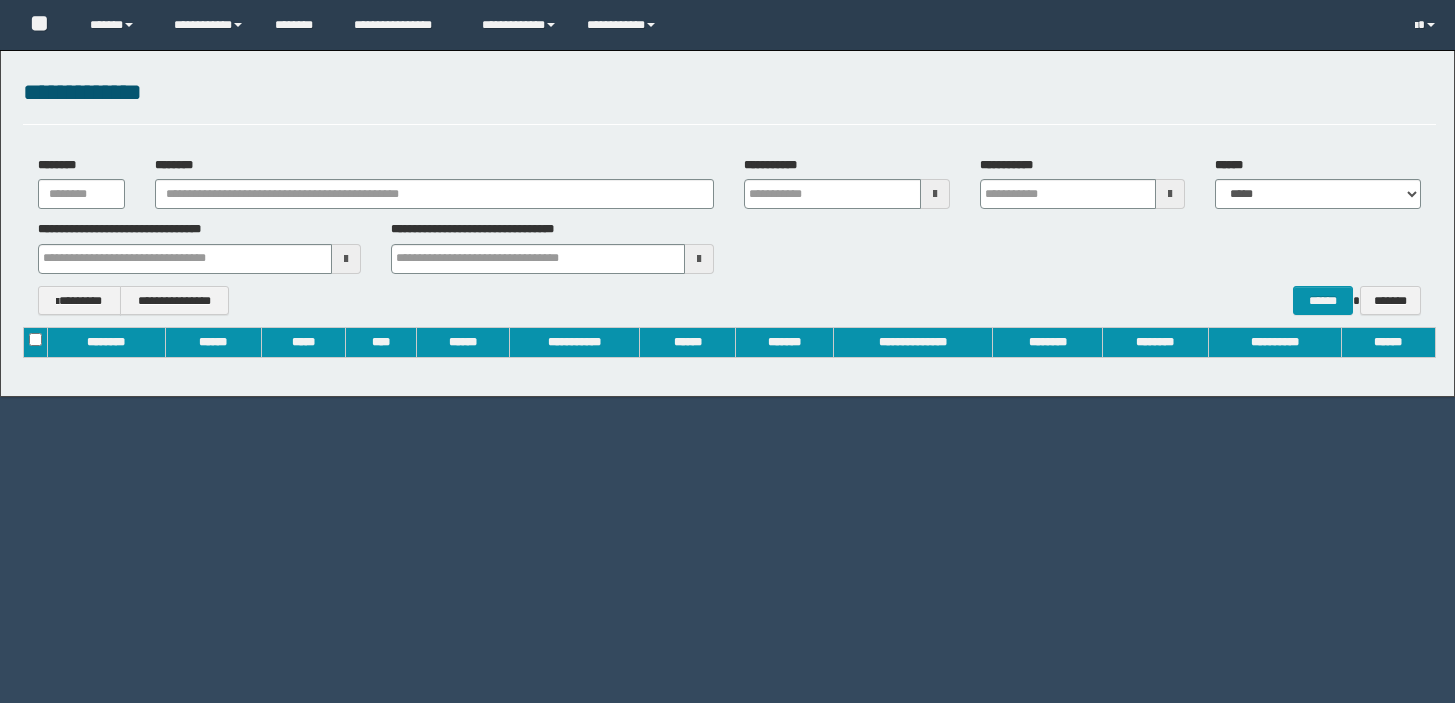scroll, scrollTop: 0, scrollLeft: 0, axis: both 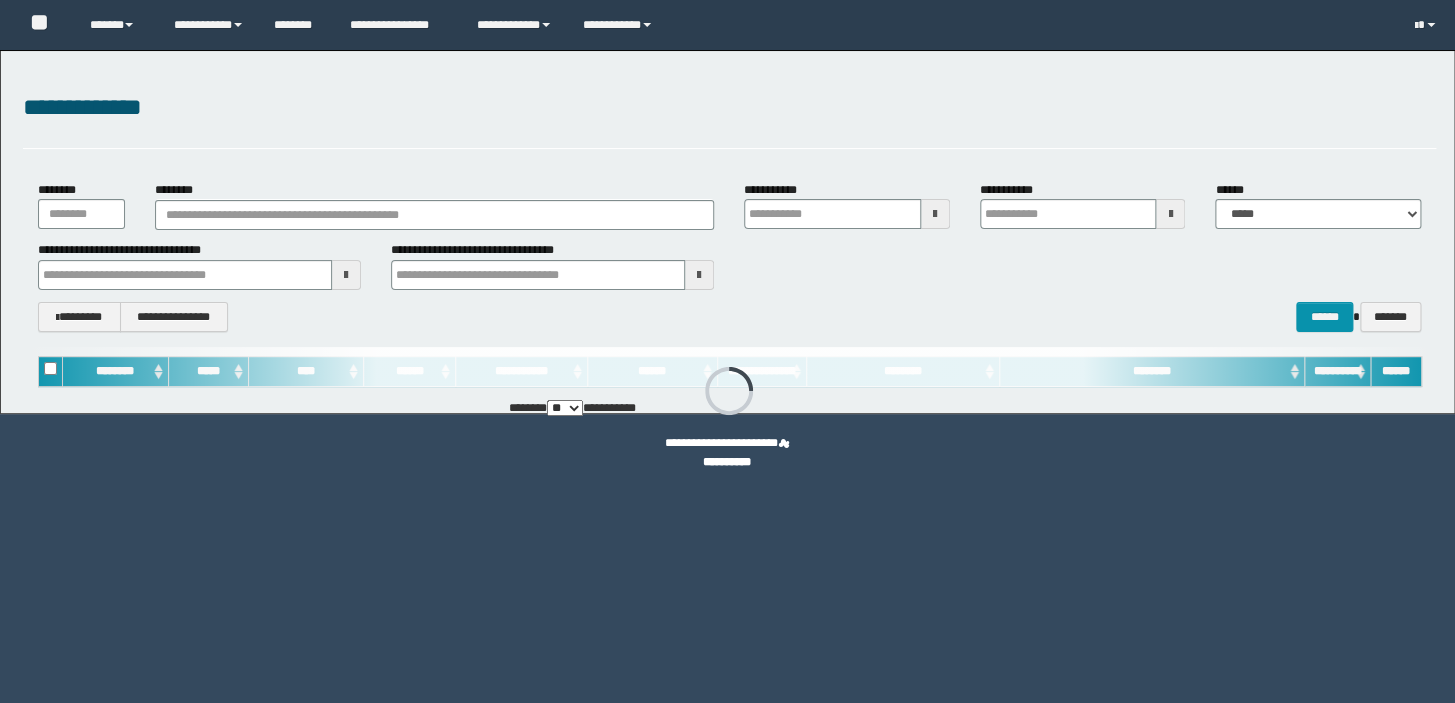 type on "**********" 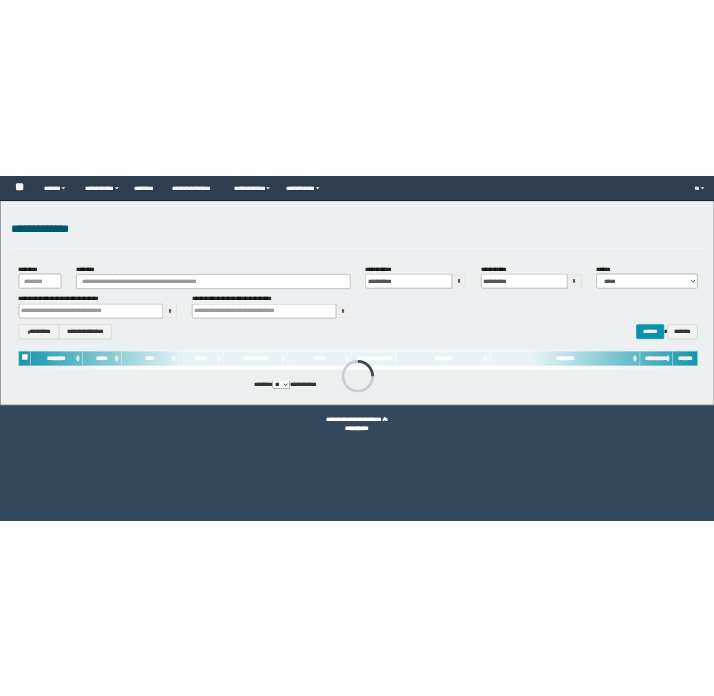 scroll, scrollTop: 0, scrollLeft: 0, axis: both 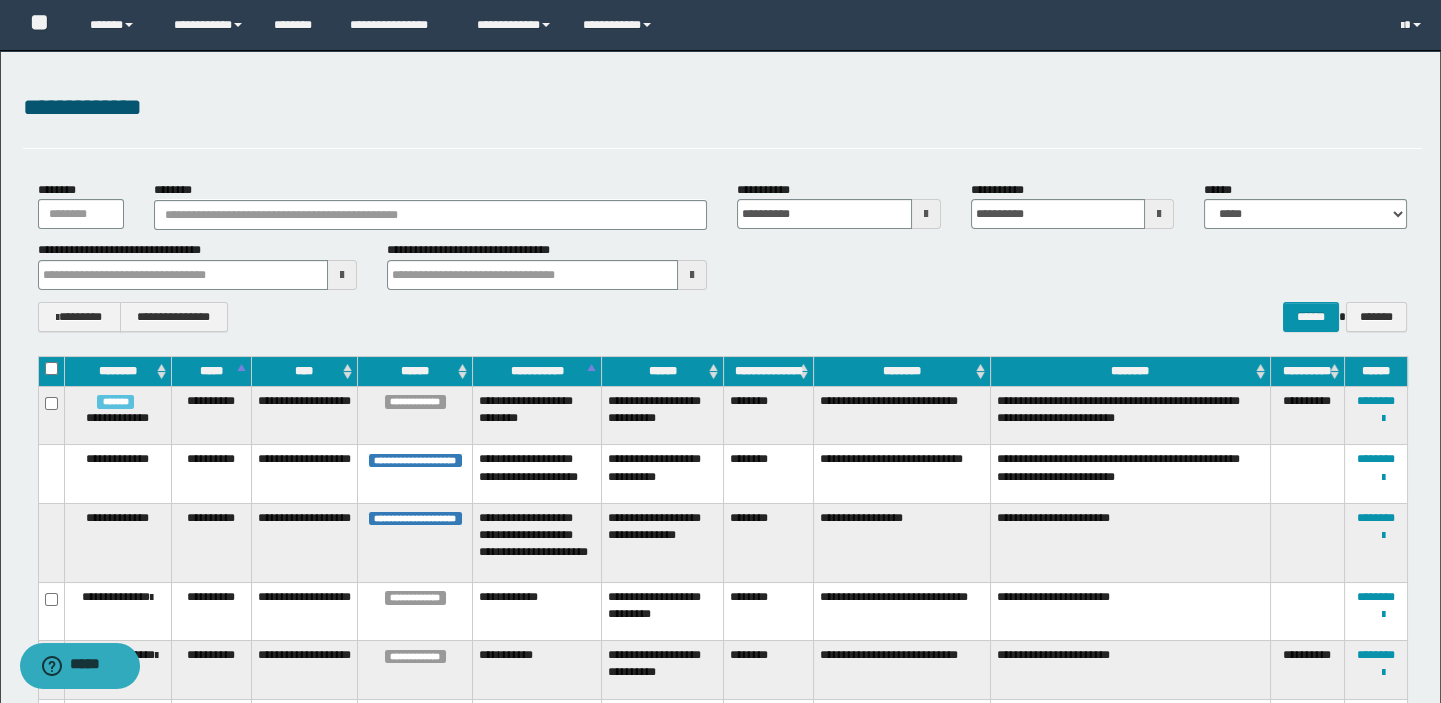type 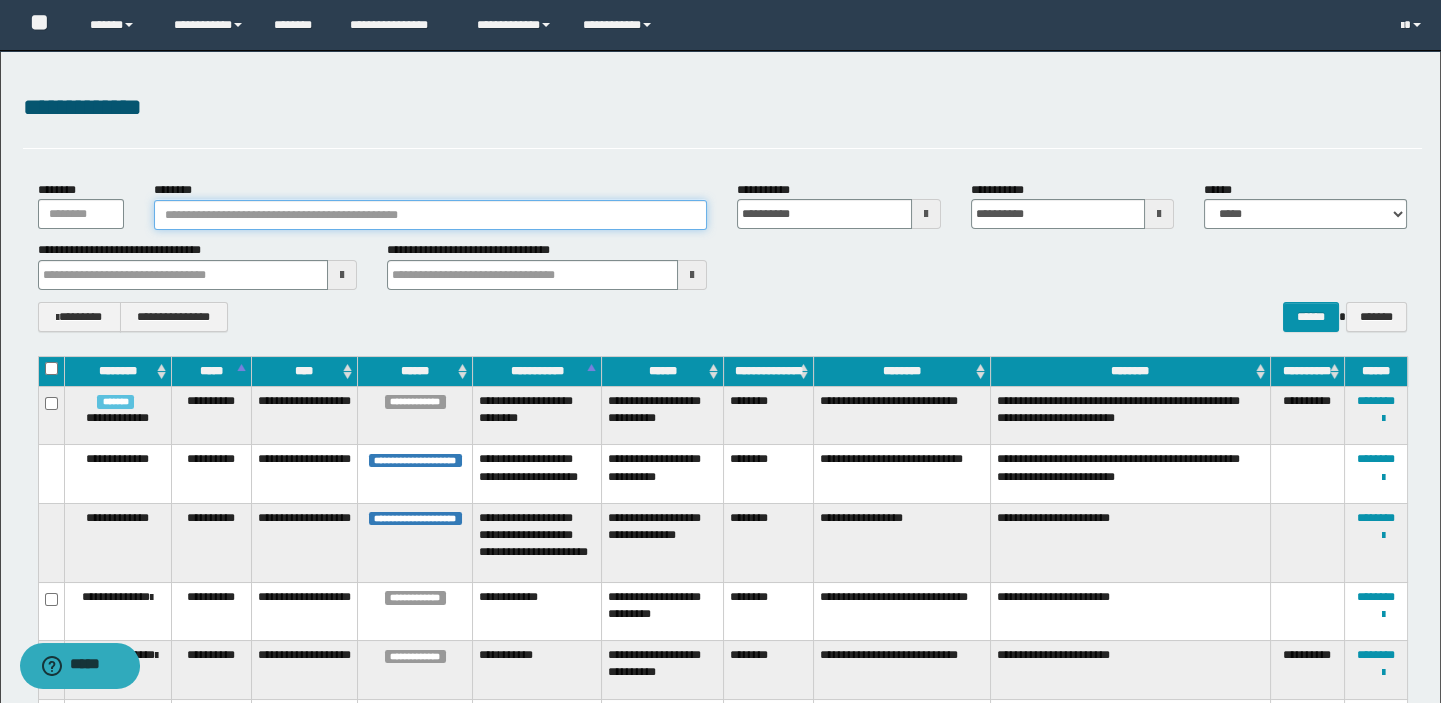 click on "********" at bounding box center (430, 215) 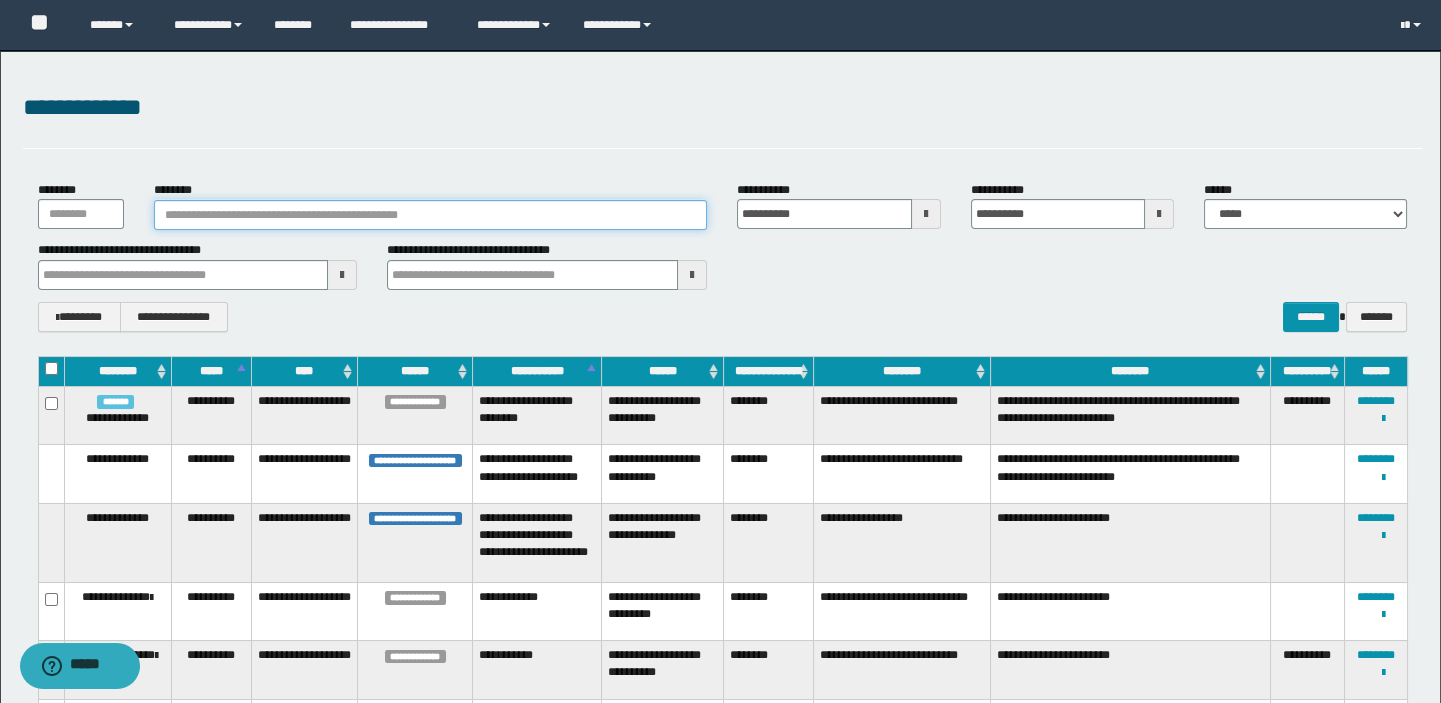 type 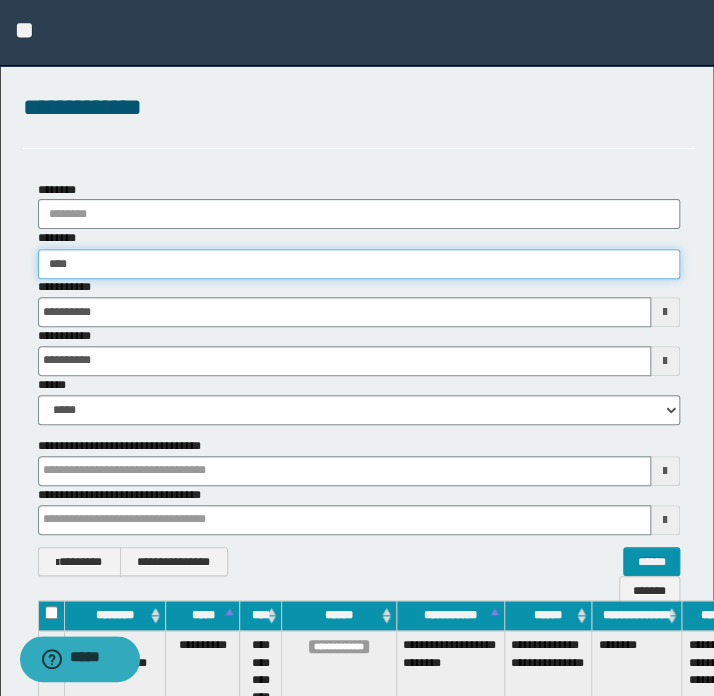 type on "*****" 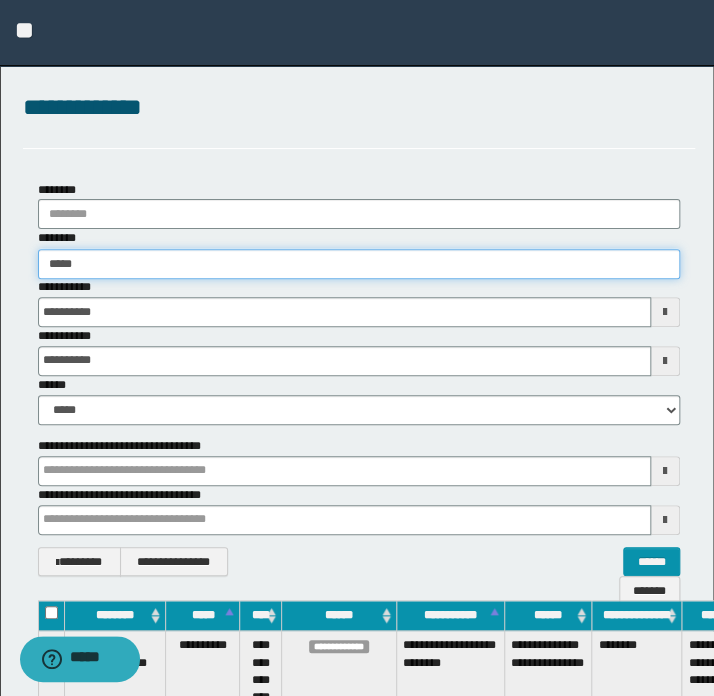 type on "*****" 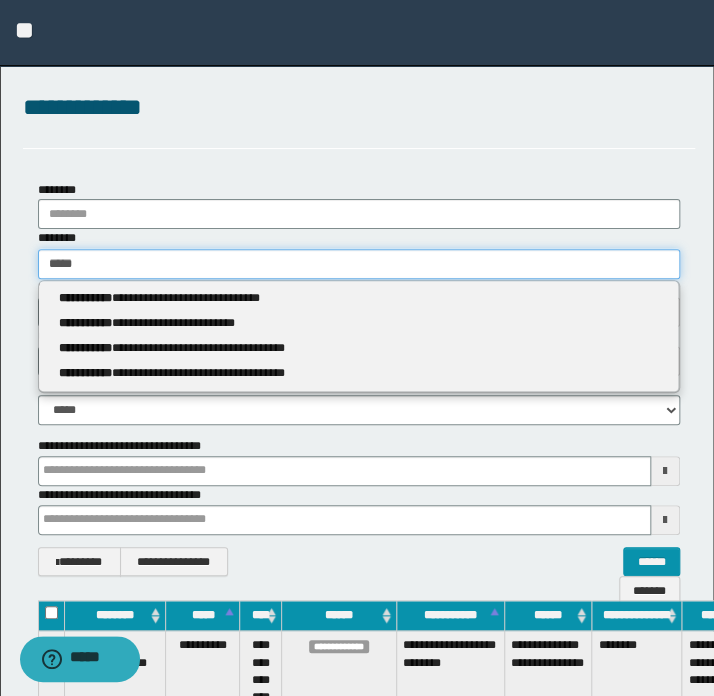 type 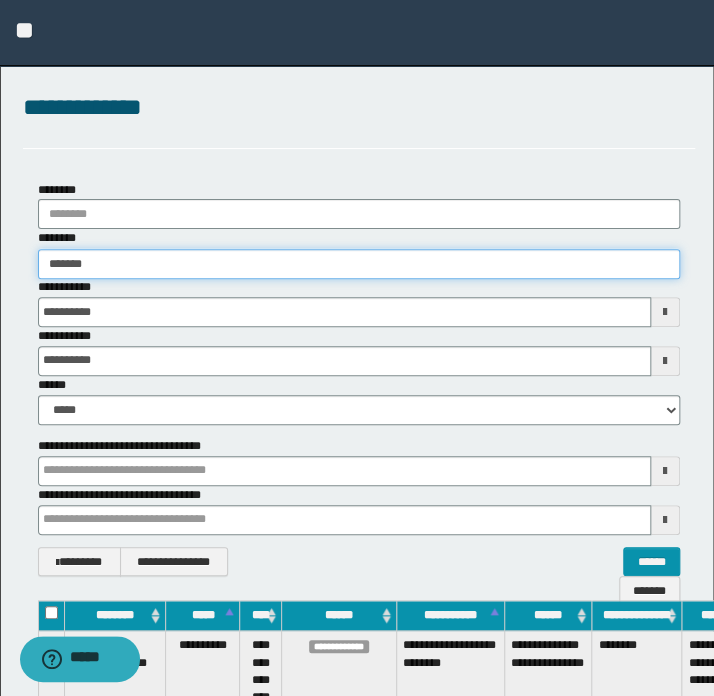 type on "********" 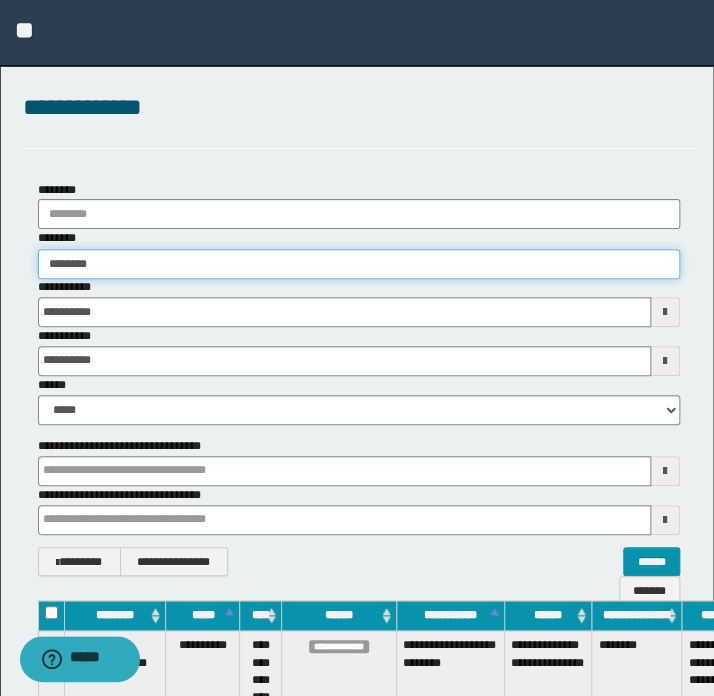 type on "********" 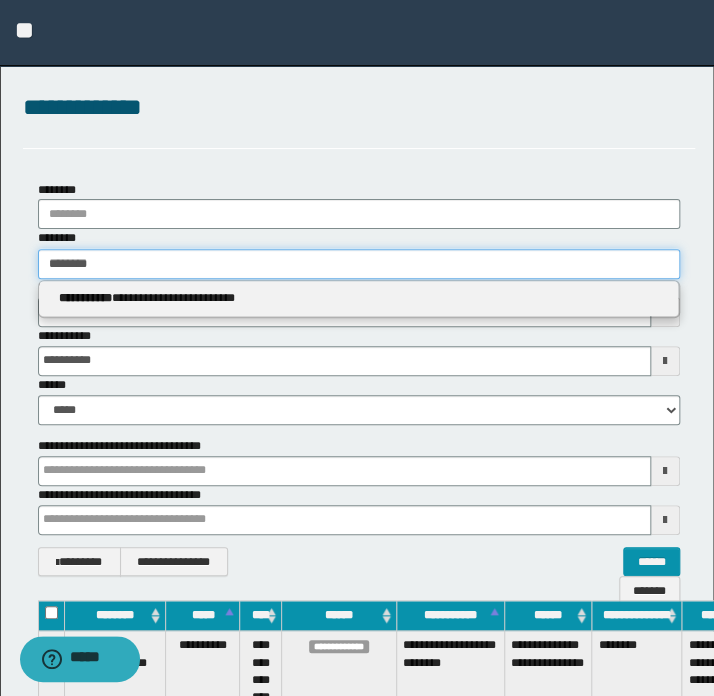 type 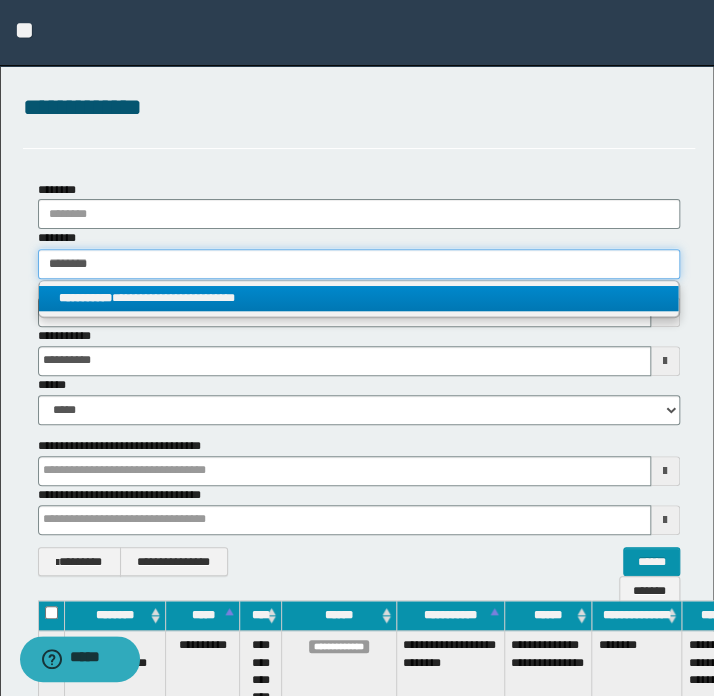 type on "********" 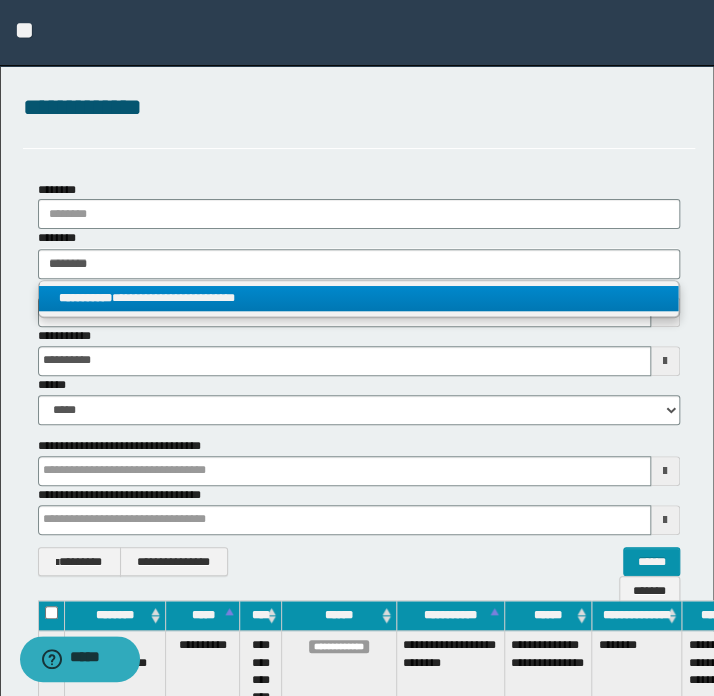 click on "**********" at bounding box center [359, 298] 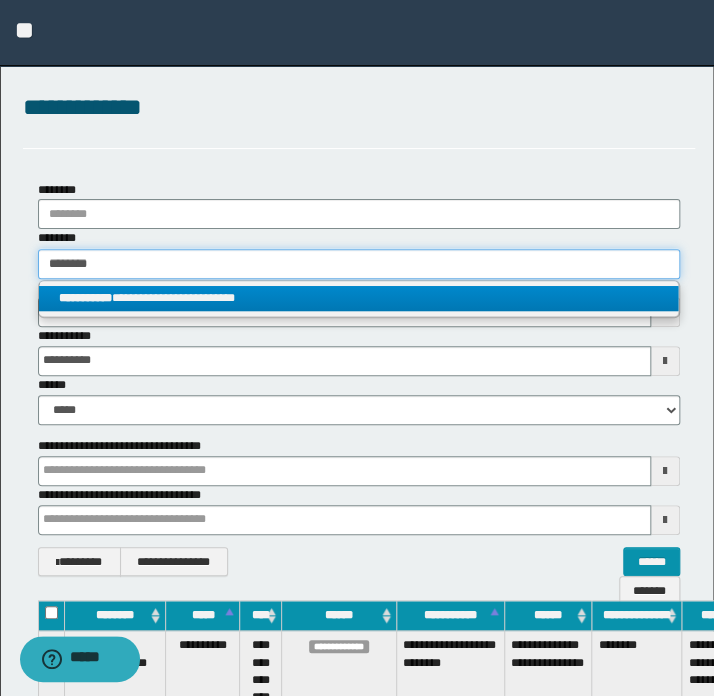 type 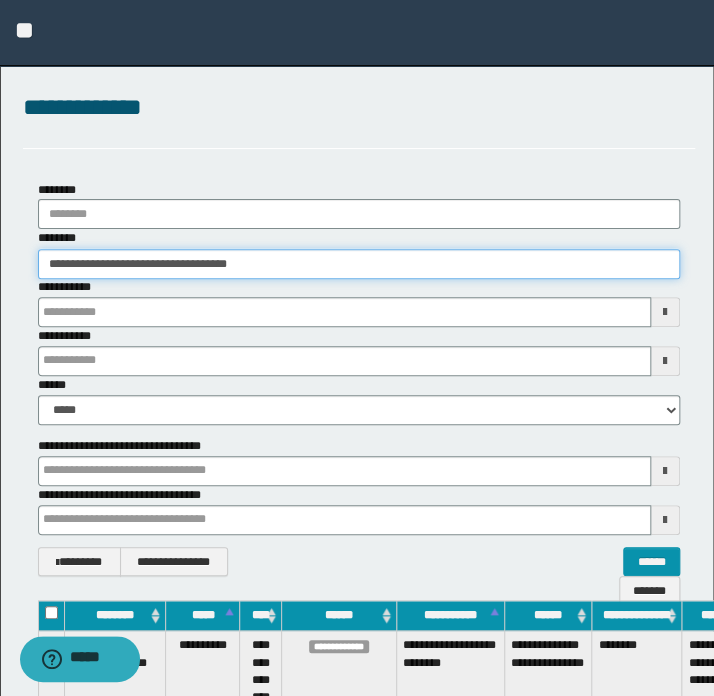 type 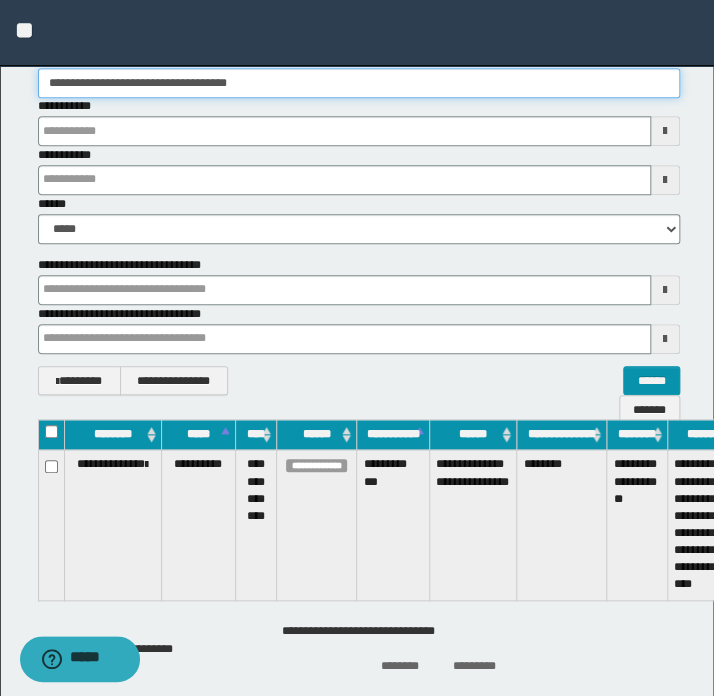 type 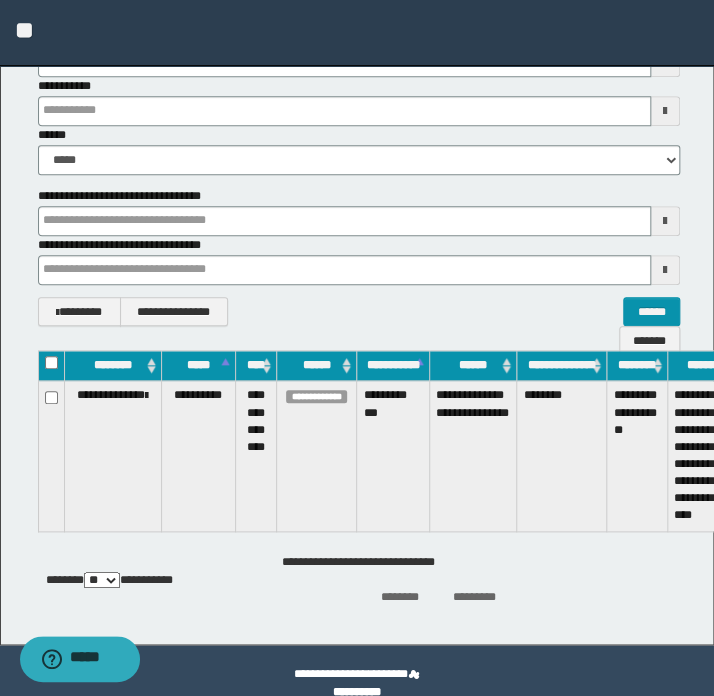 scroll, scrollTop: 276, scrollLeft: 0, axis: vertical 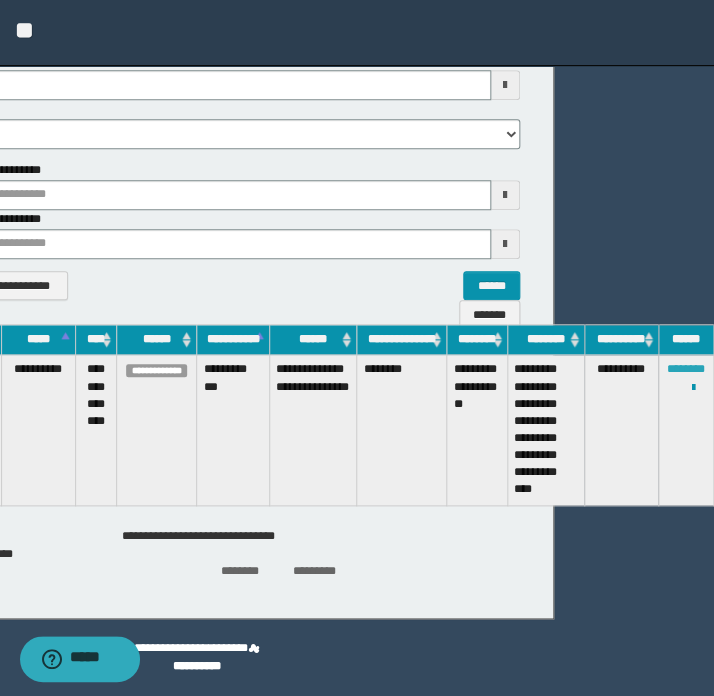 click on "********" at bounding box center (686, 369) 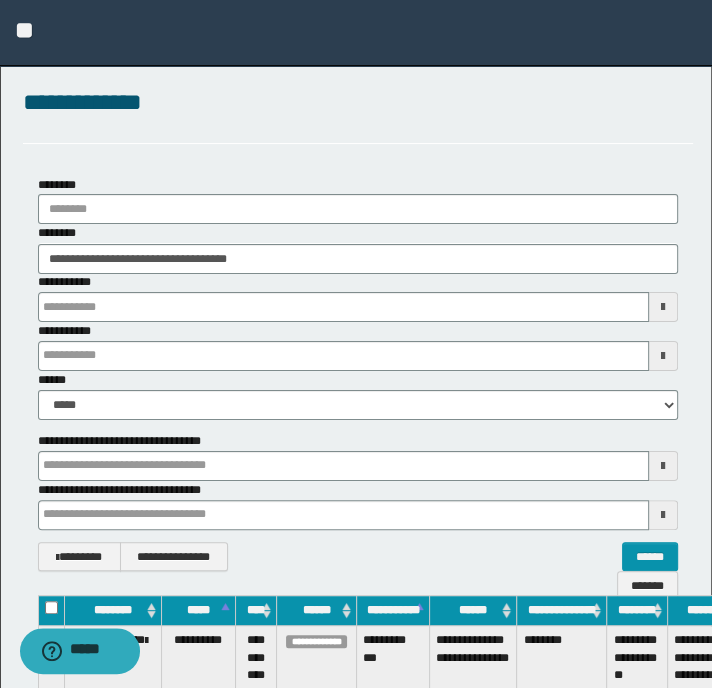scroll, scrollTop: 0, scrollLeft: 0, axis: both 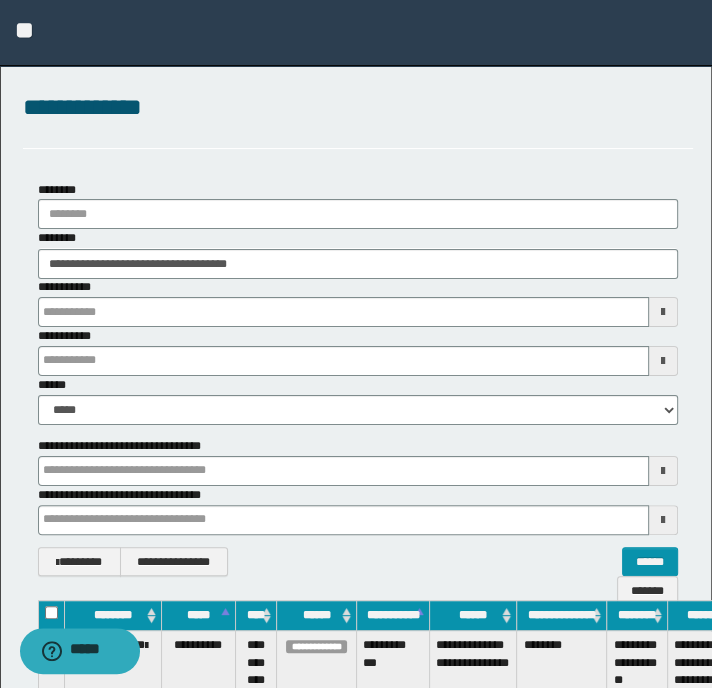 type 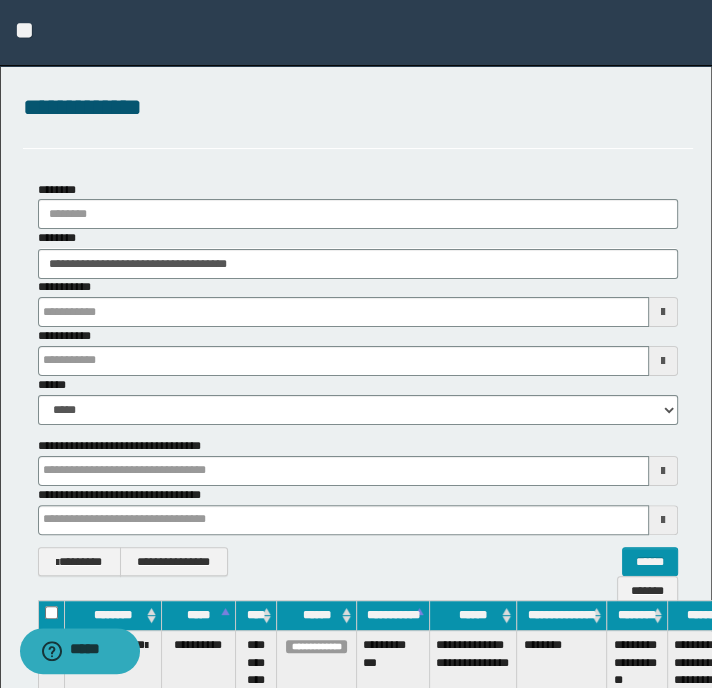type 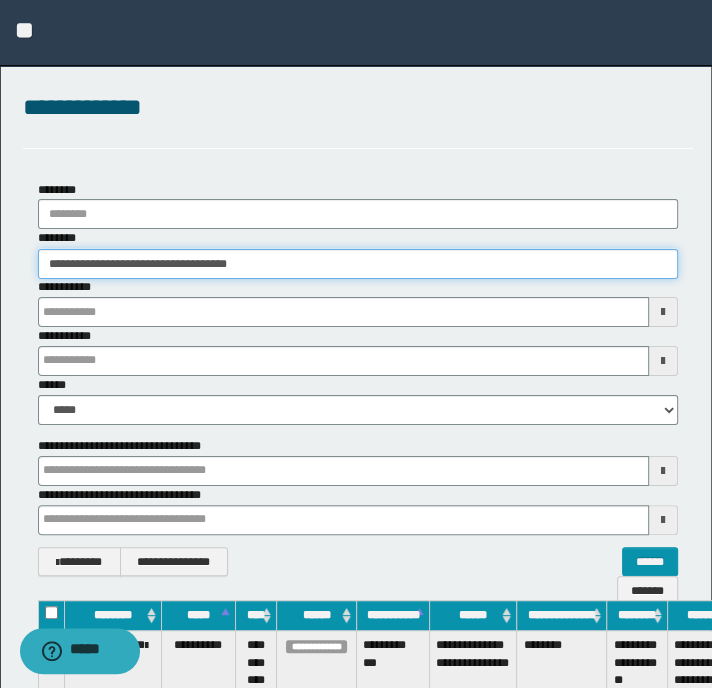 drag, startPoint x: 324, startPoint y: 265, endPoint x: -103, endPoint y: 249, distance: 427.29965 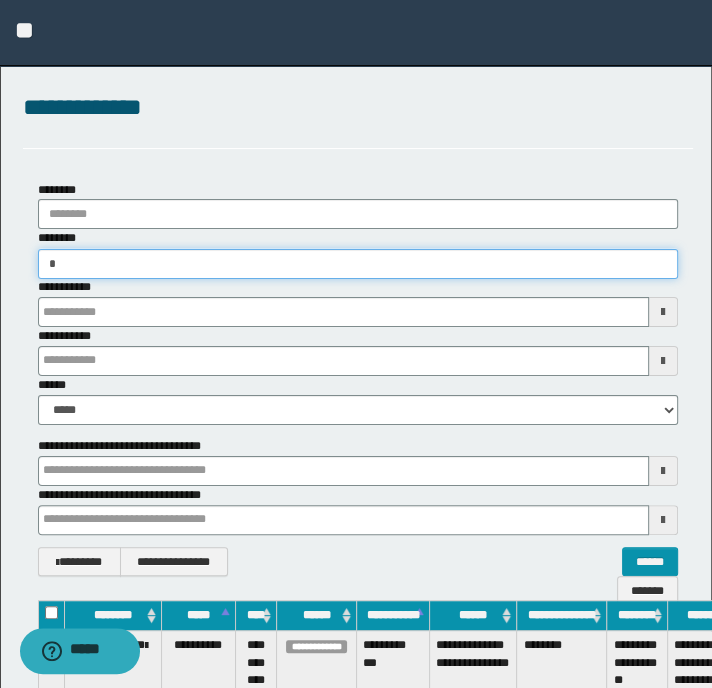 type on "**" 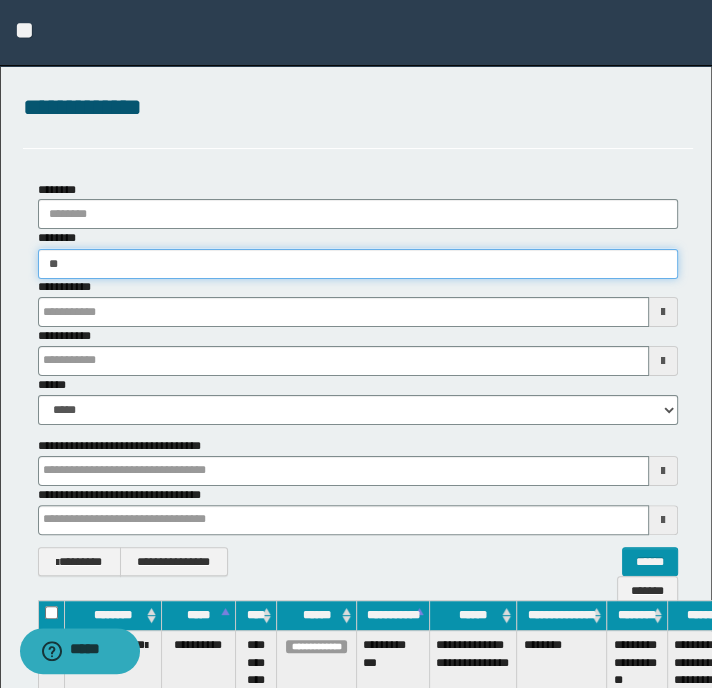 type on "**" 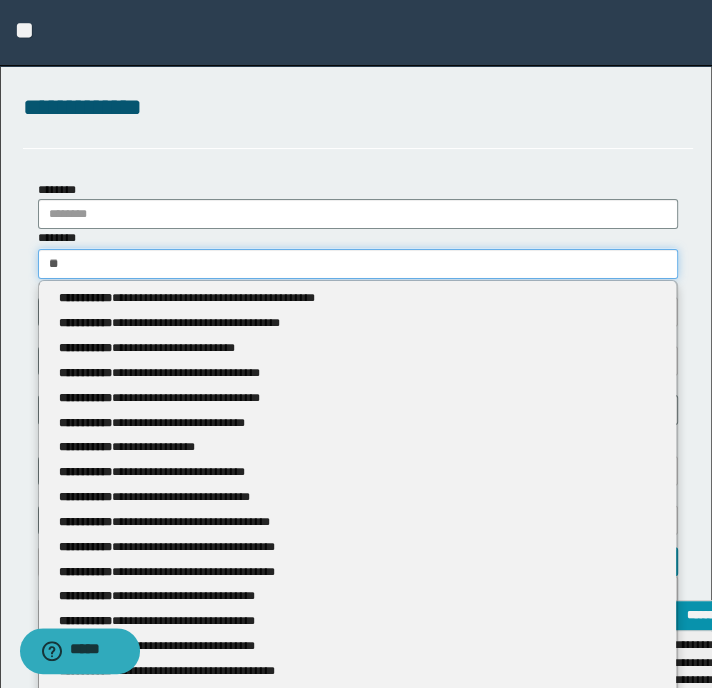 type 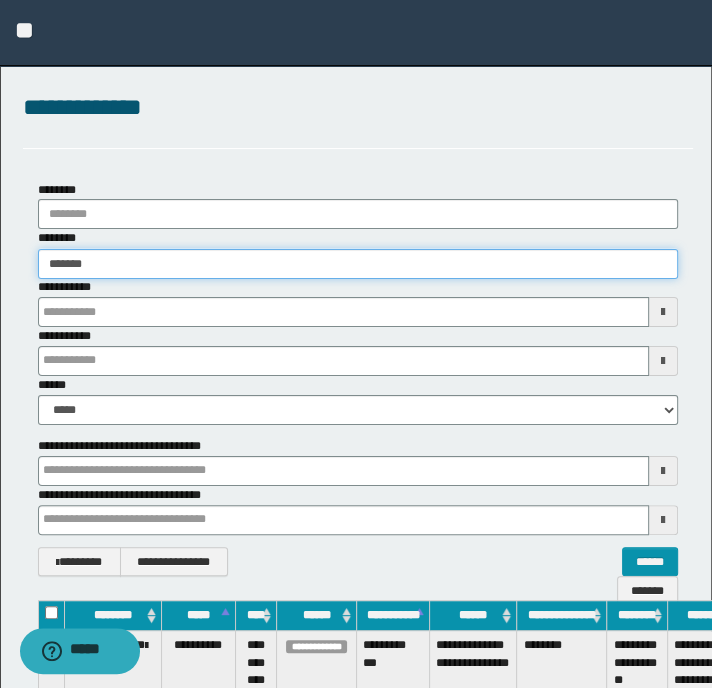 type on "********" 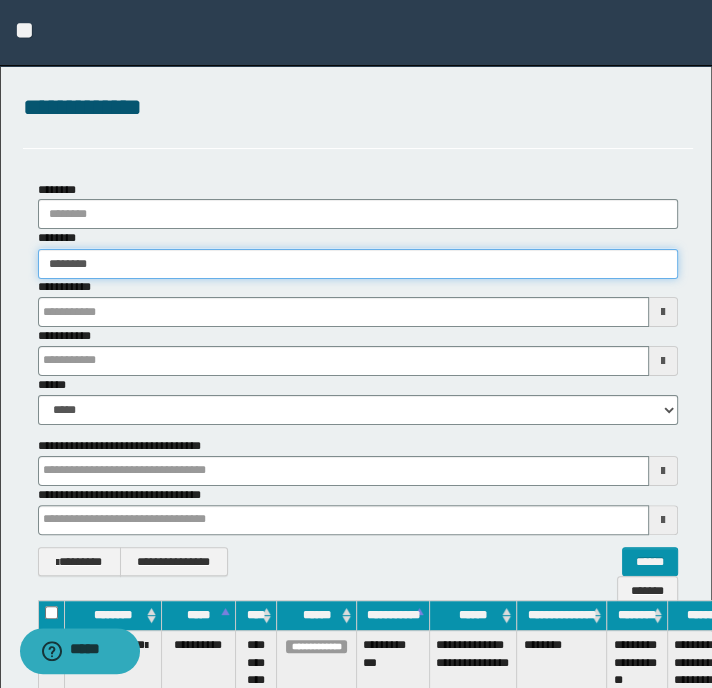 type on "********" 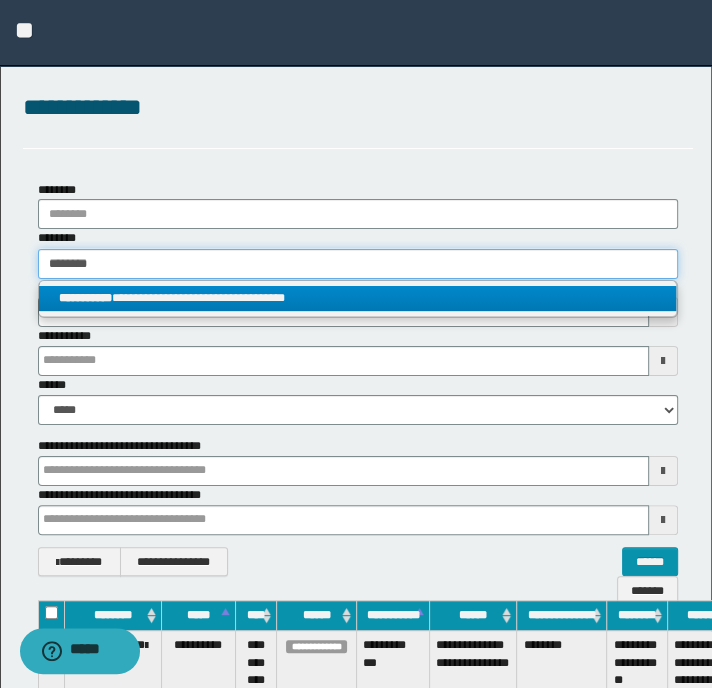 type on "********" 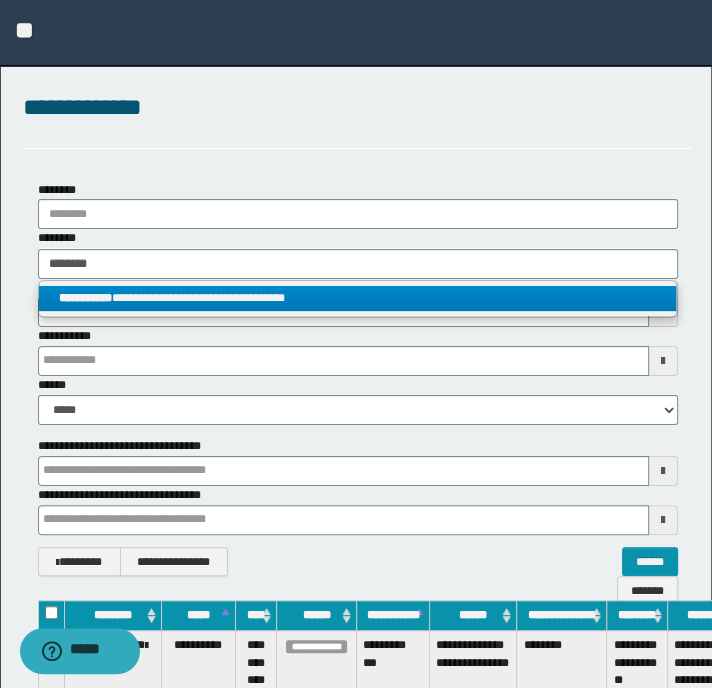 click on "**********" at bounding box center [85, 298] 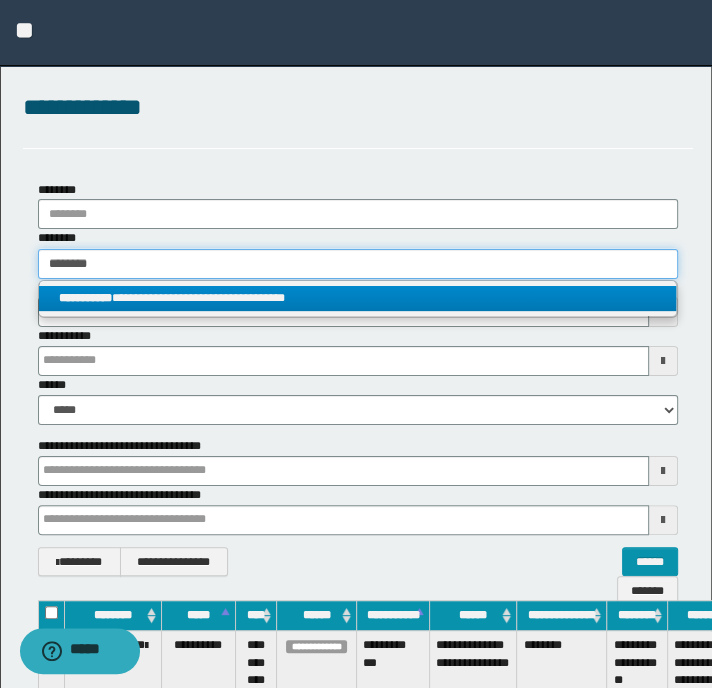 type 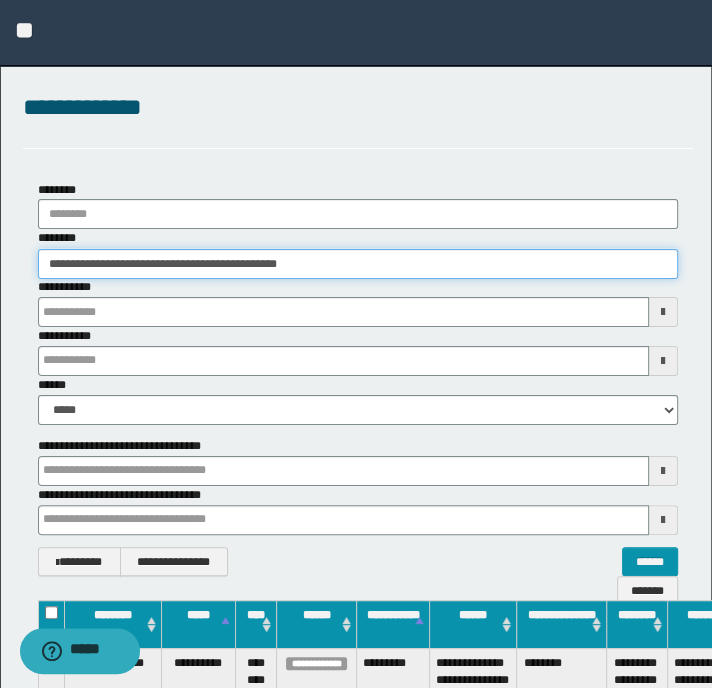click on "**********" at bounding box center (358, 264) 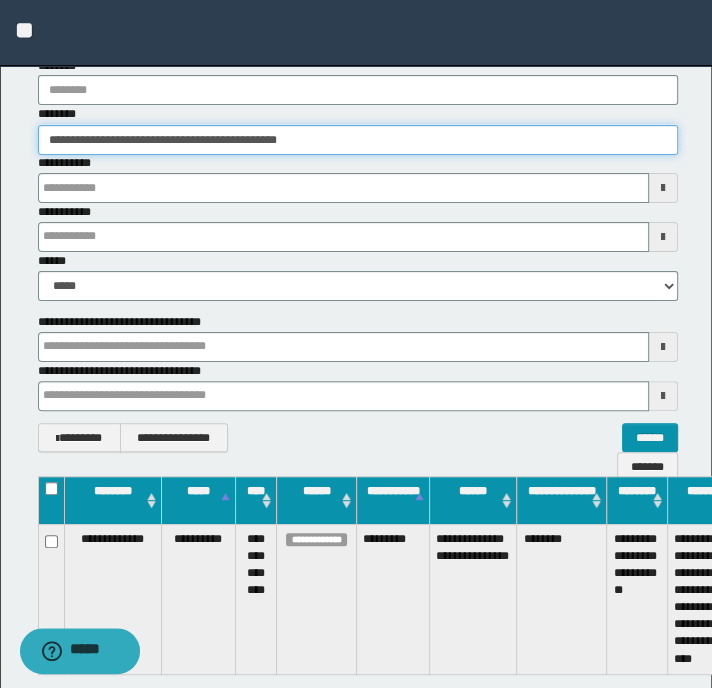 type 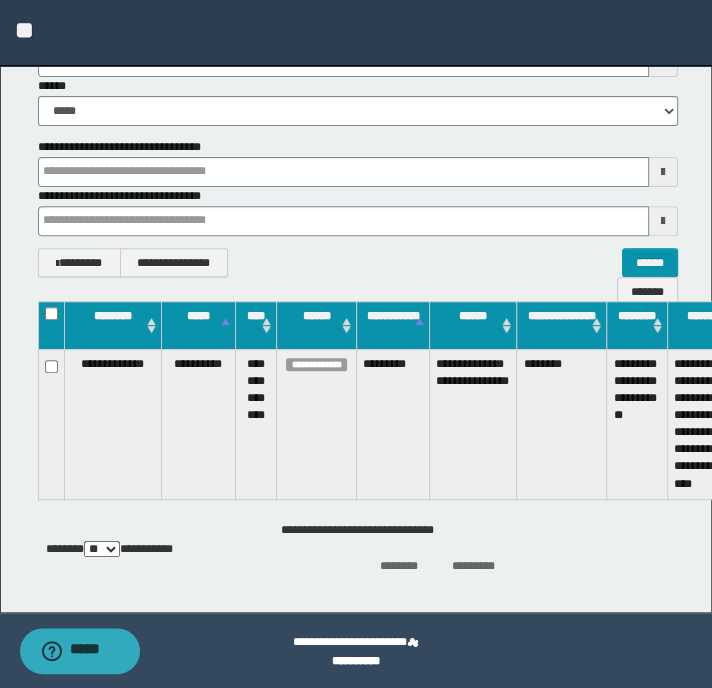 scroll, scrollTop: 300, scrollLeft: 0, axis: vertical 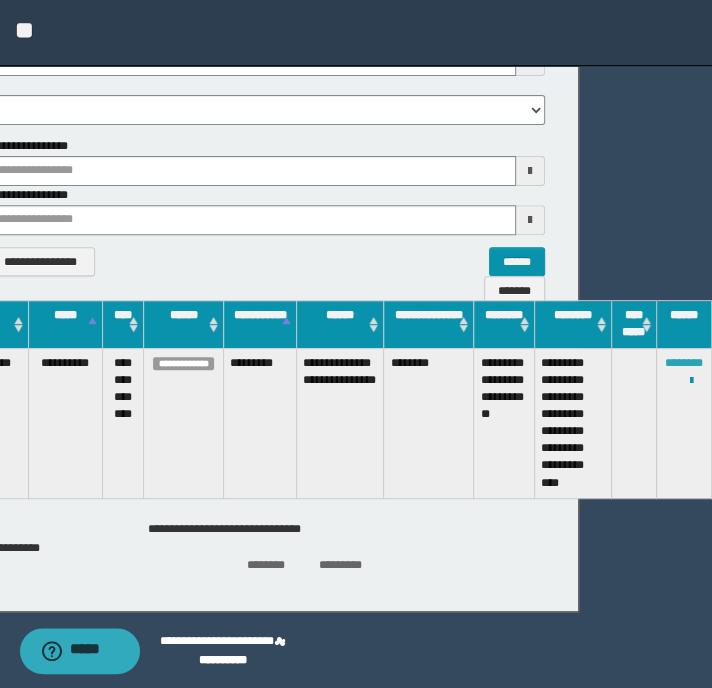 click on "********" at bounding box center (684, 363) 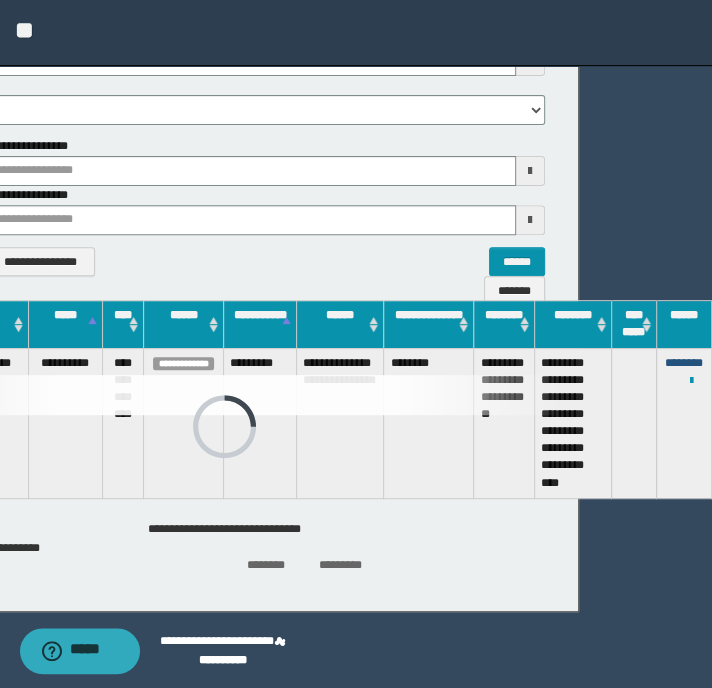 type 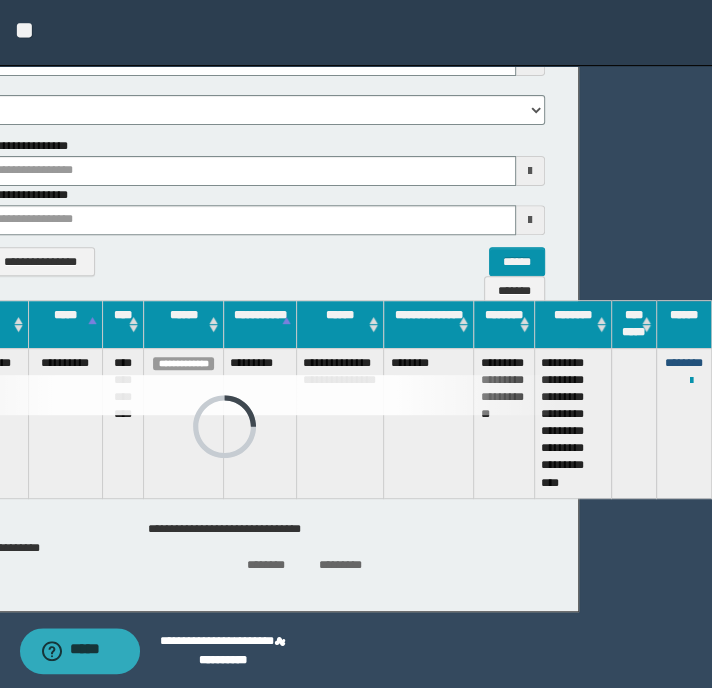 type 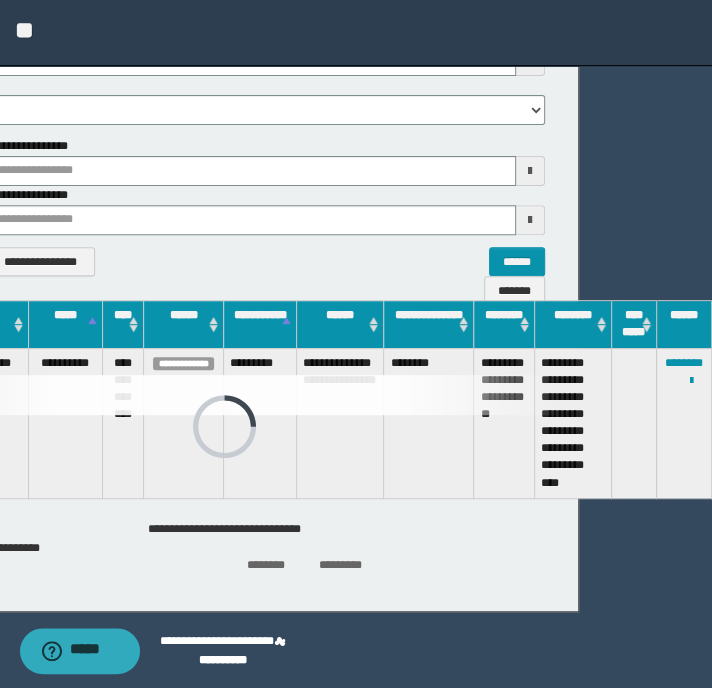 scroll, scrollTop: 284, scrollLeft: 133, axis: both 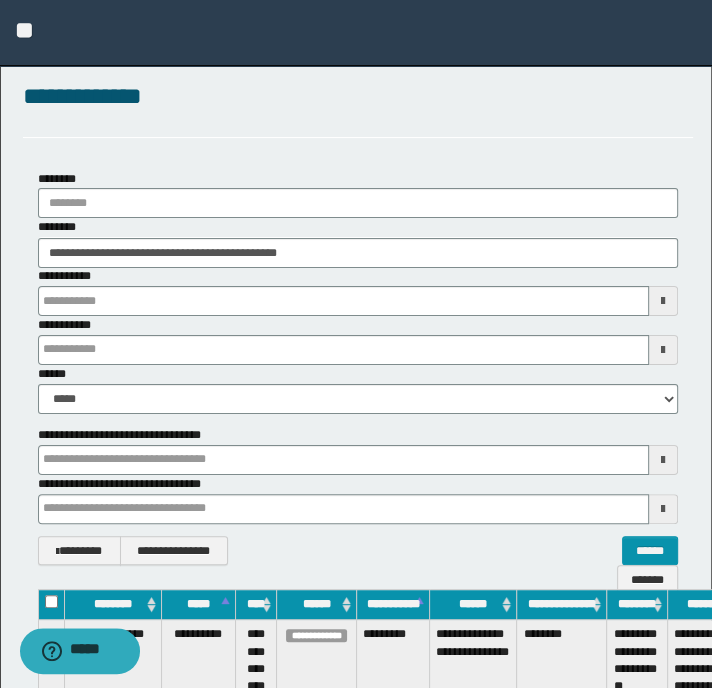 type 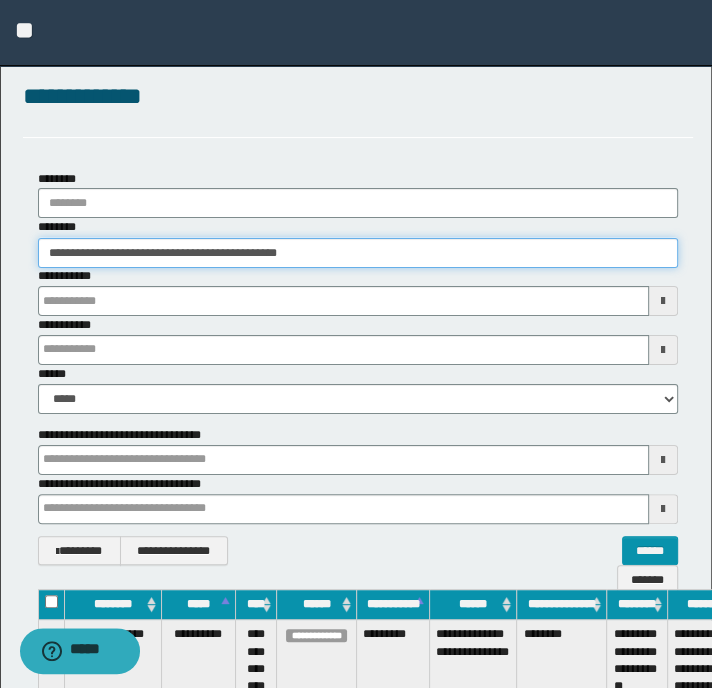 drag, startPoint x: 114, startPoint y: 252, endPoint x: 91, endPoint y: 254, distance: 23.086792 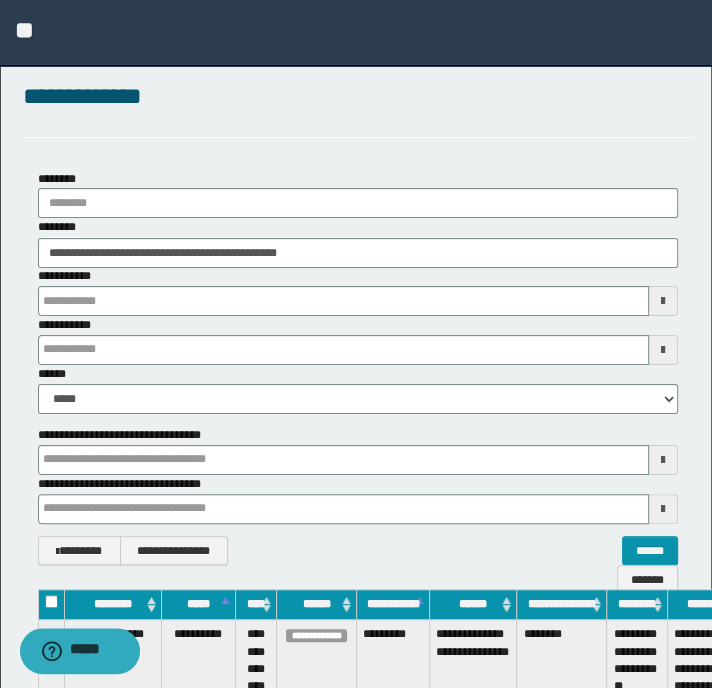 type 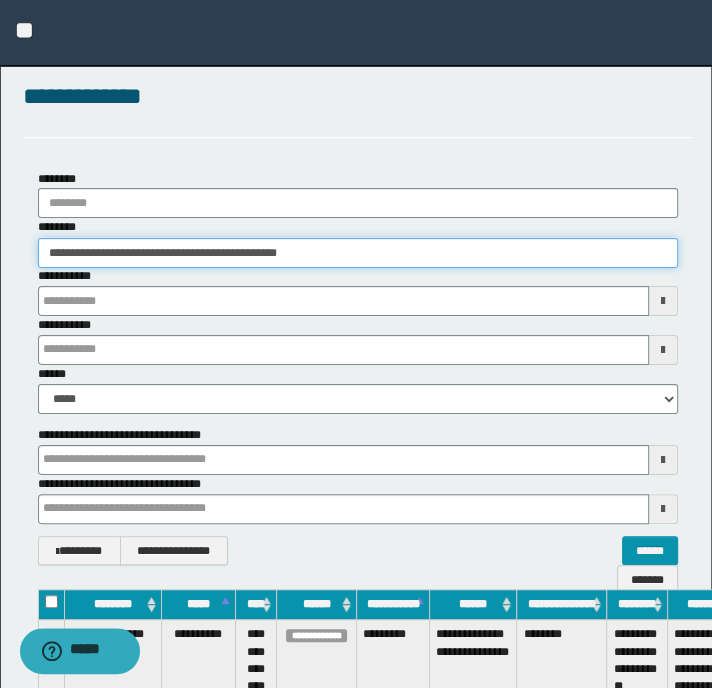 type 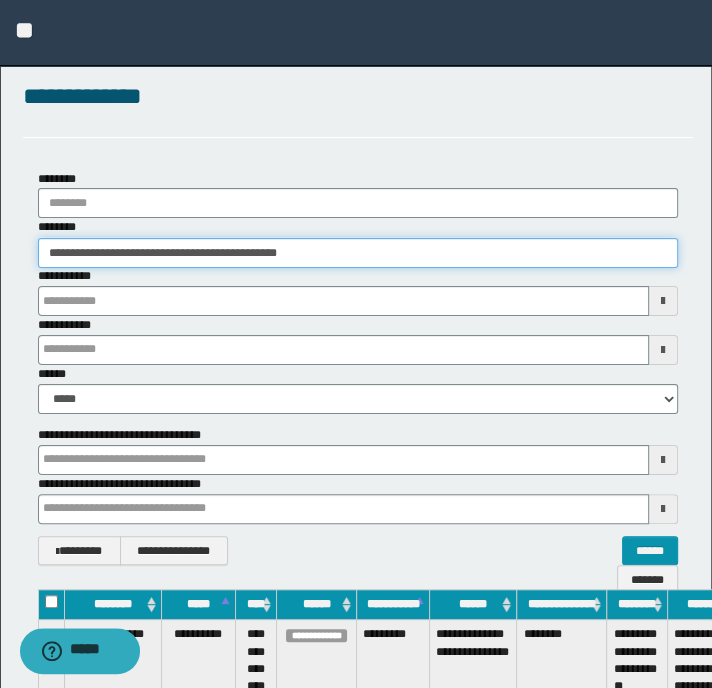 type 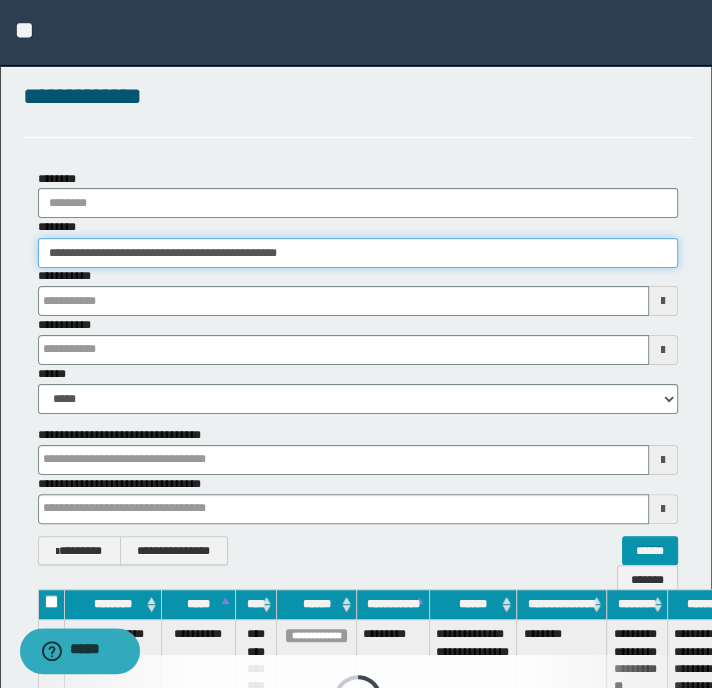 type 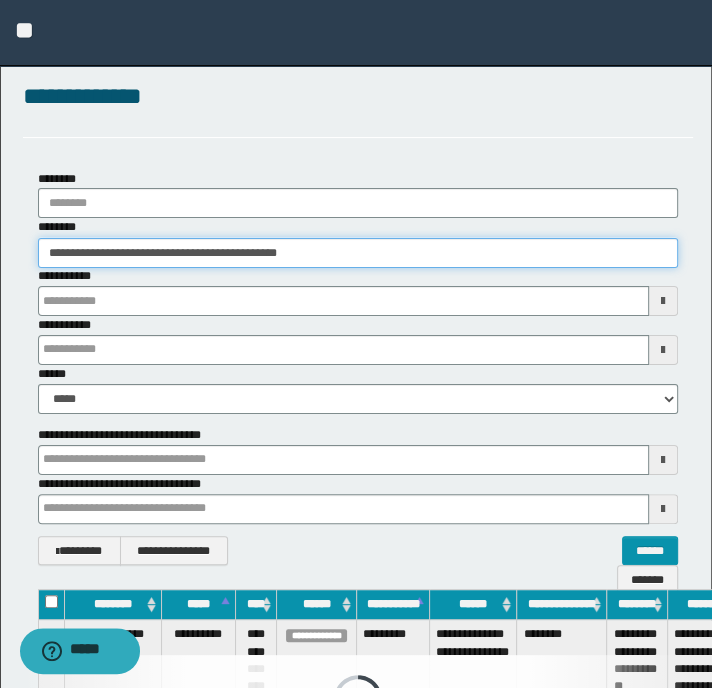 type 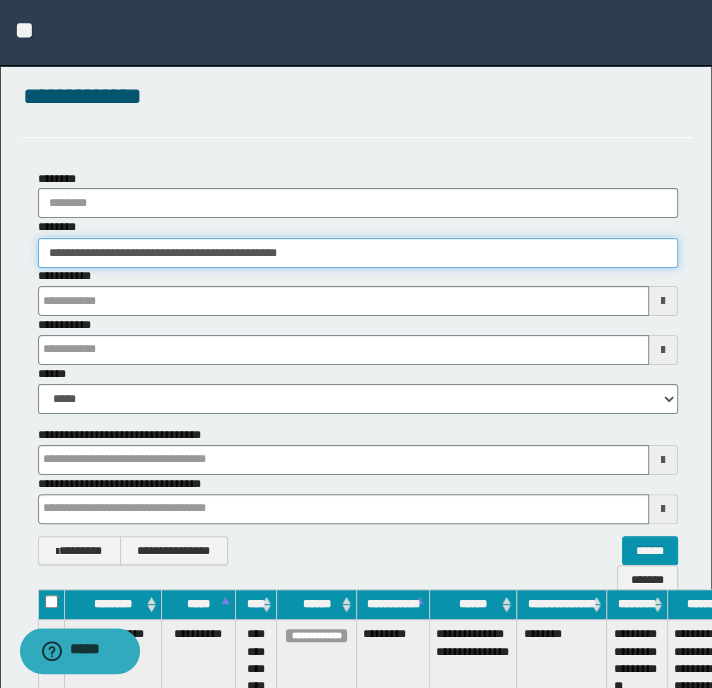 type 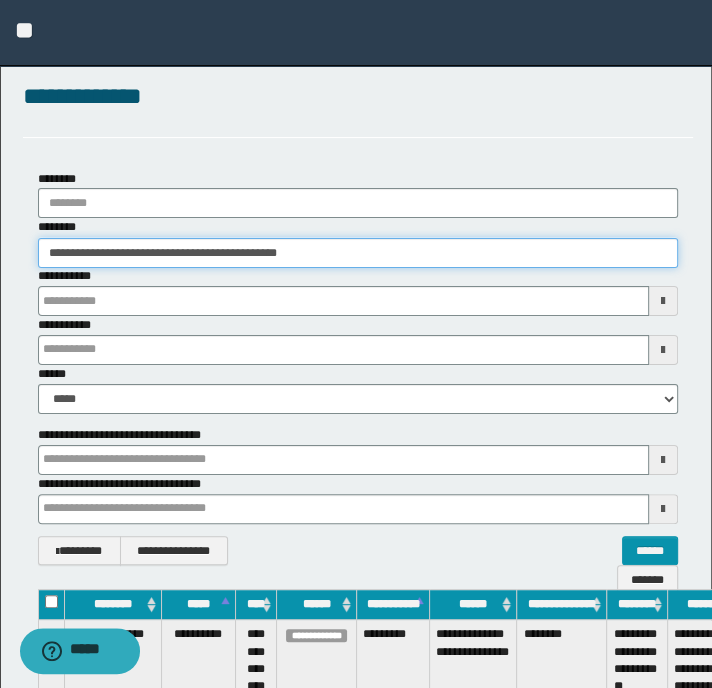 type 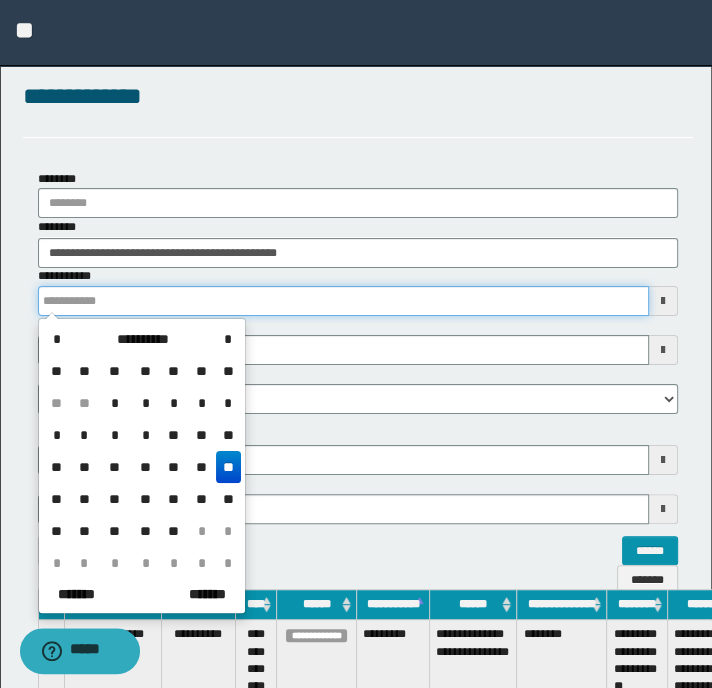 drag, startPoint x: 350, startPoint y: 280, endPoint x: 350, endPoint y: 250, distance: 30 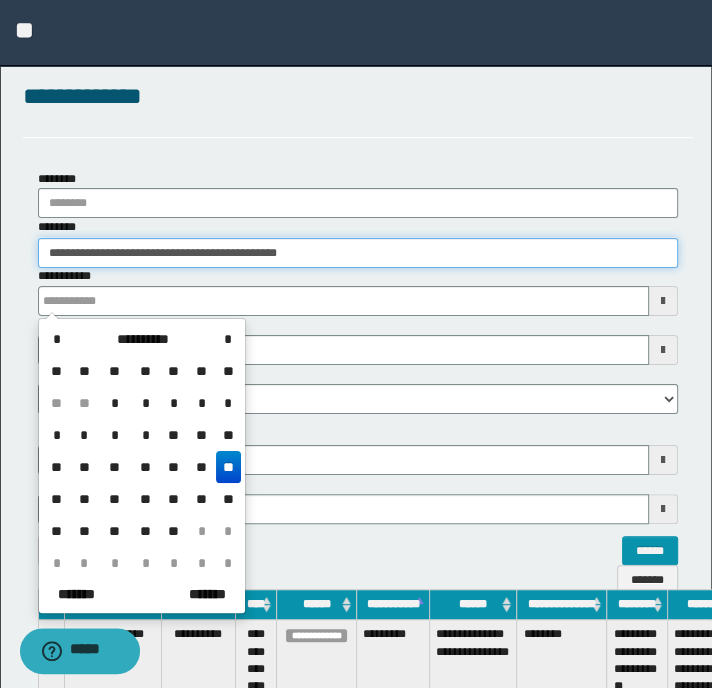 type 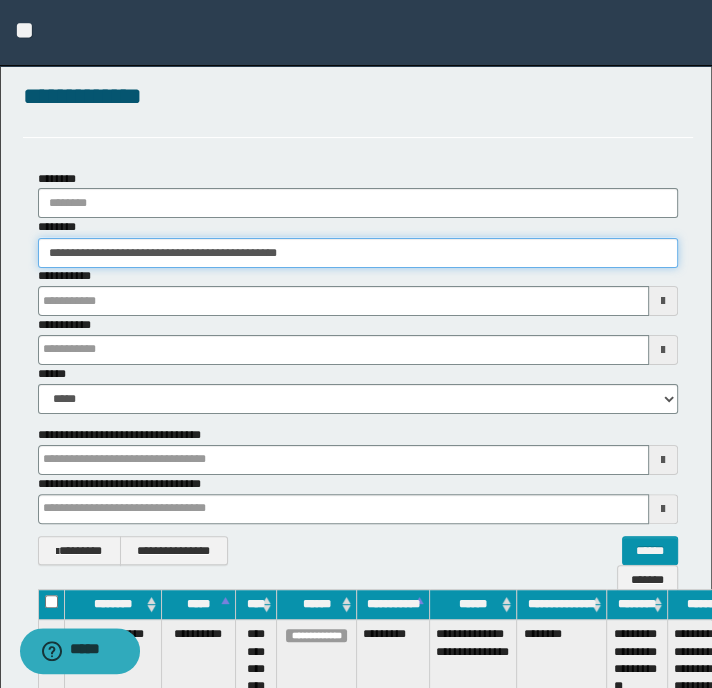drag, startPoint x: 346, startPoint y: 249, endPoint x: -81, endPoint y: 230, distance: 427.42252 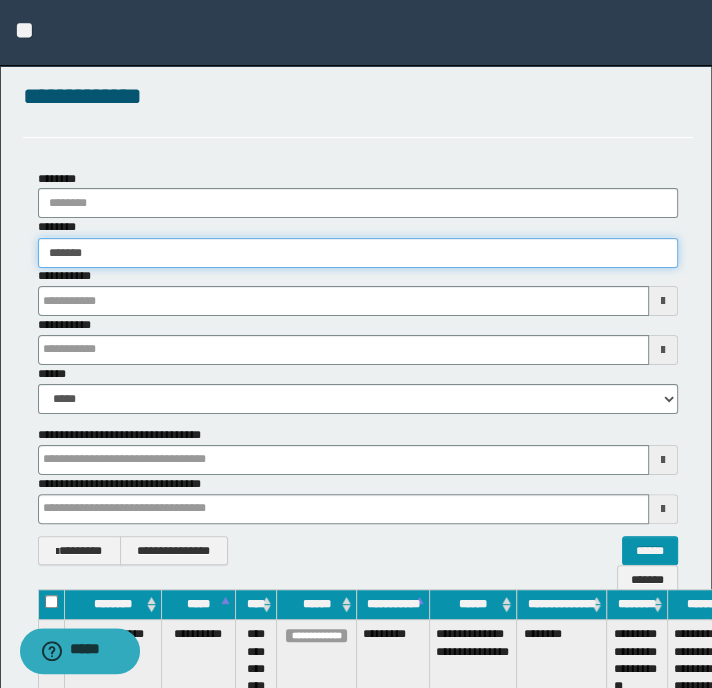 type on "*******" 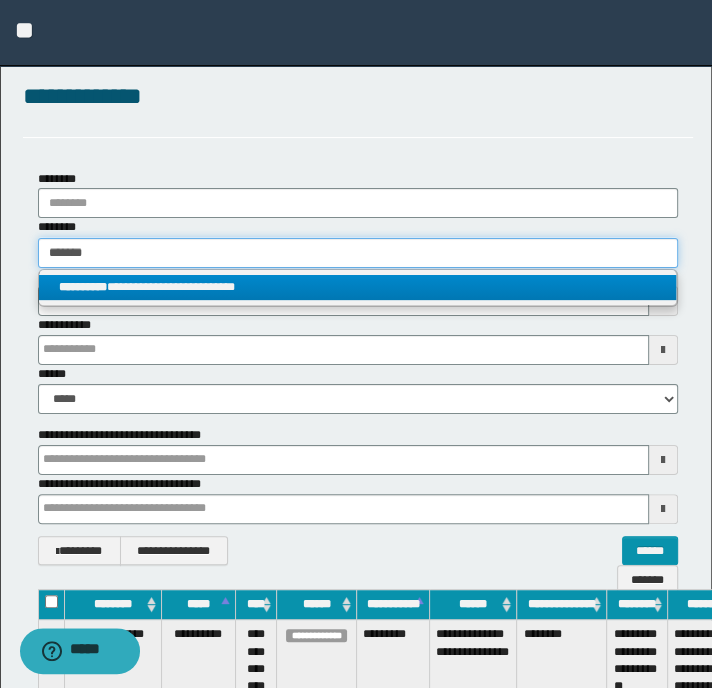 type on "*******" 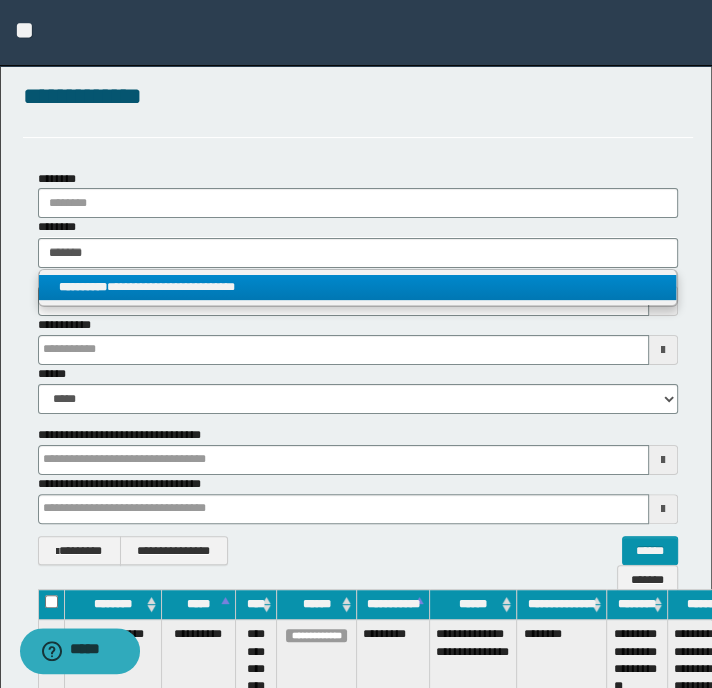 click on "**********" at bounding box center (358, 288) 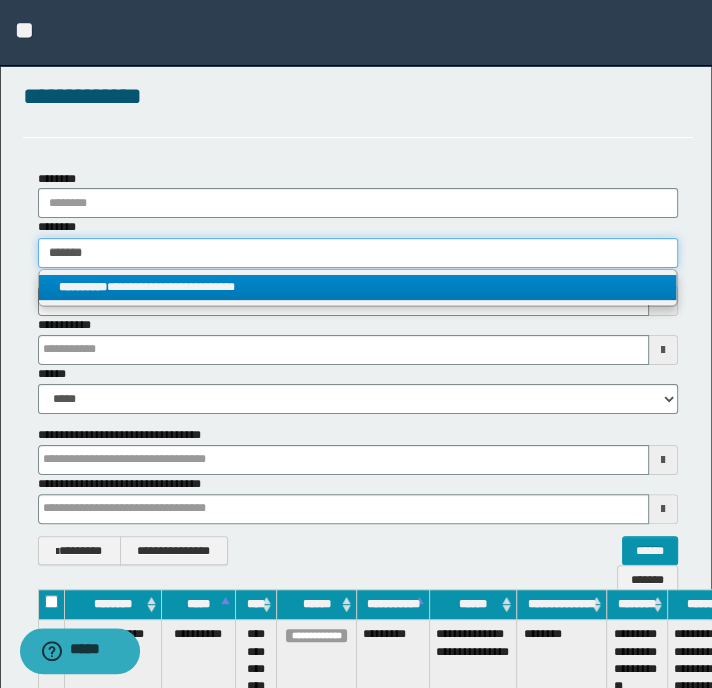 type 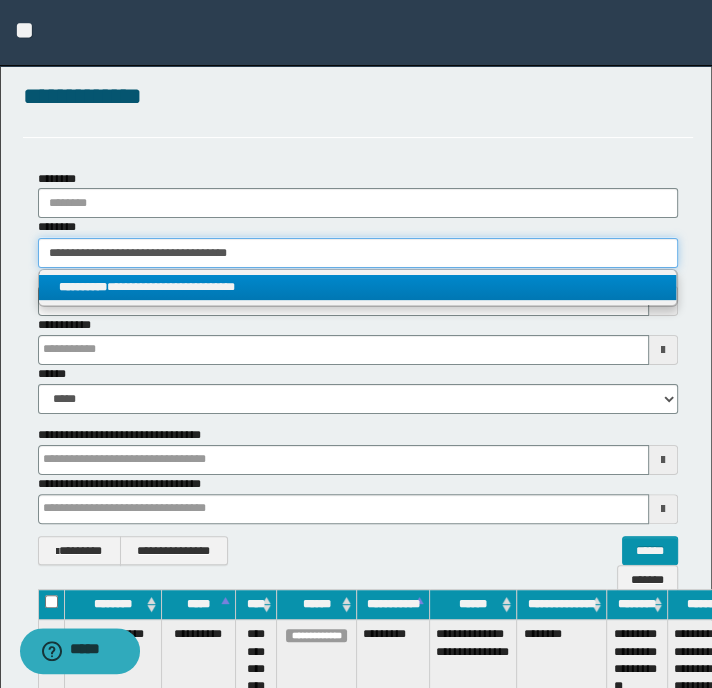 type 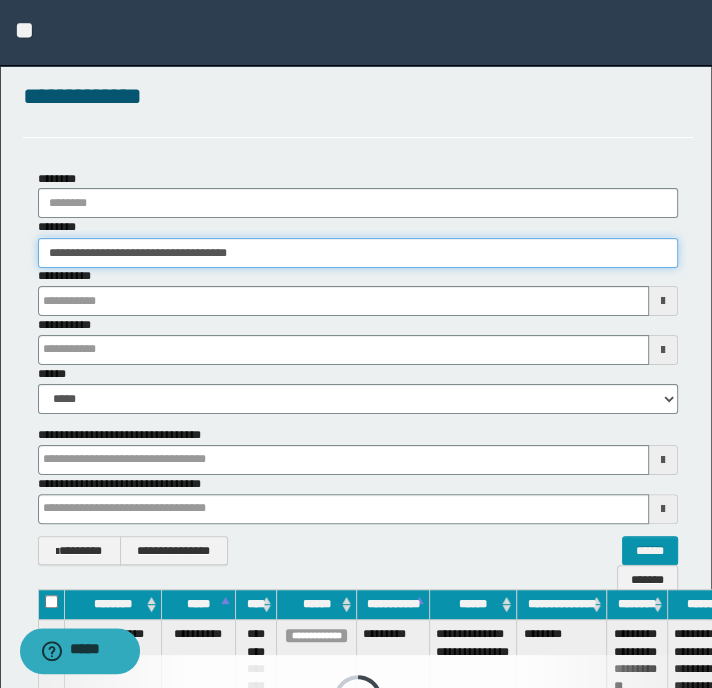 type 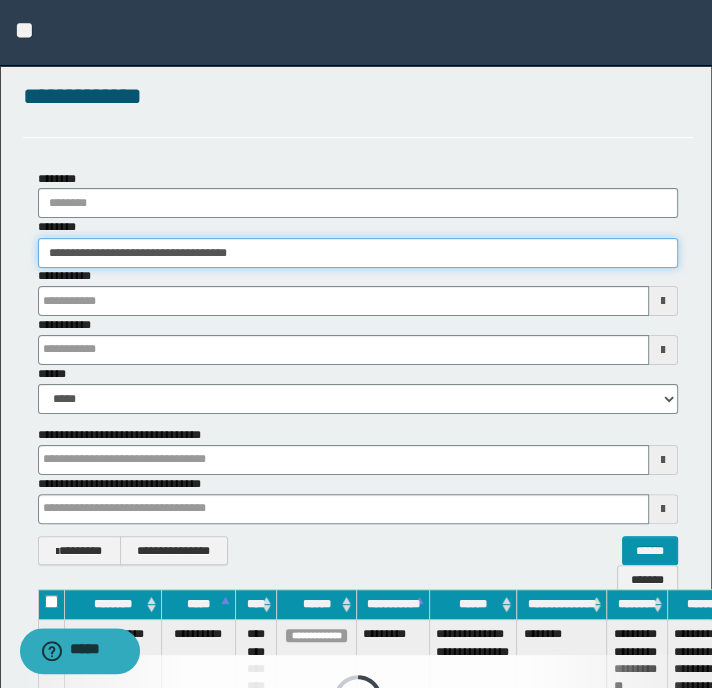 type 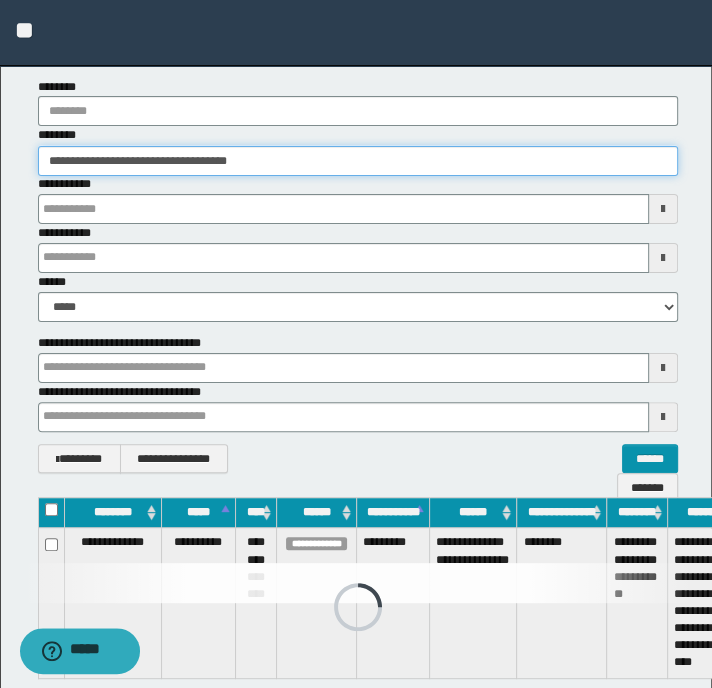 type 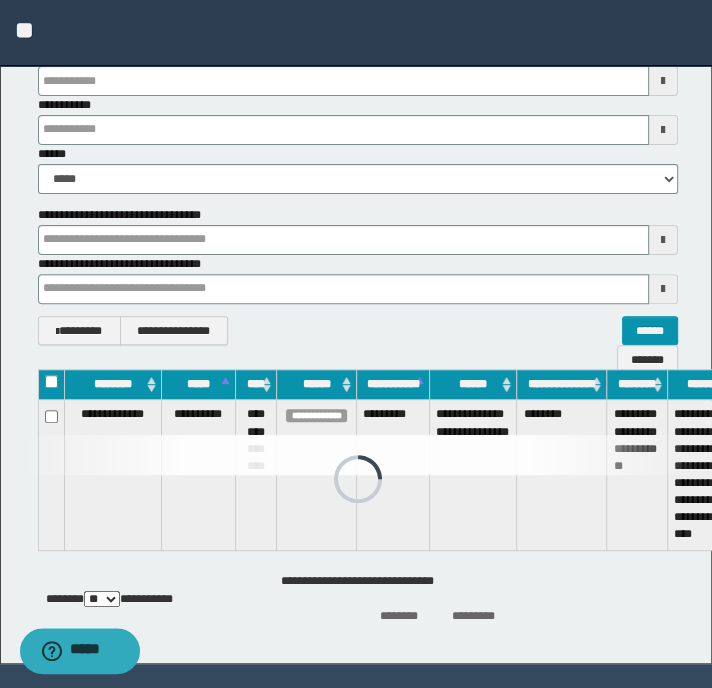 scroll, scrollTop: 215, scrollLeft: 0, axis: vertical 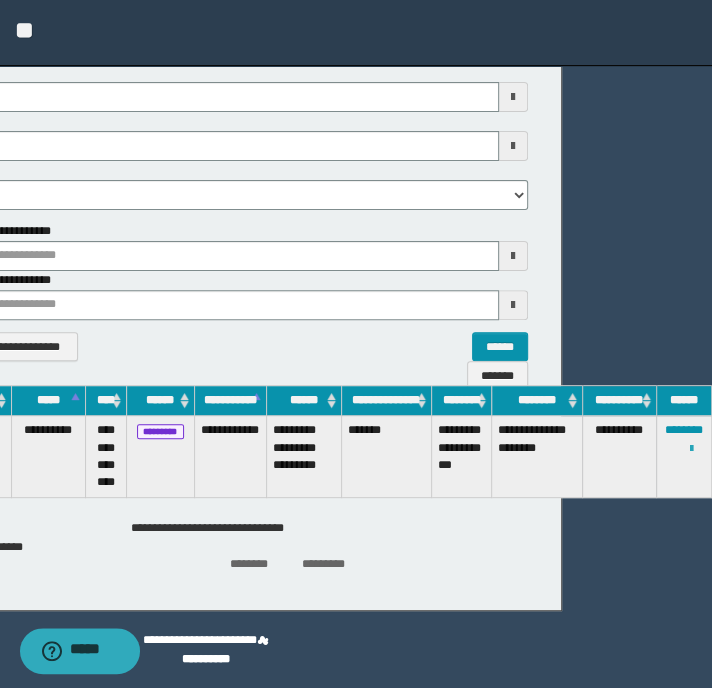 click at bounding box center [691, 449] 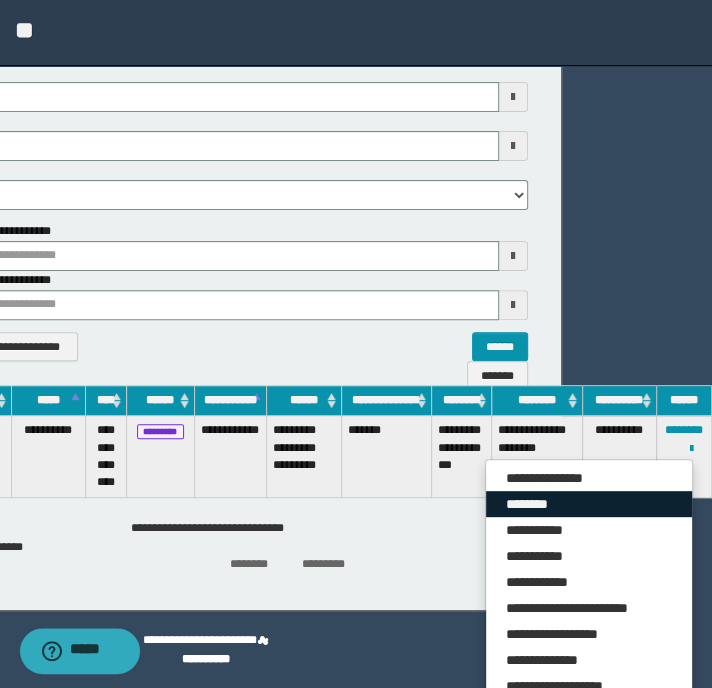 click on "********" at bounding box center (589, 504) 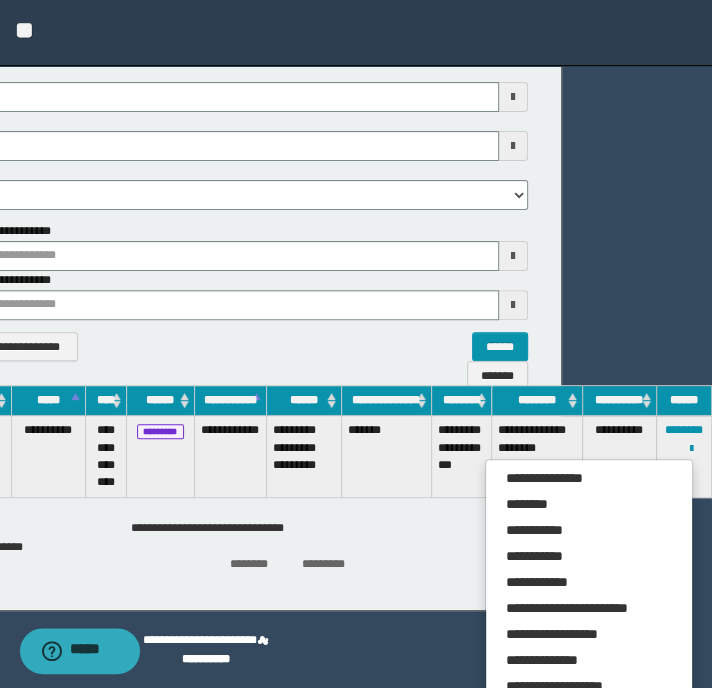 scroll, scrollTop: 201, scrollLeft: 136, axis: both 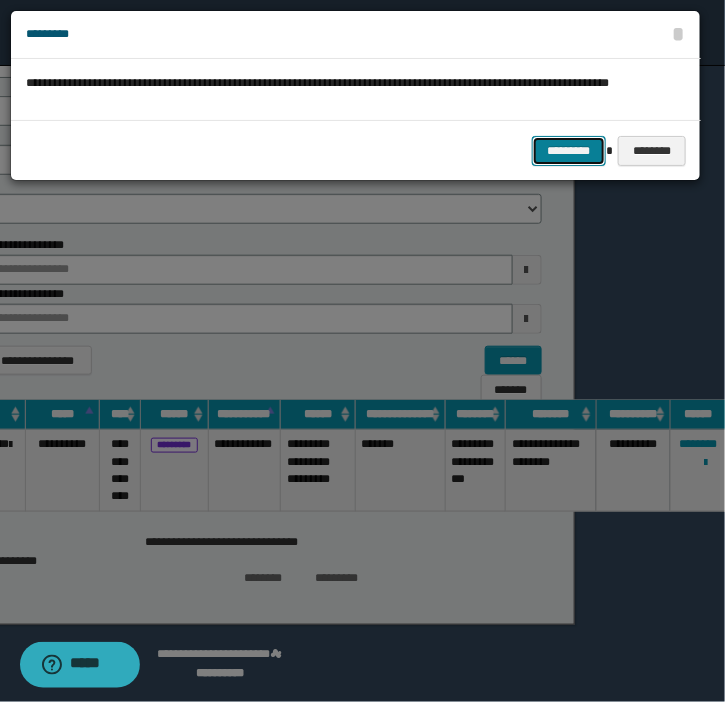 click on "*********" at bounding box center (569, 151) 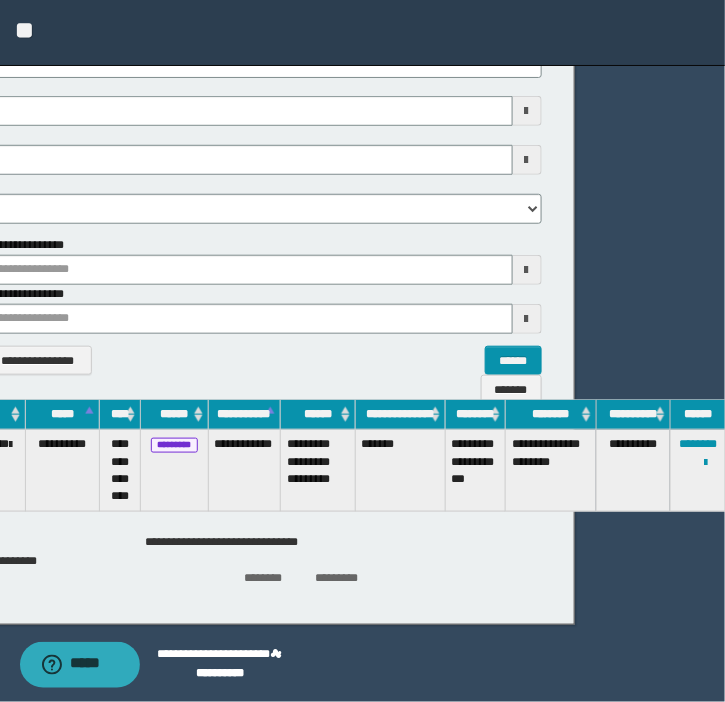 type 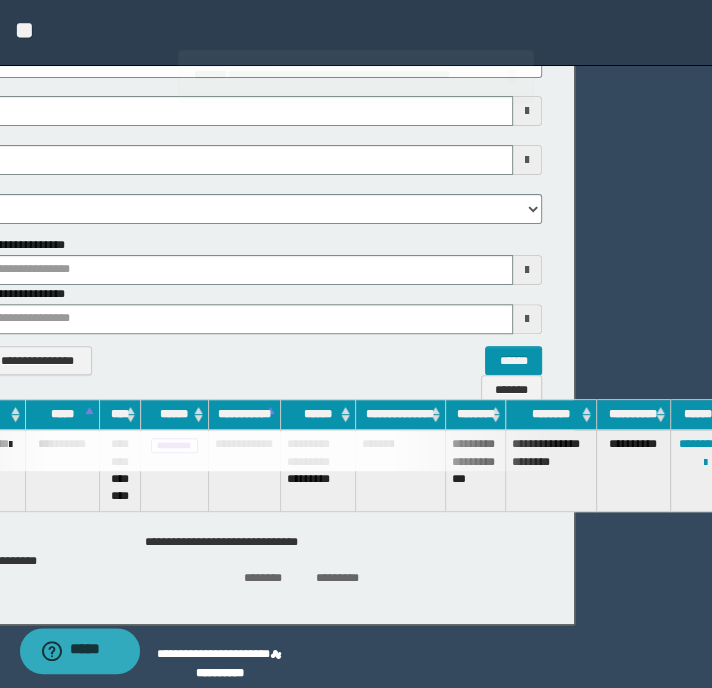 type 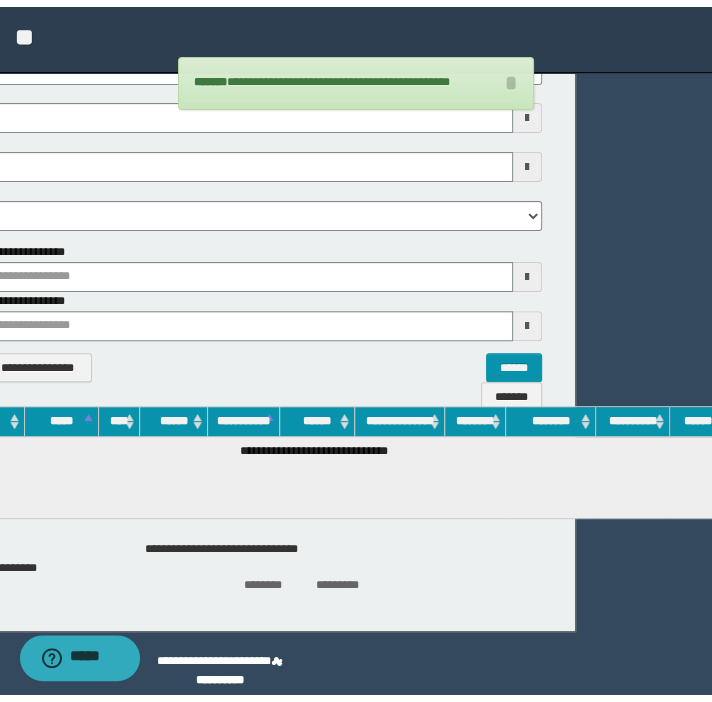scroll, scrollTop: 167, scrollLeft: 0, axis: vertical 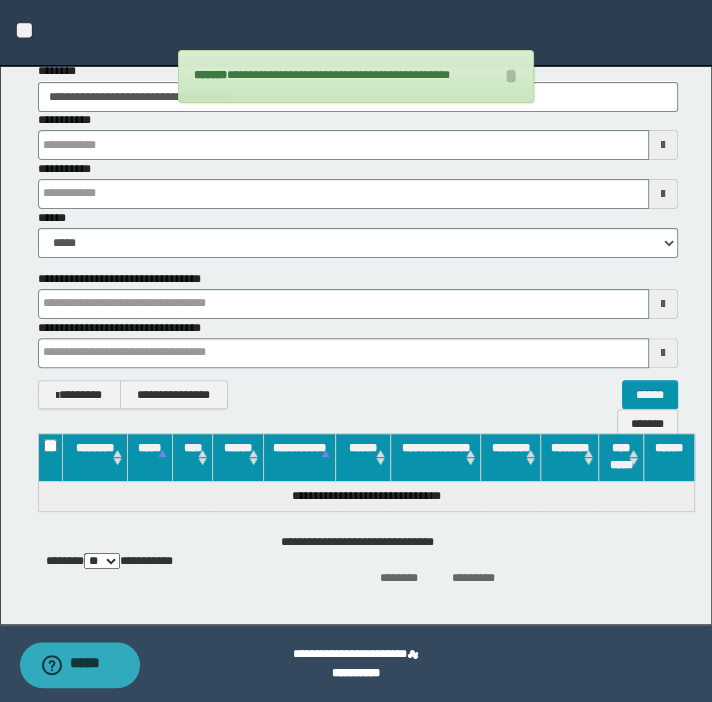 type 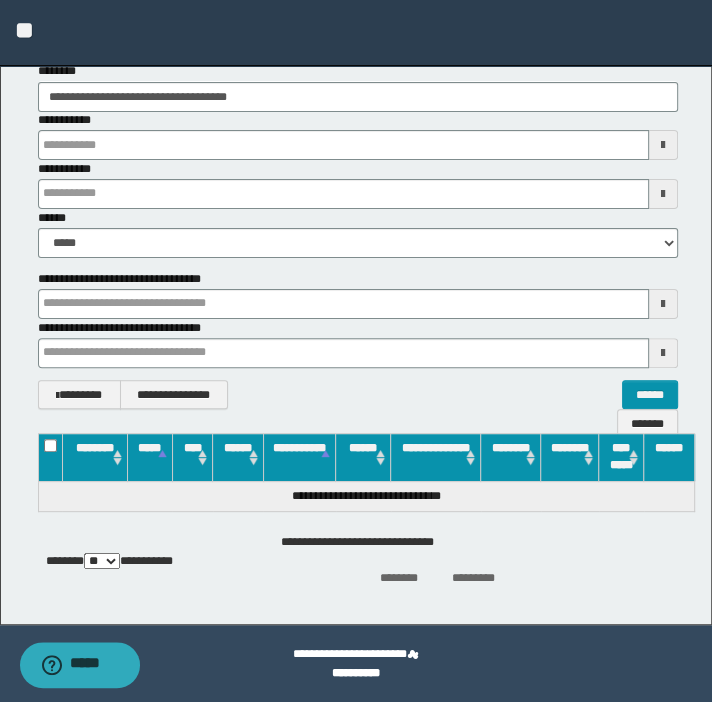 type 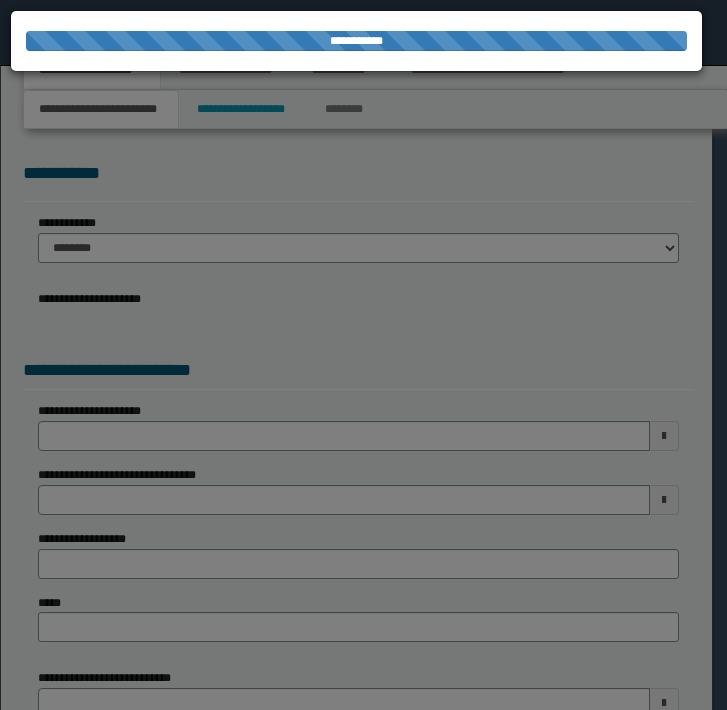 scroll, scrollTop: 0, scrollLeft: 0, axis: both 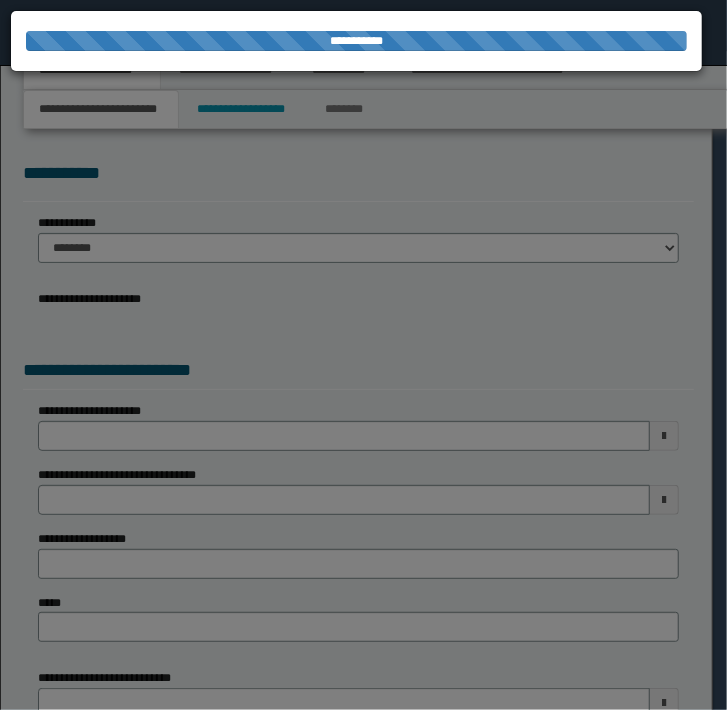 select on "*" 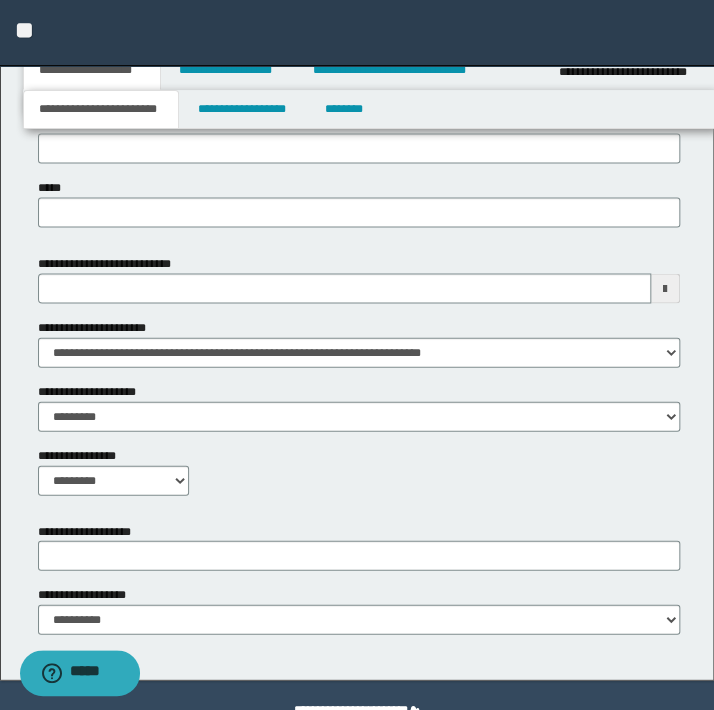 scroll, scrollTop: 862, scrollLeft: 0, axis: vertical 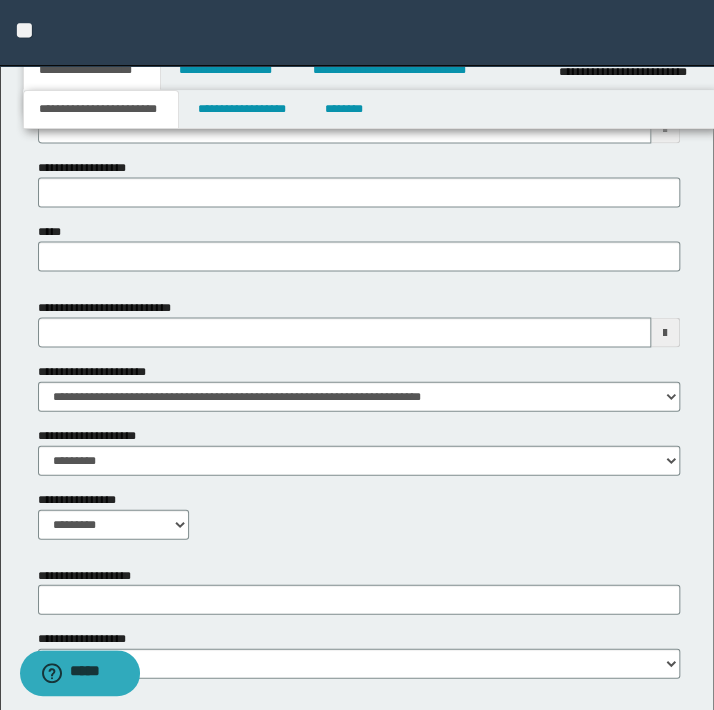 click on "**********" at bounding box center (357, 33) 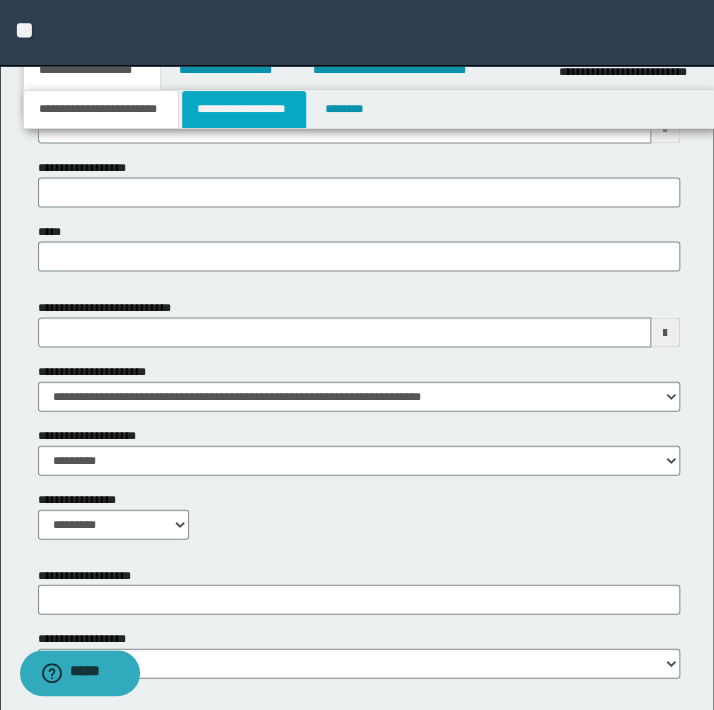 click on "**********" at bounding box center [244, 109] 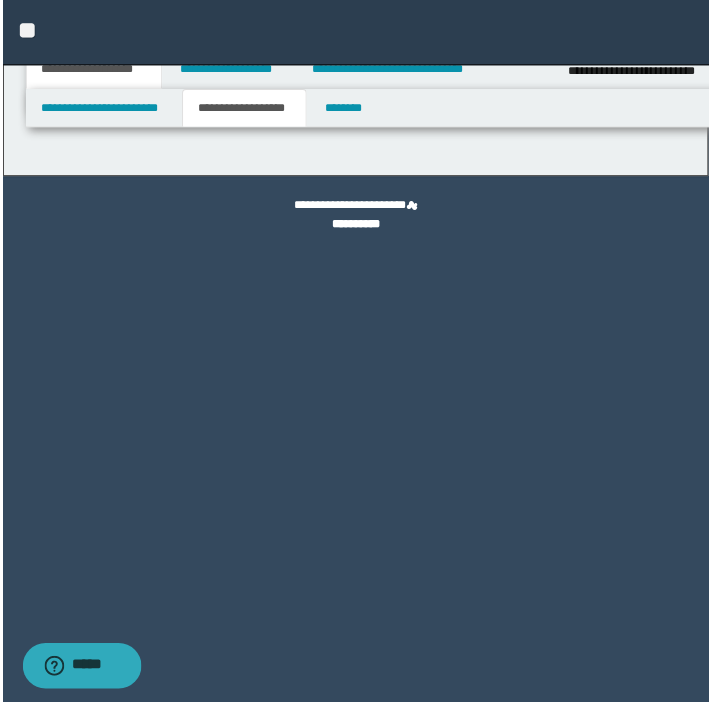 scroll, scrollTop: 0, scrollLeft: 0, axis: both 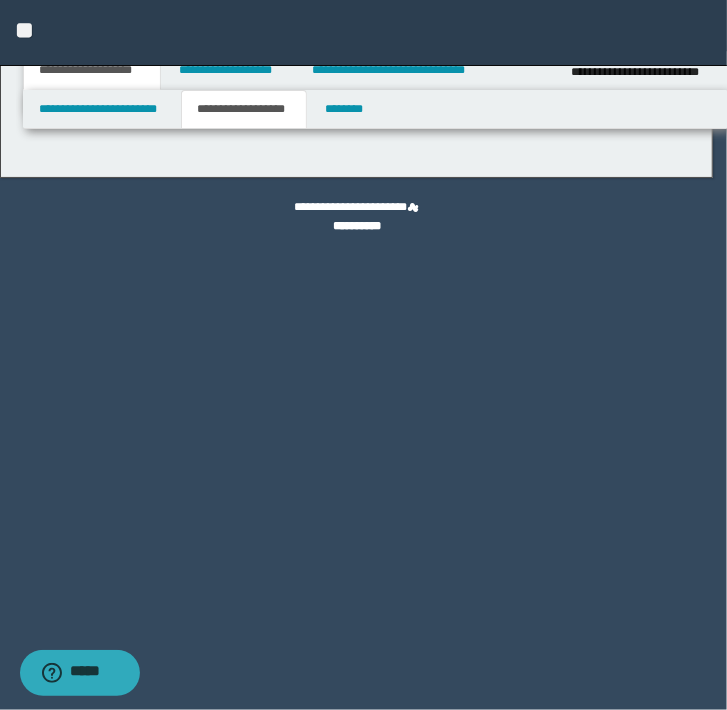 type on "********" 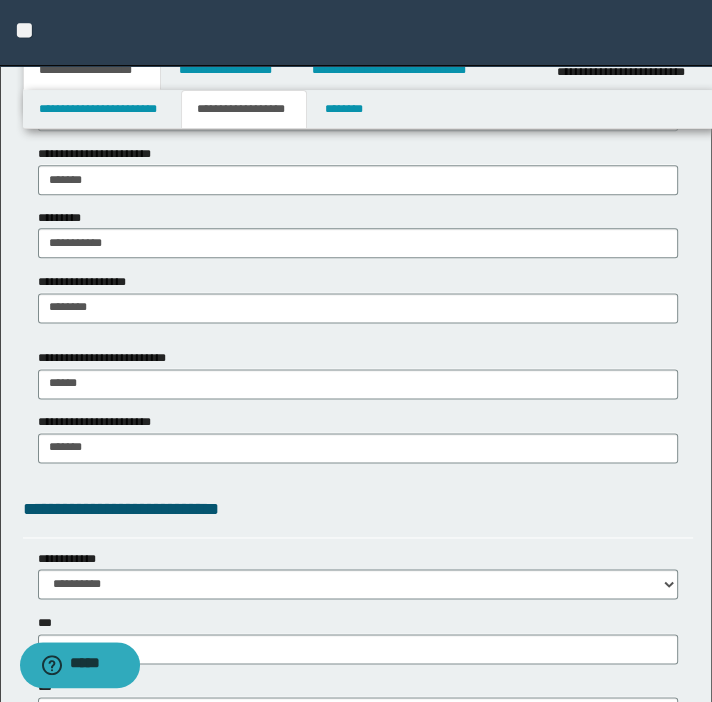 scroll, scrollTop: 1181, scrollLeft: 0, axis: vertical 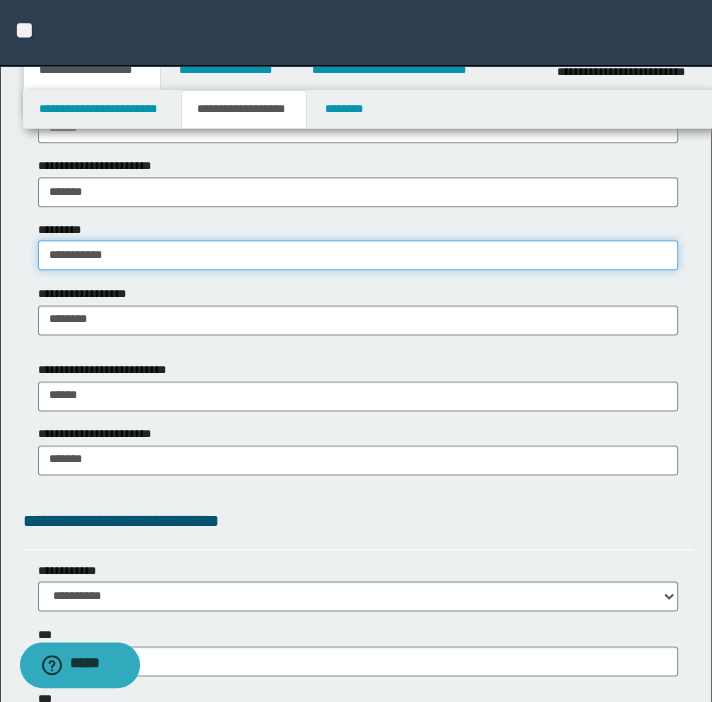 drag, startPoint x: 130, startPoint y: 249, endPoint x: 2, endPoint y: 247, distance: 128.01562 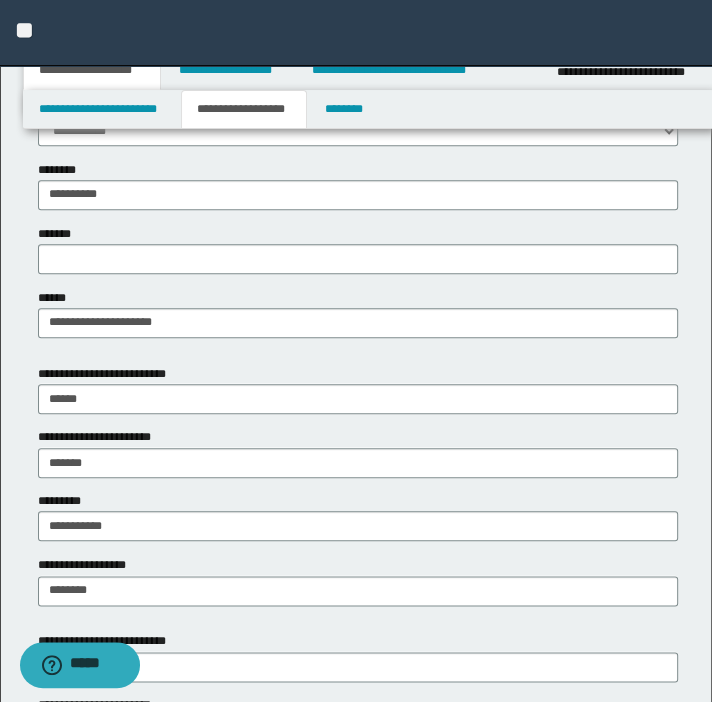 scroll, scrollTop: 909, scrollLeft: 0, axis: vertical 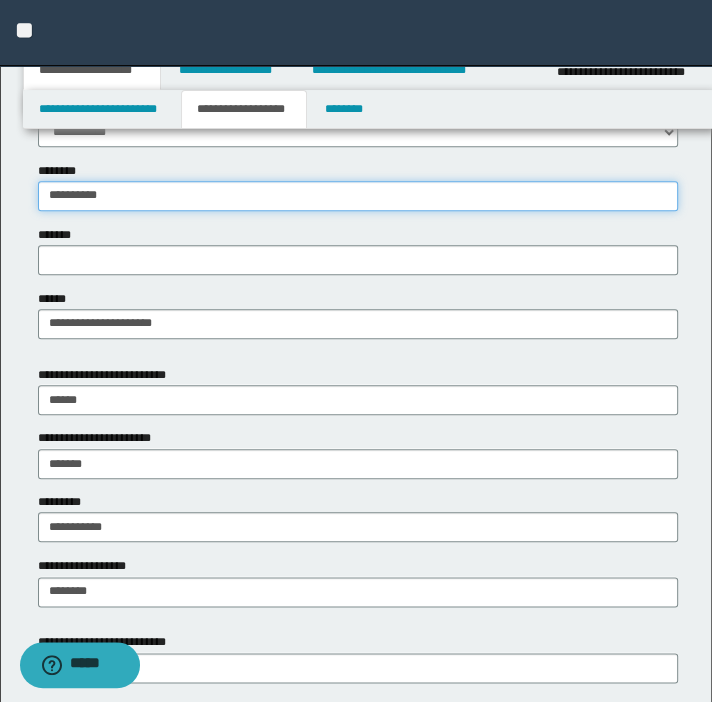 drag, startPoint x: 128, startPoint y: 194, endPoint x: 17, endPoint y: 194, distance: 111 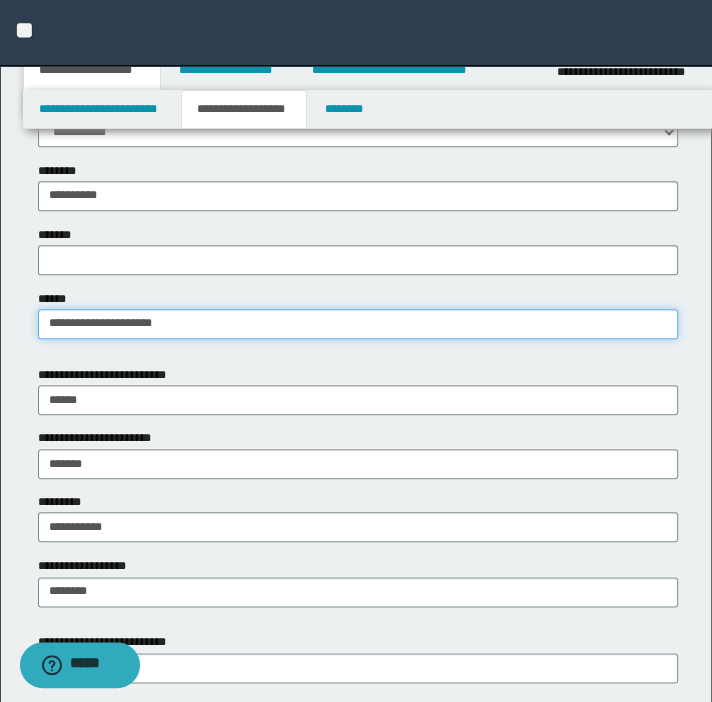 drag, startPoint x: 213, startPoint y: 333, endPoint x: 9, endPoint y: 333, distance: 204 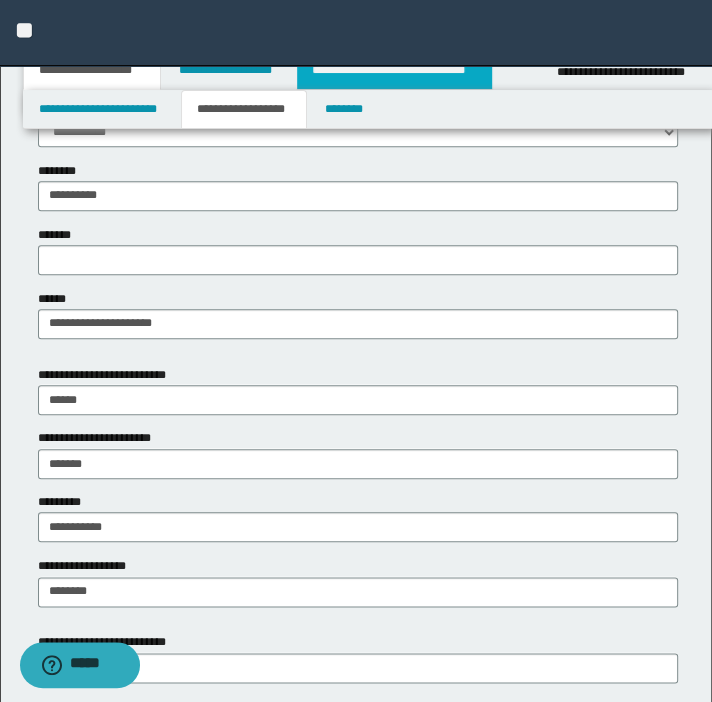 click on "**********" at bounding box center (394, 70) 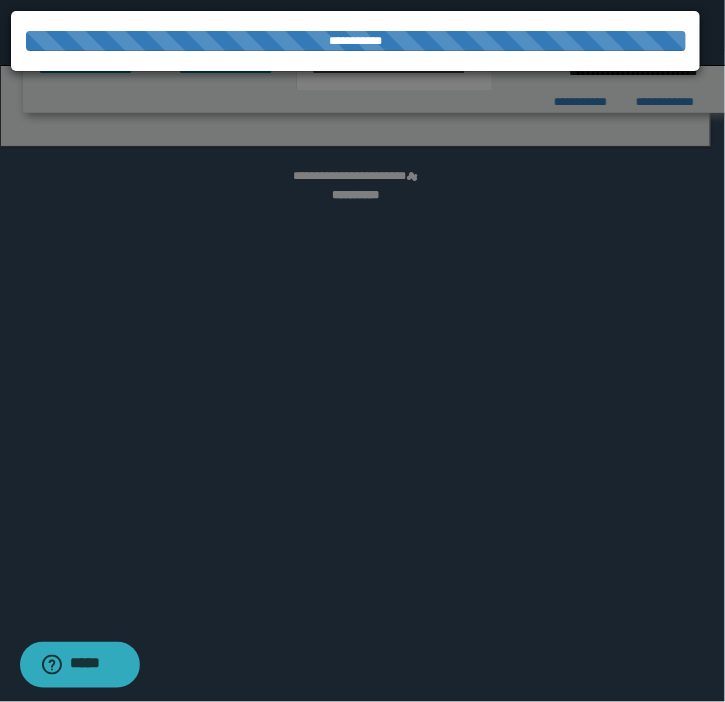 select on "*" 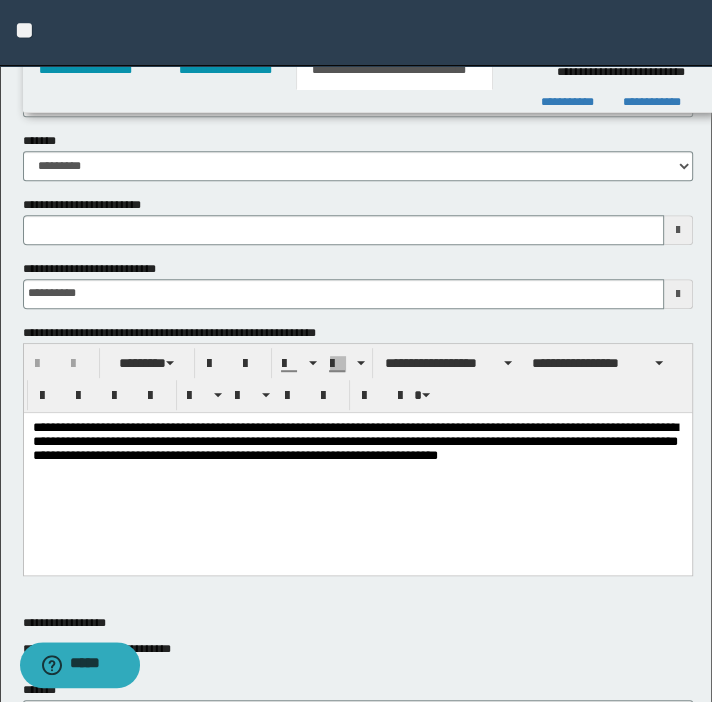 scroll, scrollTop: 545, scrollLeft: 0, axis: vertical 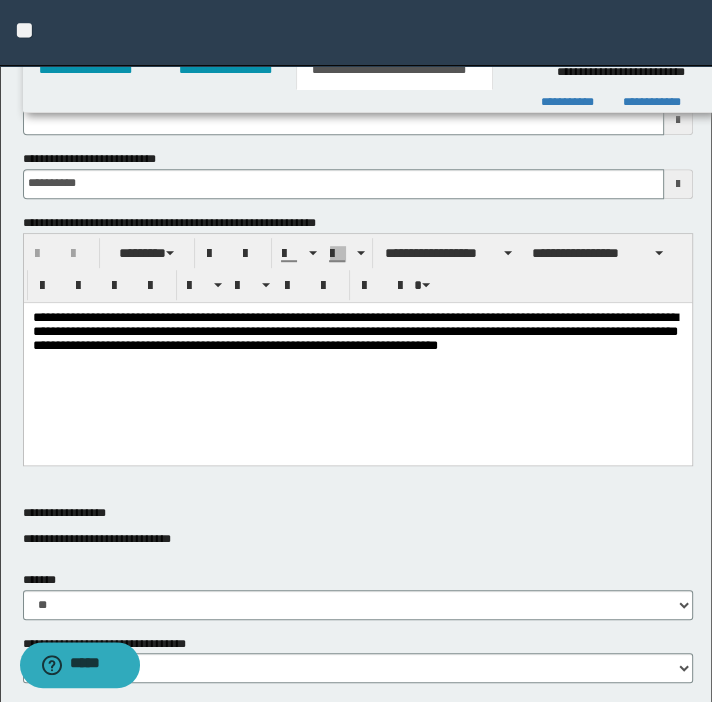 click on "**********" at bounding box center (357, 333) 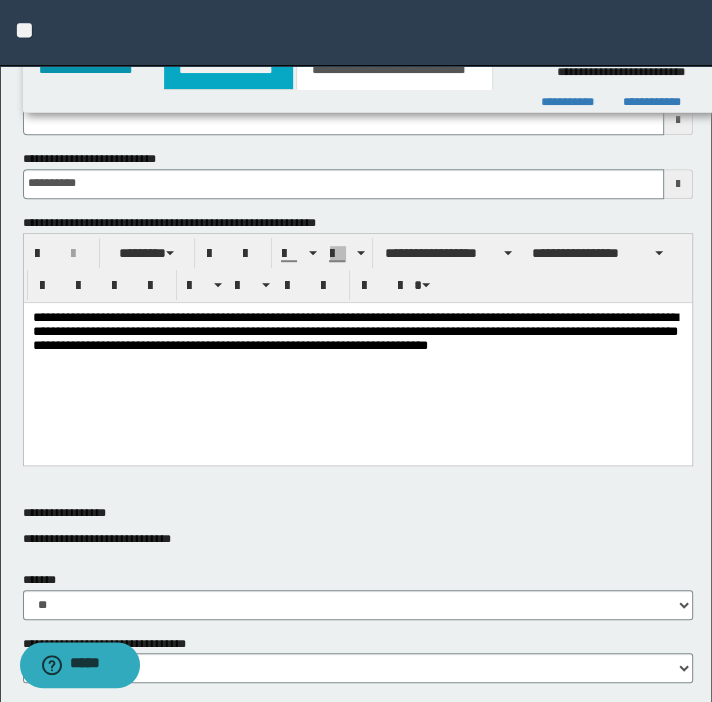 click on "**********" at bounding box center (228, 70) 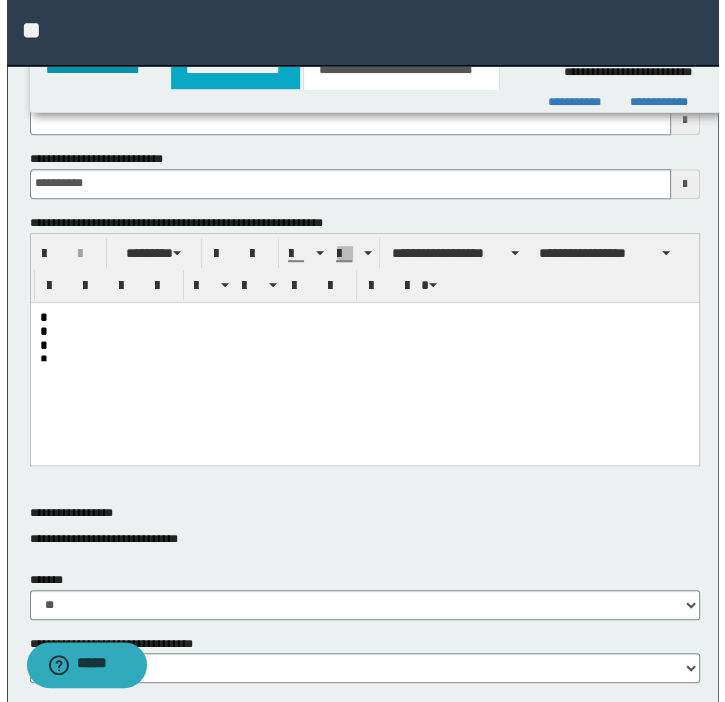 scroll, scrollTop: 0, scrollLeft: 0, axis: both 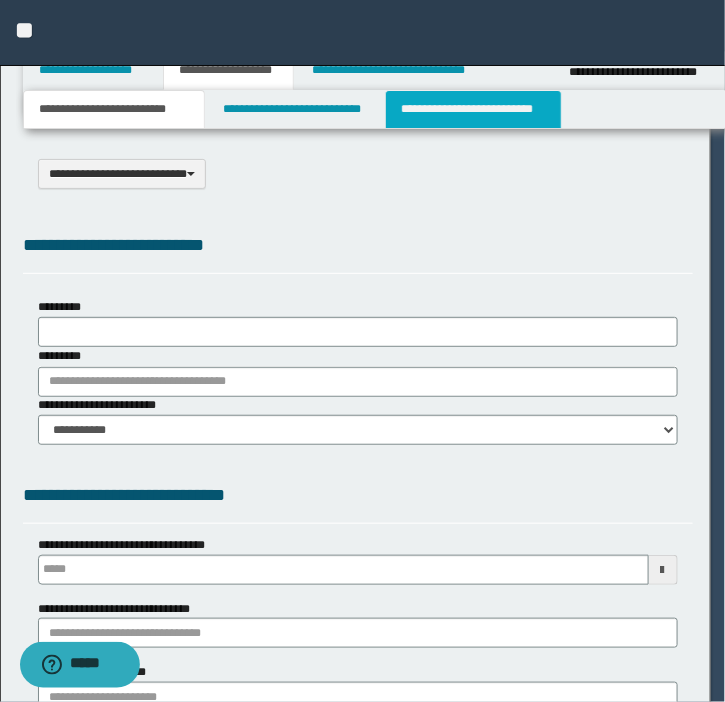 select on "*" 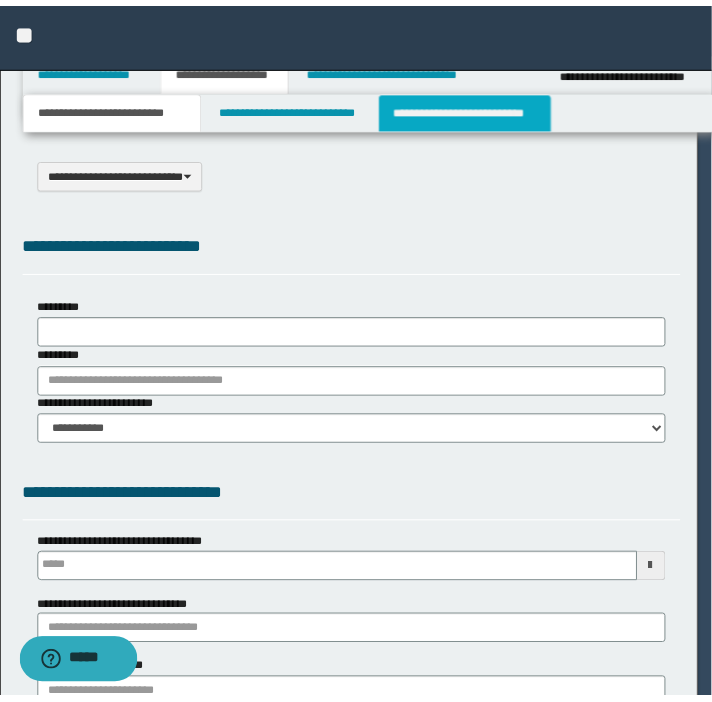 scroll, scrollTop: 0, scrollLeft: 0, axis: both 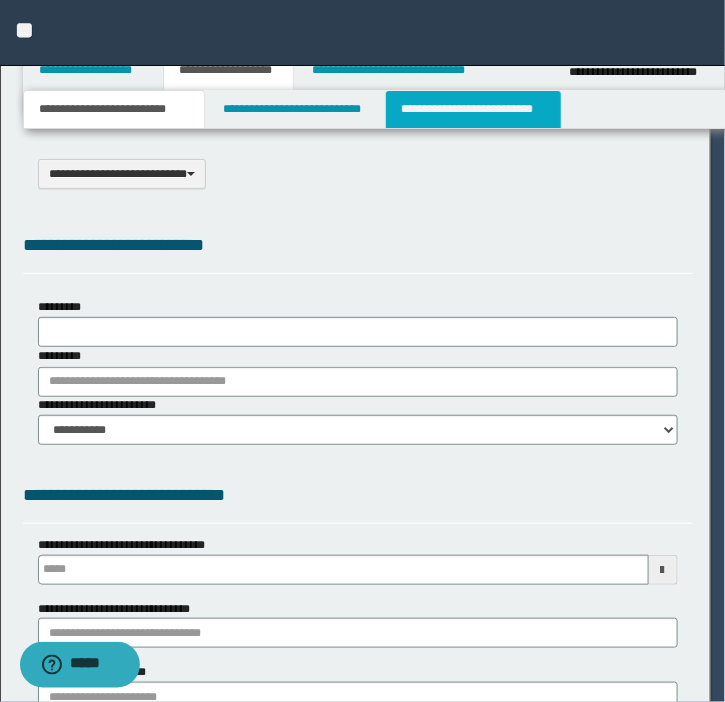click on "**********" at bounding box center [473, 109] 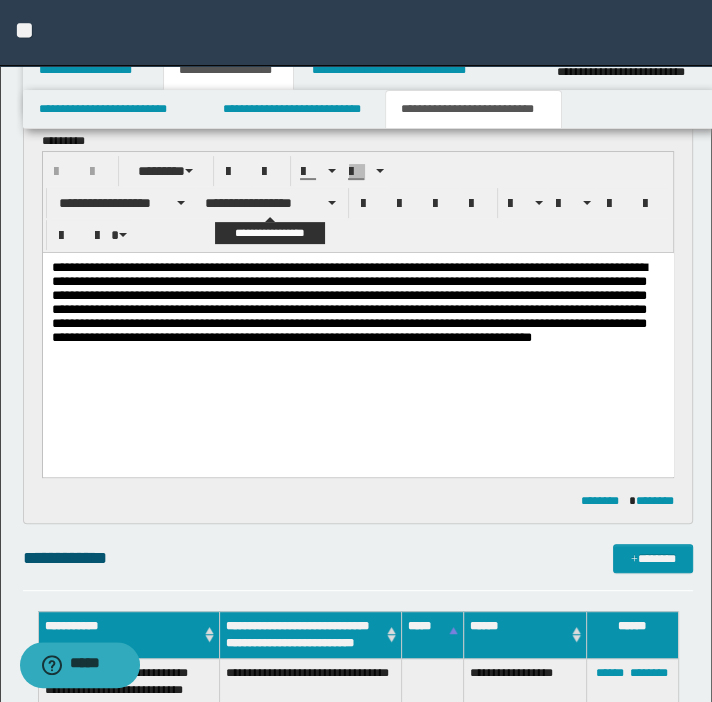 scroll, scrollTop: 272, scrollLeft: 0, axis: vertical 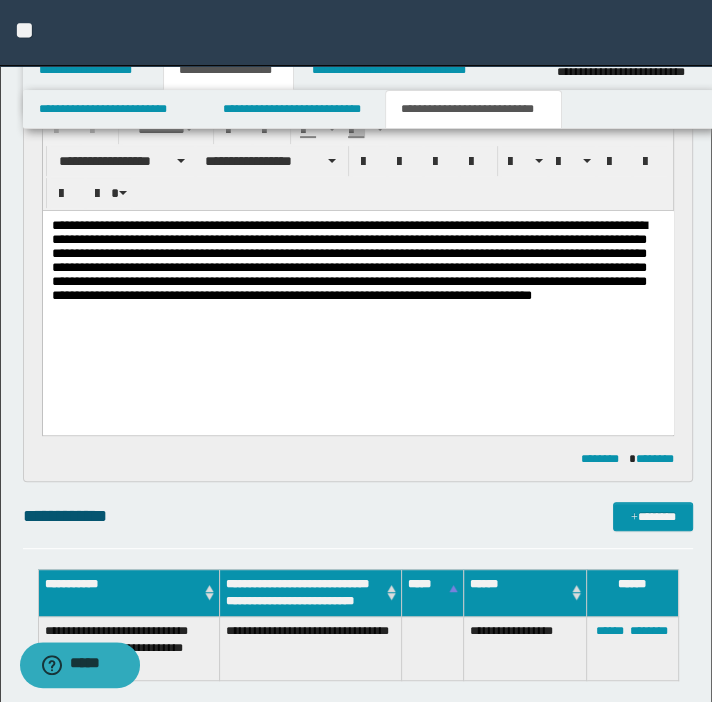 click on "**********" at bounding box center [357, 272] 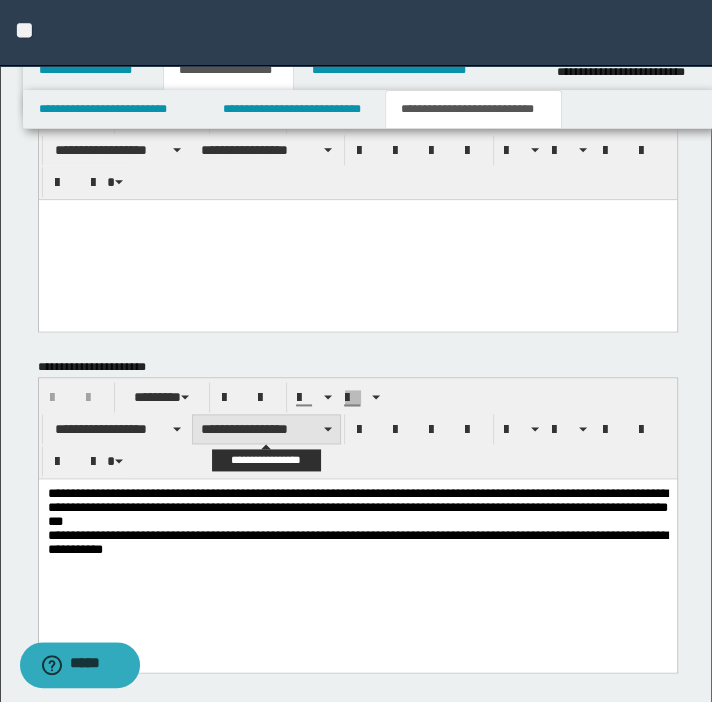 scroll, scrollTop: 1321, scrollLeft: 0, axis: vertical 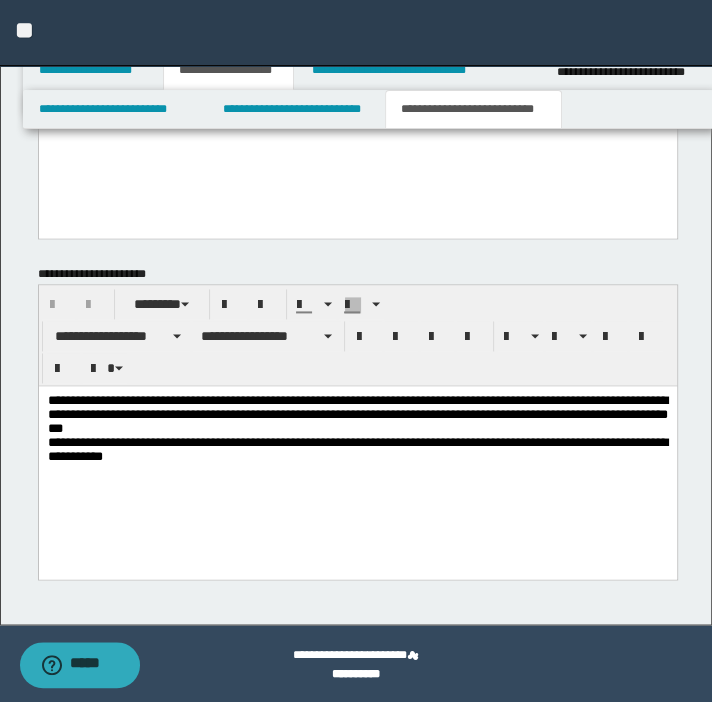 click on "**********" at bounding box center [357, 432] 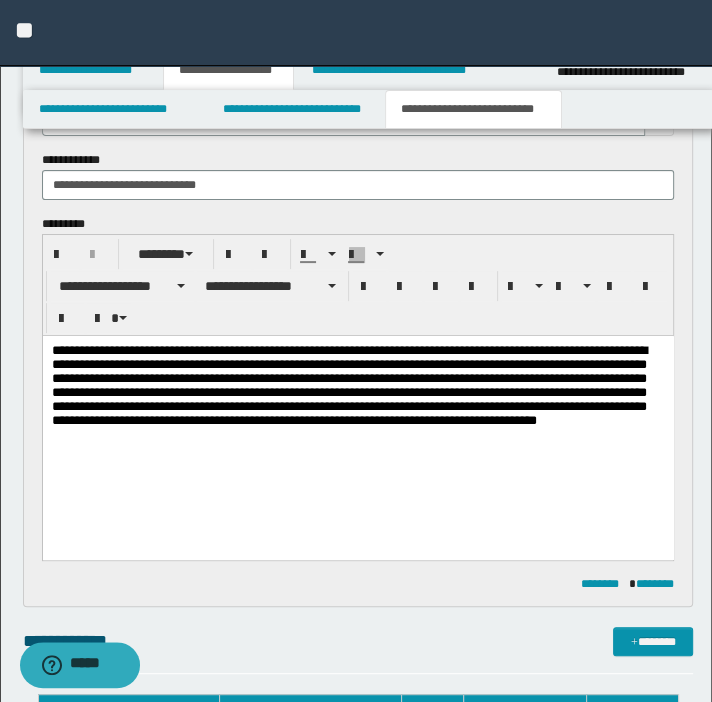 scroll, scrollTop: 0, scrollLeft: 0, axis: both 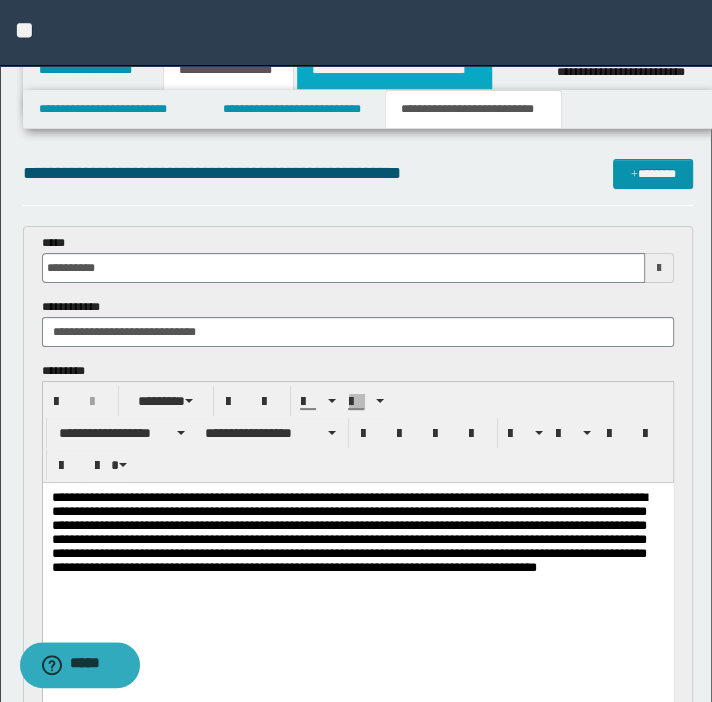 click on "**********" at bounding box center (394, 70) 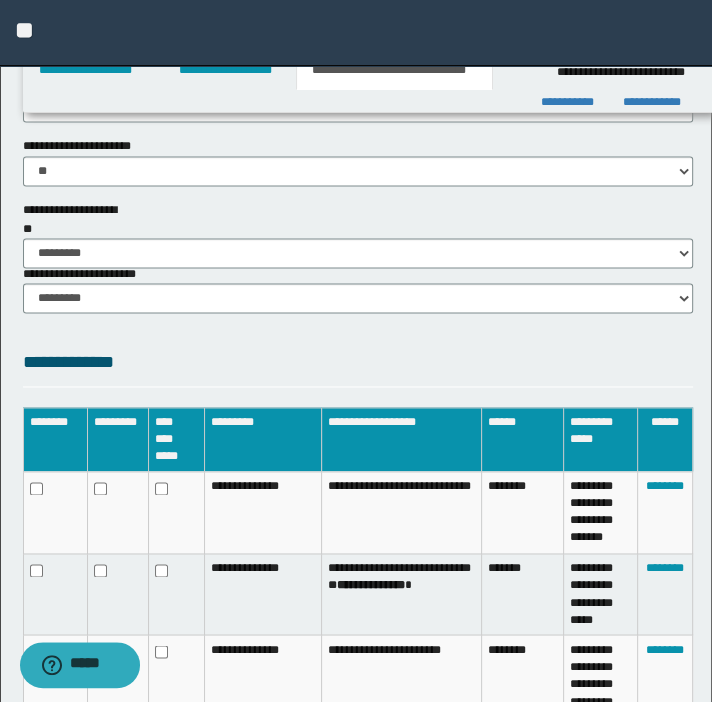 scroll, scrollTop: 1522, scrollLeft: 0, axis: vertical 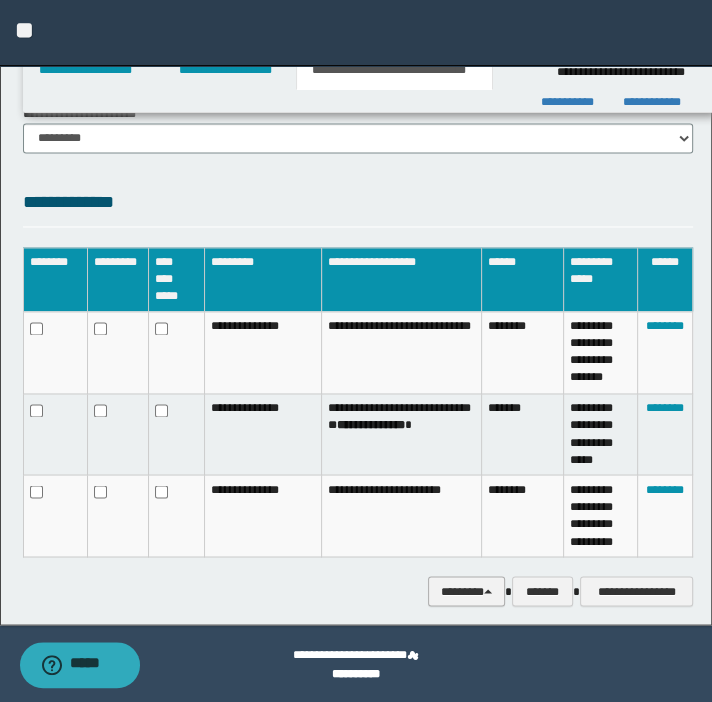 click on "********" at bounding box center (466, 591) 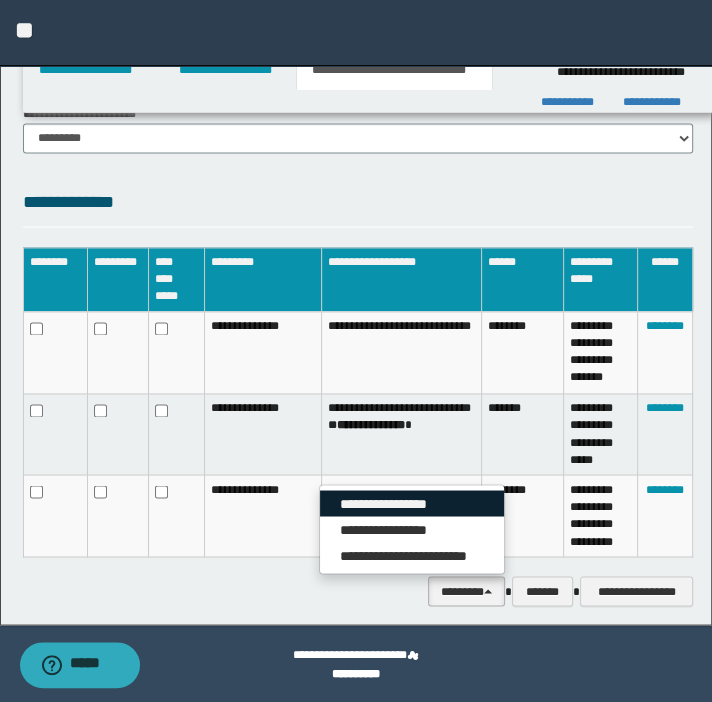 click on "**********" at bounding box center [412, 503] 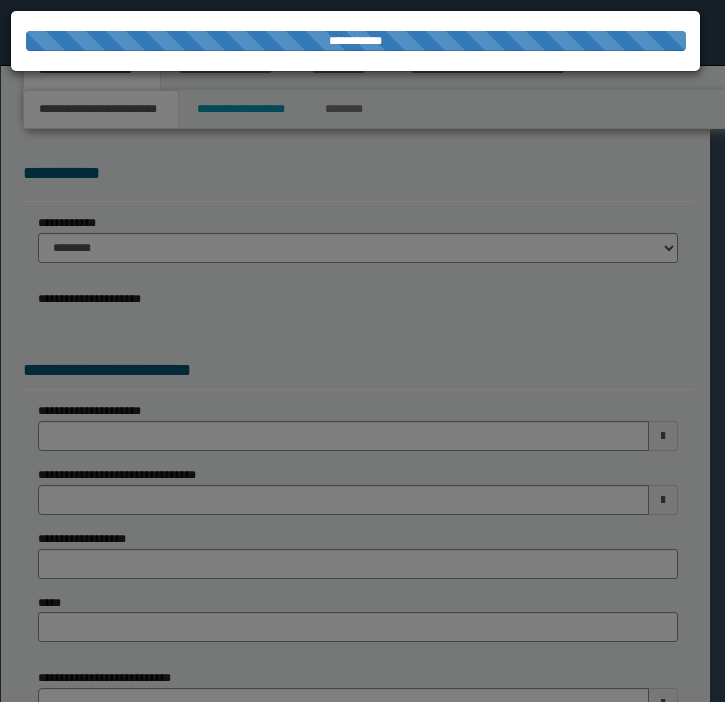 scroll, scrollTop: 0, scrollLeft: 0, axis: both 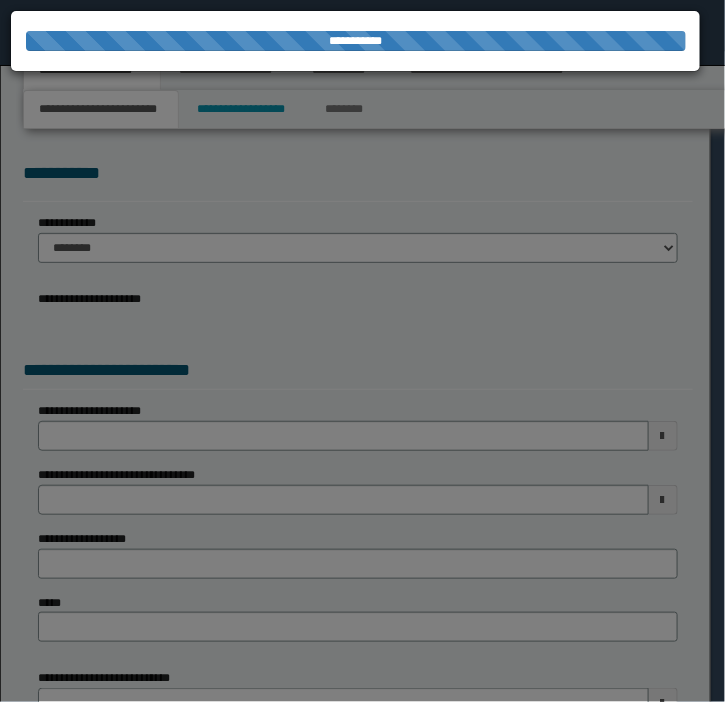 select on "*" 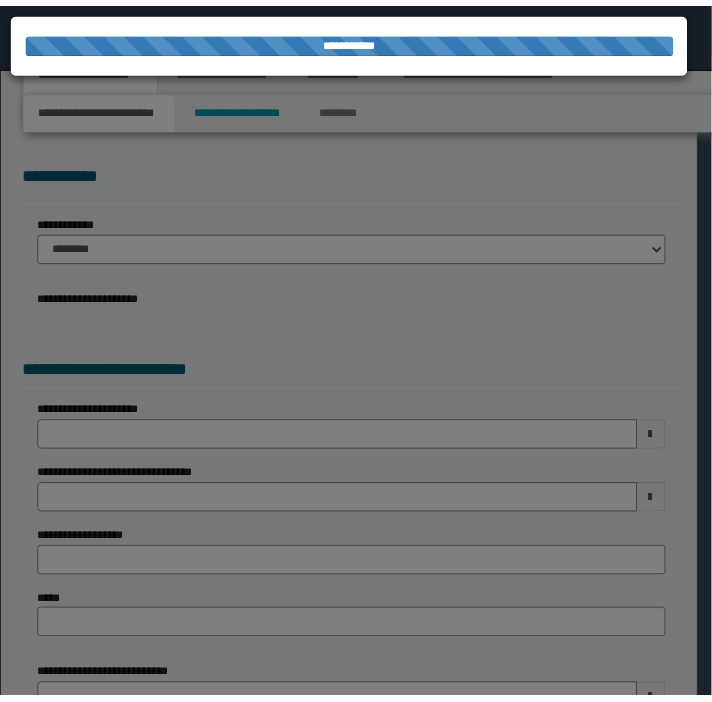 scroll, scrollTop: 0, scrollLeft: 0, axis: both 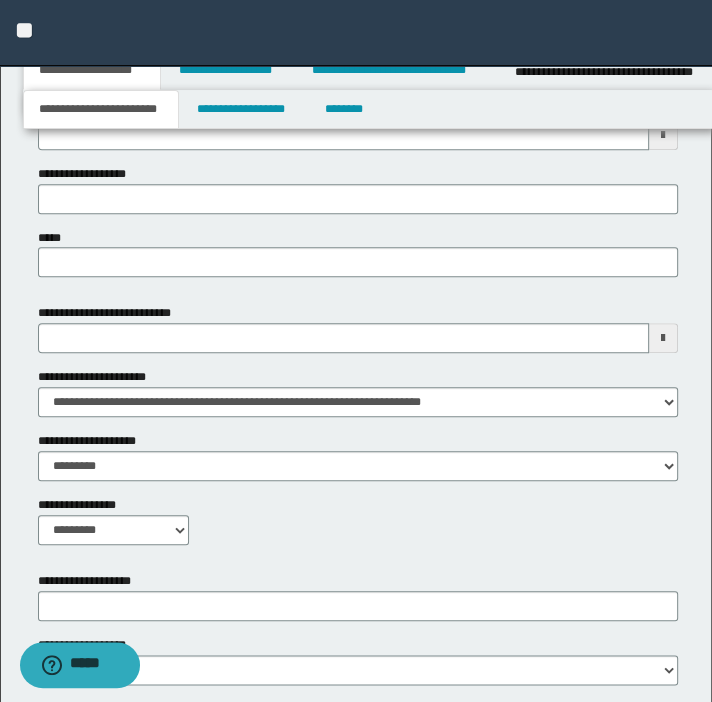 click on "**********" at bounding box center (116, 313) 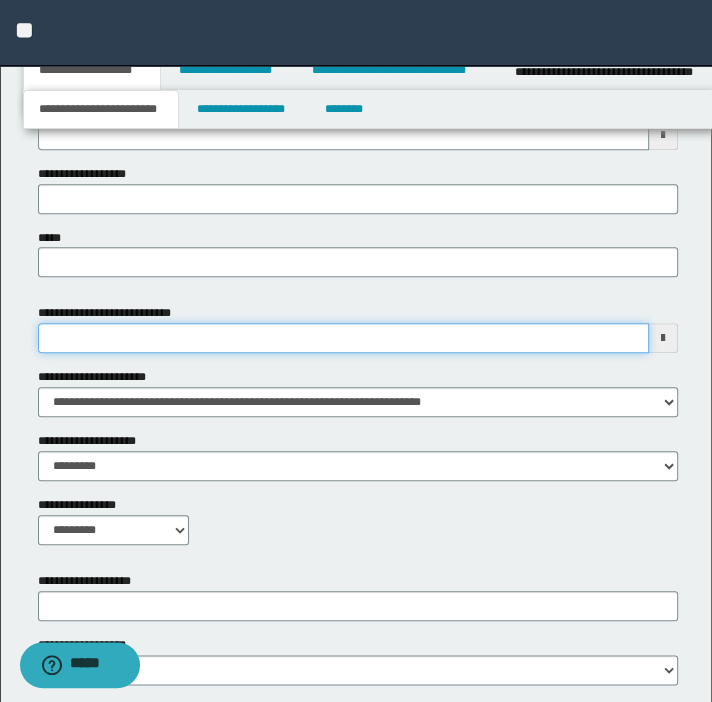 click on "**********" at bounding box center [343, 338] 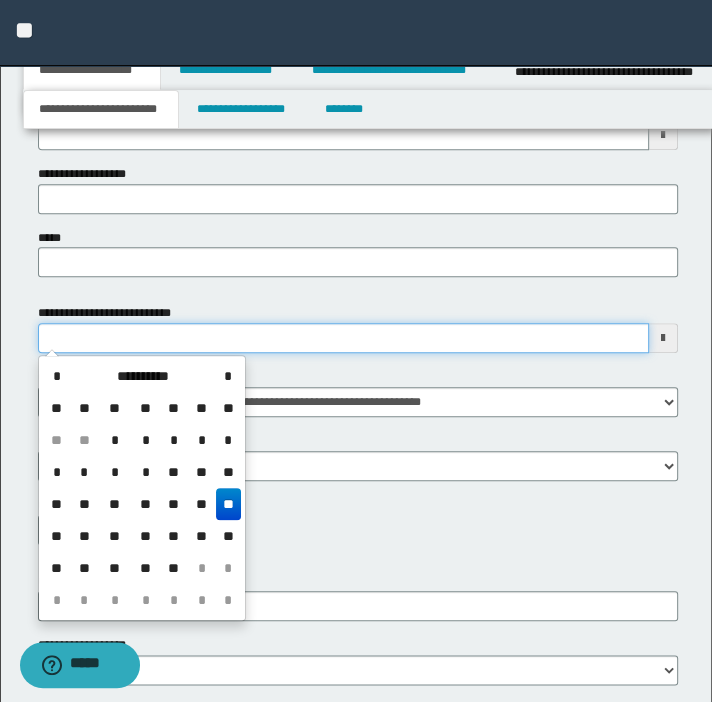 click on "**********" at bounding box center [343, 338] 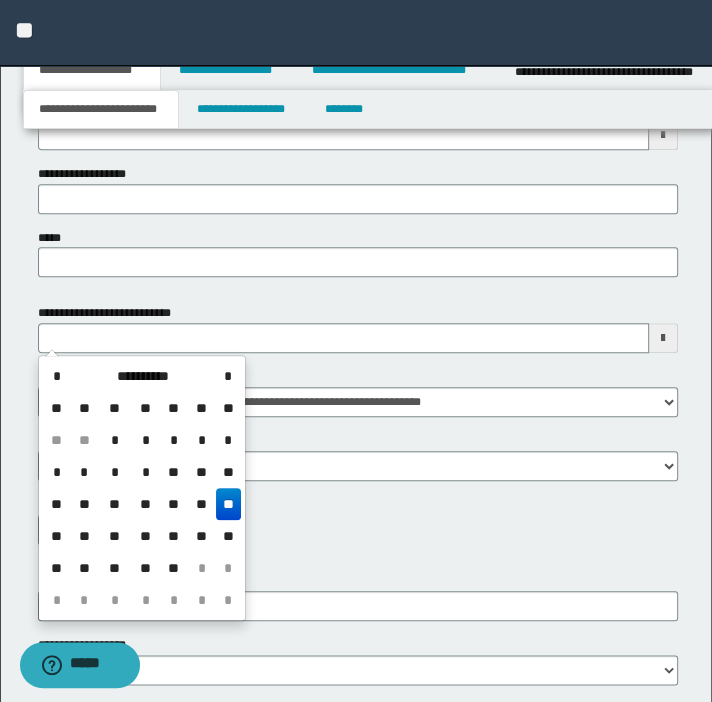 click on "**" at bounding box center [228, 504] 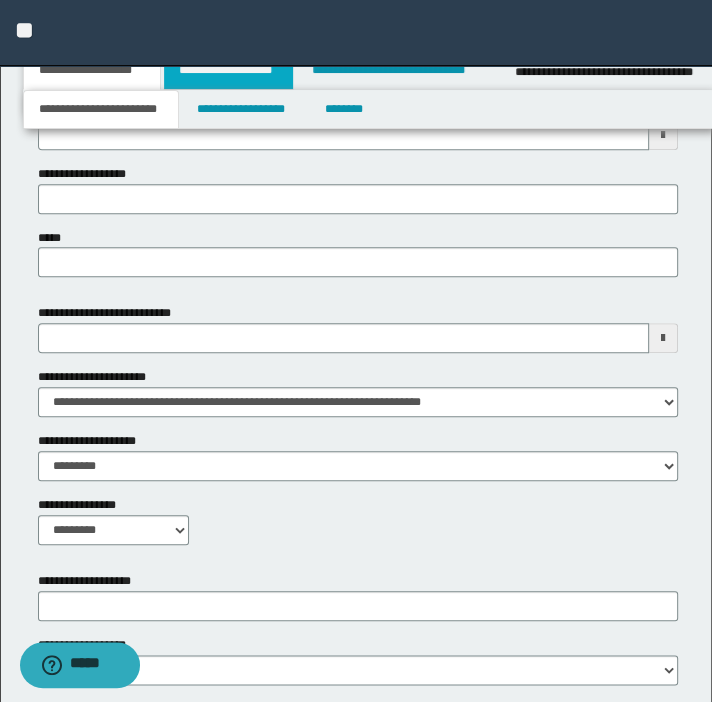 click on "**********" at bounding box center [228, 70] 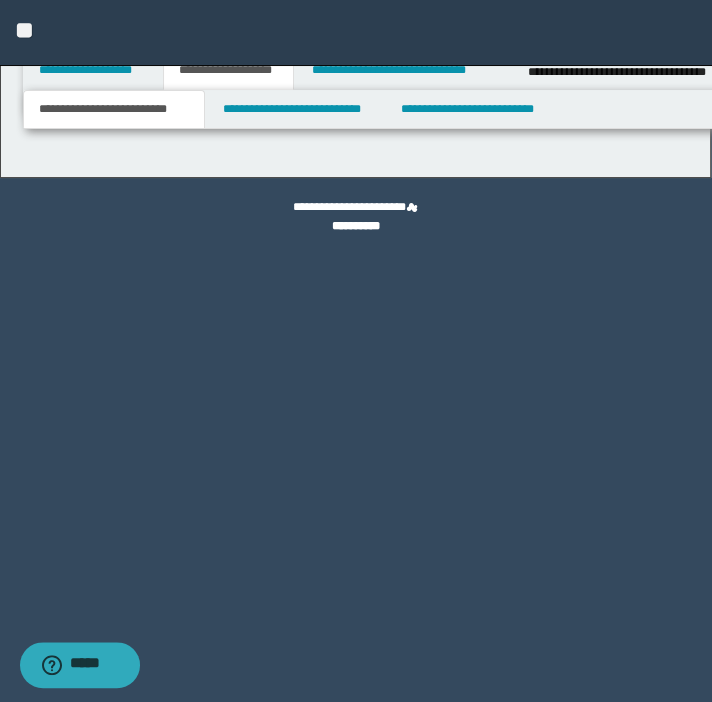 scroll, scrollTop: 0, scrollLeft: 0, axis: both 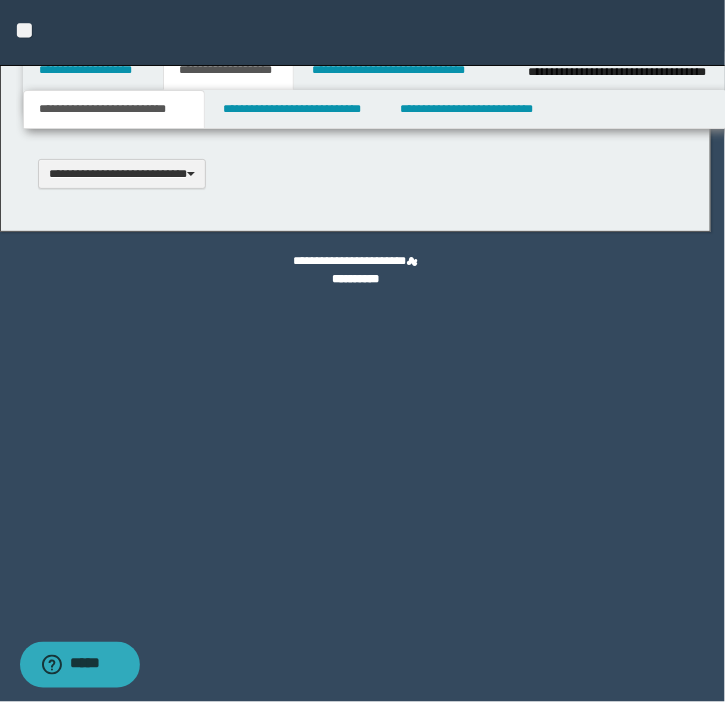 type 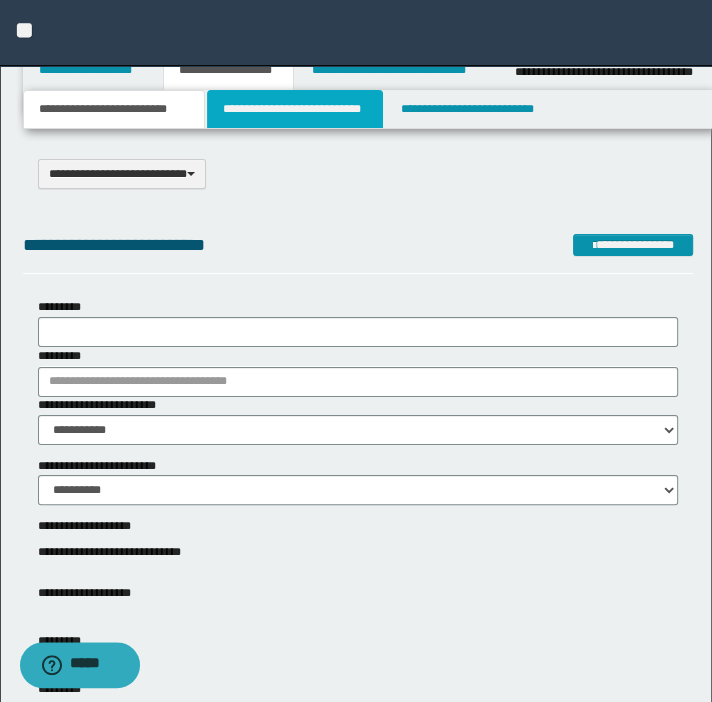 click on "**********" at bounding box center (294, 109) 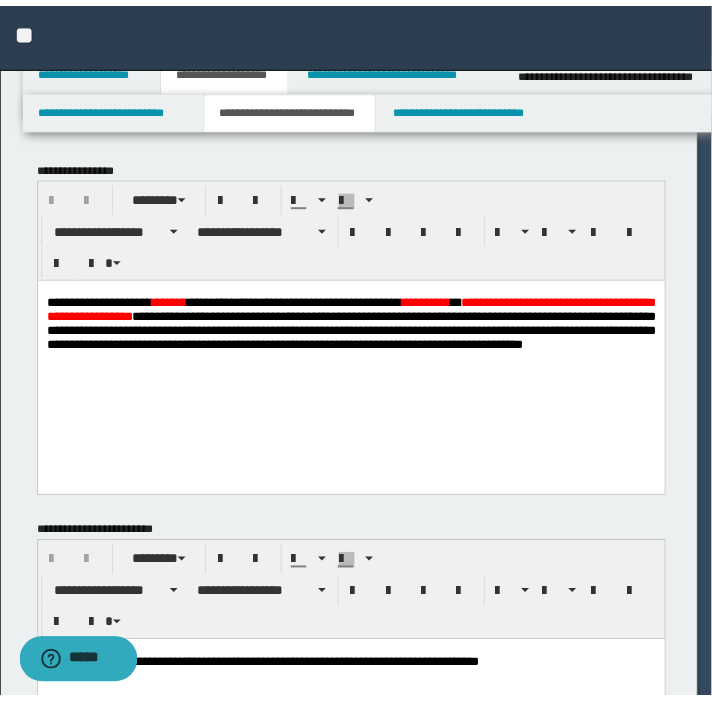 scroll, scrollTop: 0, scrollLeft: 0, axis: both 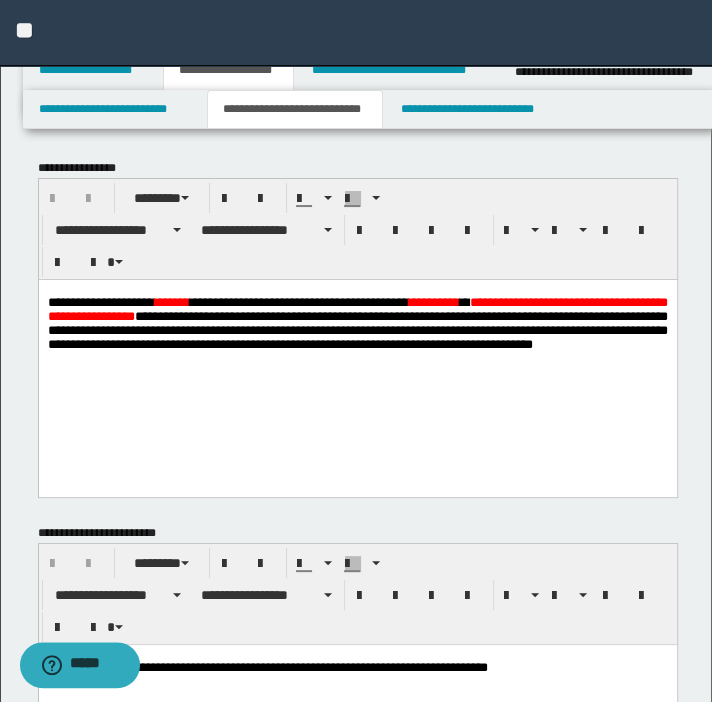 drag, startPoint x: 156, startPoint y: 296, endPoint x: 158, endPoint y: 328, distance: 32.06244 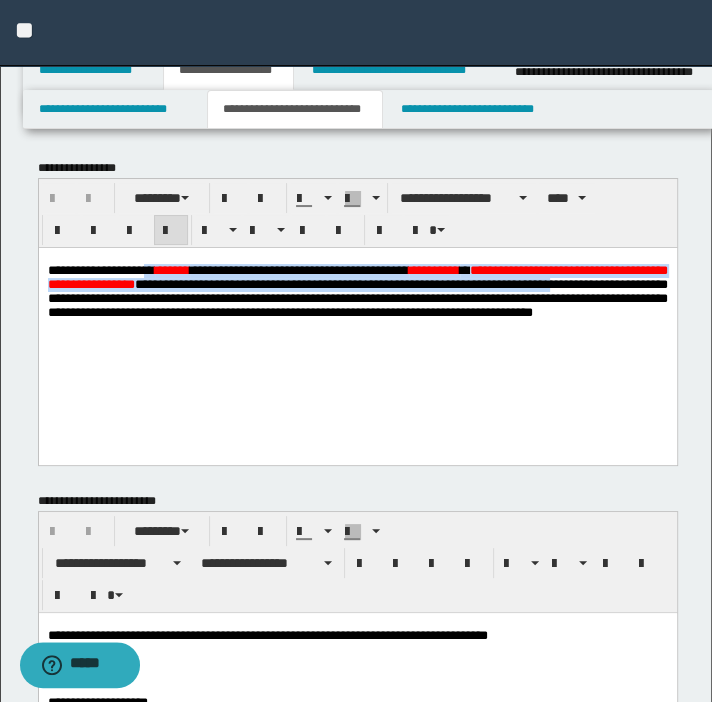 click on "**********" at bounding box center [357, 276] 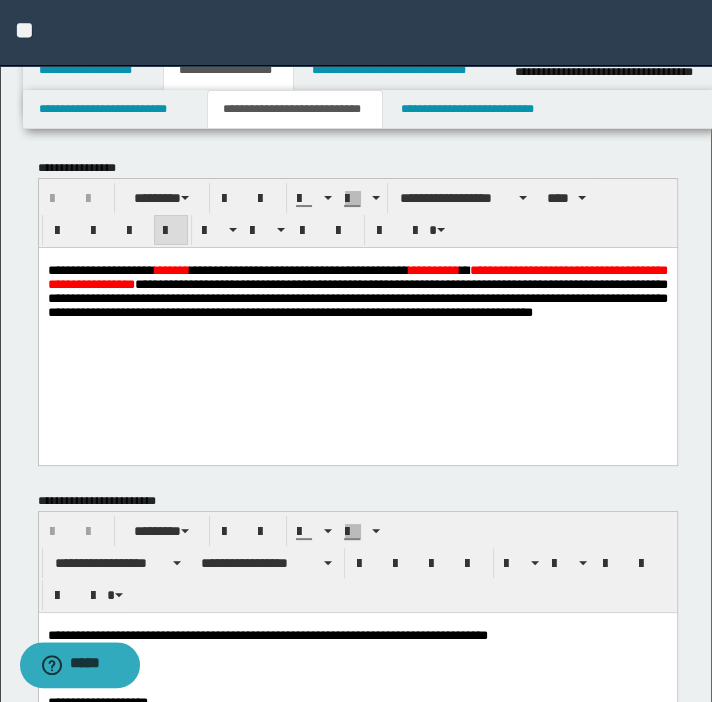 click on "**********" at bounding box center (100, 269) 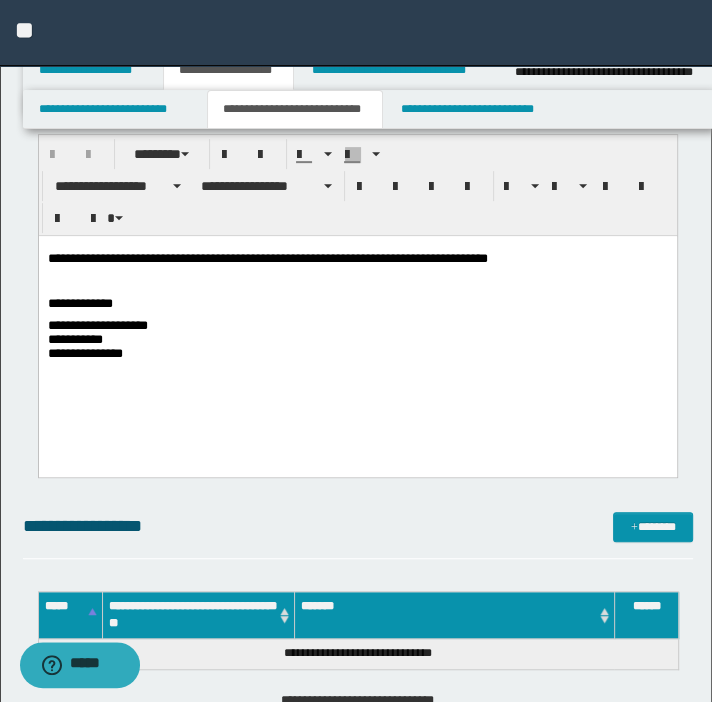 scroll, scrollTop: 363, scrollLeft: 0, axis: vertical 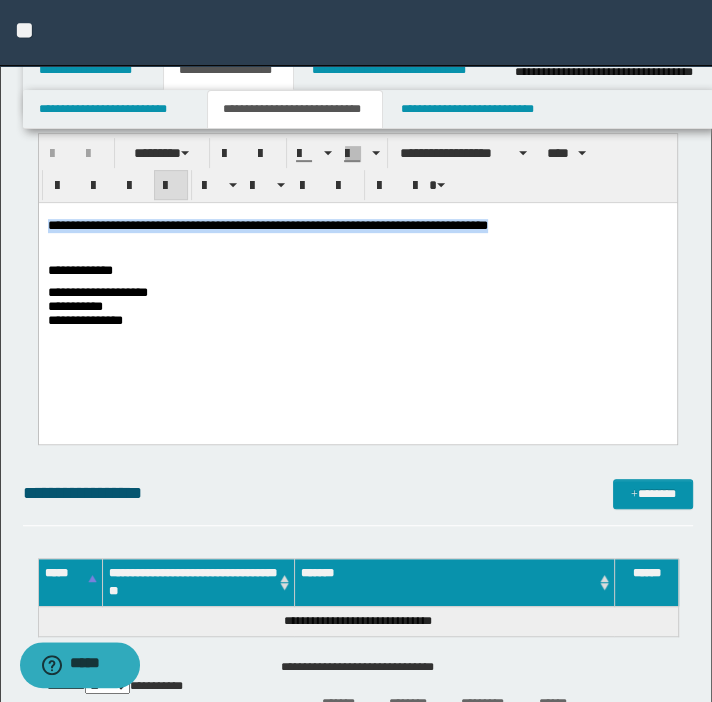 drag, startPoint x: 520, startPoint y: 227, endPoint x: 47, endPoint y: 230, distance: 473.00952 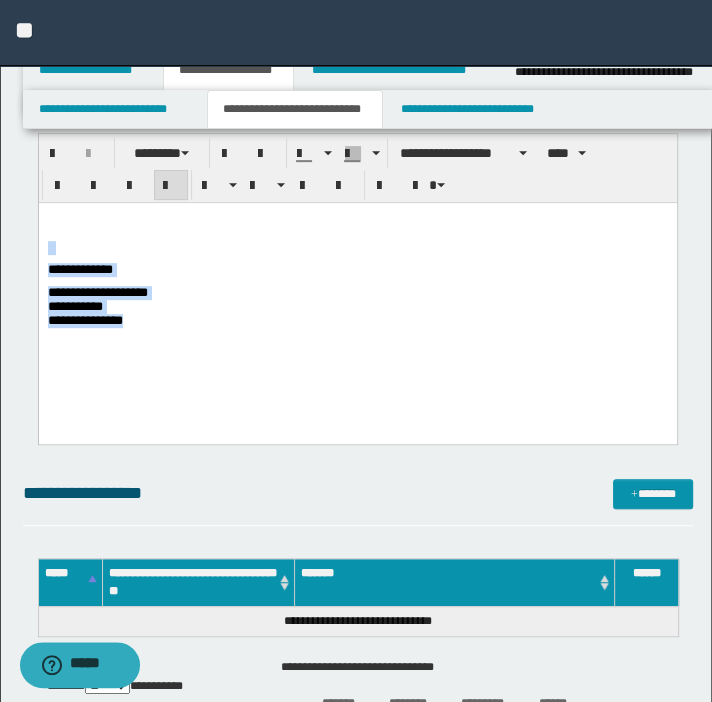 drag, startPoint x: 178, startPoint y: 336, endPoint x: 1, endPoint y: 251, distance: 196.35173 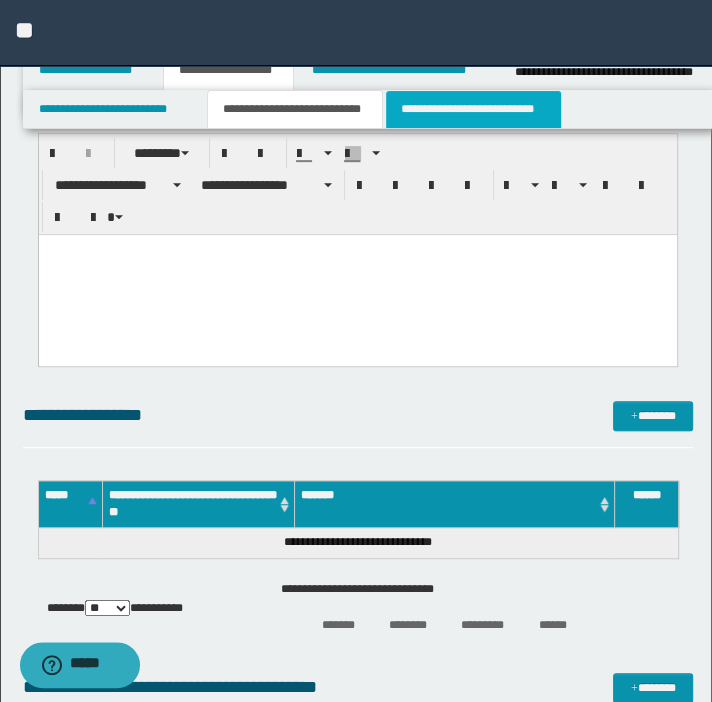 click on "**********" at bounding box center (473, 109) 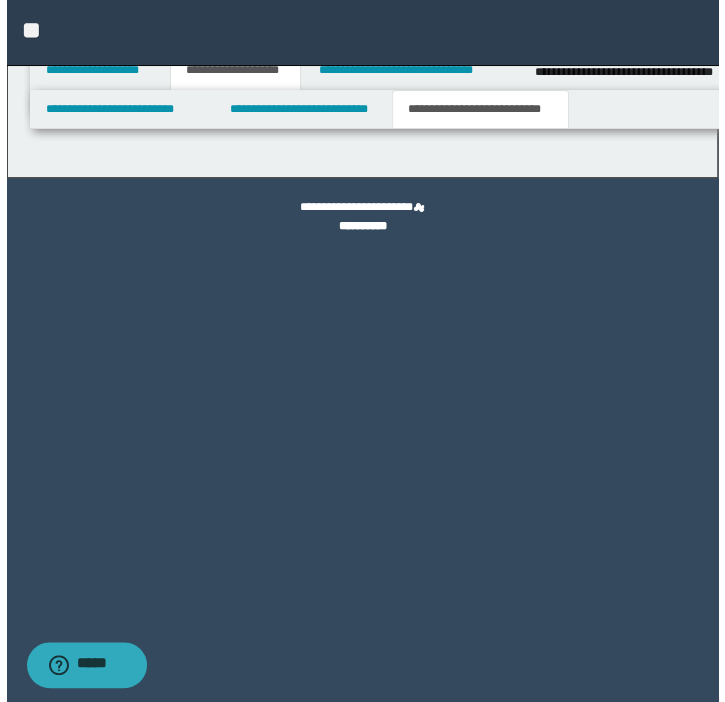 scroll, scrollTop: 0, scrollLeft: 0, axis: both 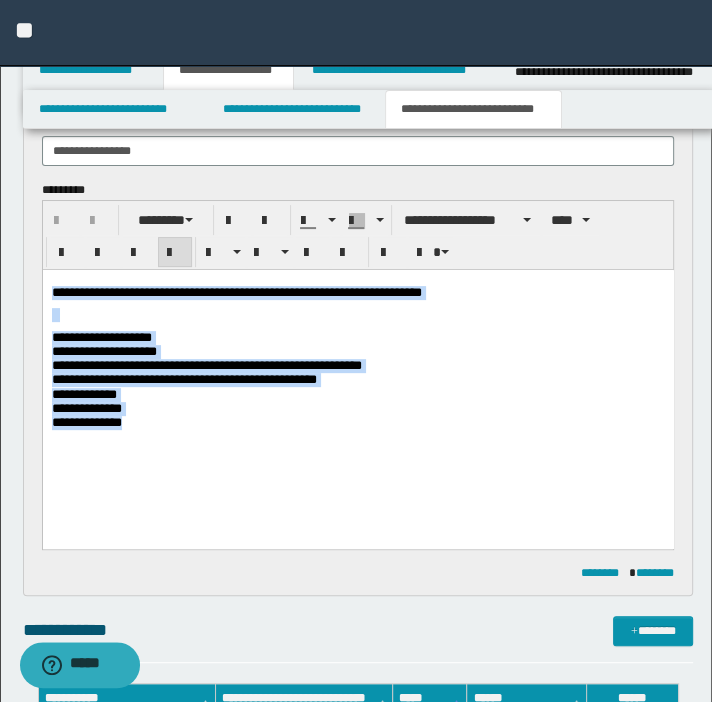 drag, startPoint x: 198, startPoint y: 445, endPoint x: 36, endPoint y: 278, distance: 232.665 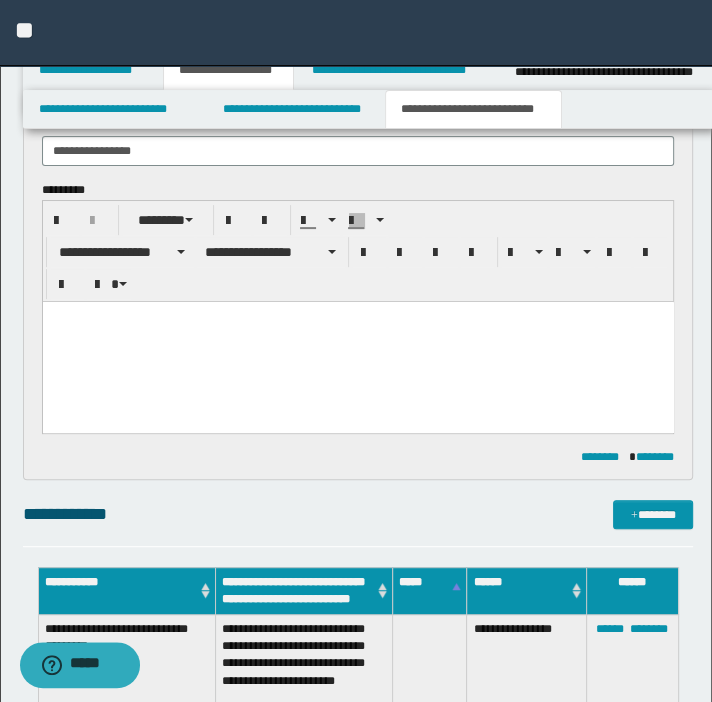 click on "**********" at bounding box center (358, 141) 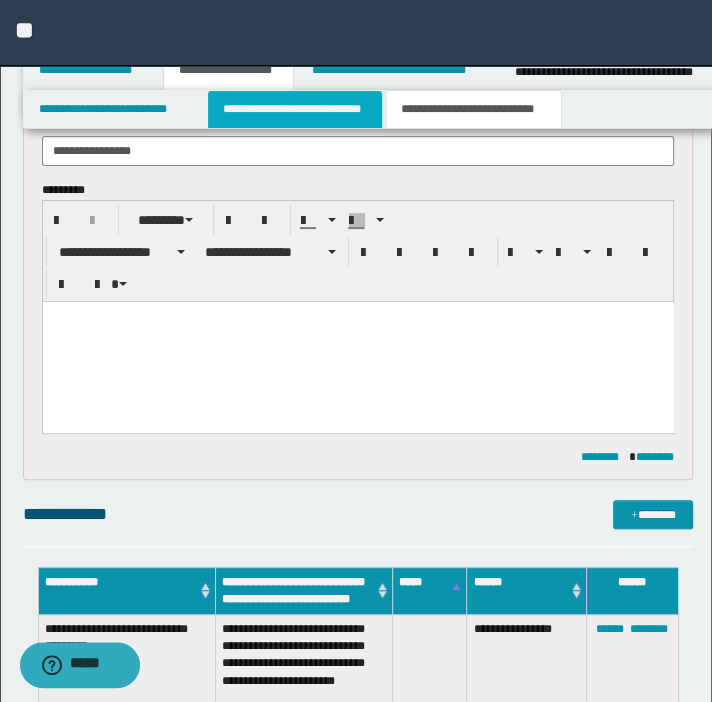 click on "**********" at bounding box center (294, 109) 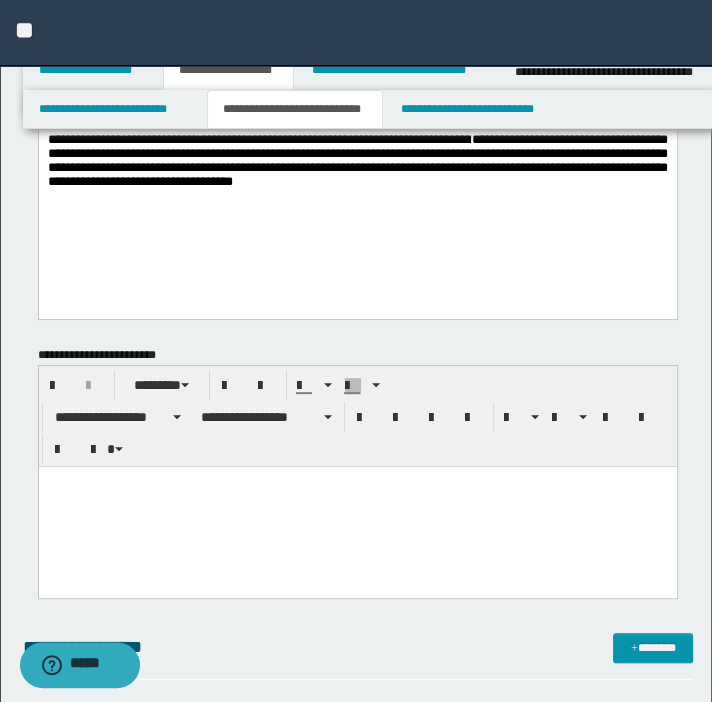 scroll, scrollTop: 90, scrollLeft: 0, axis: vertical 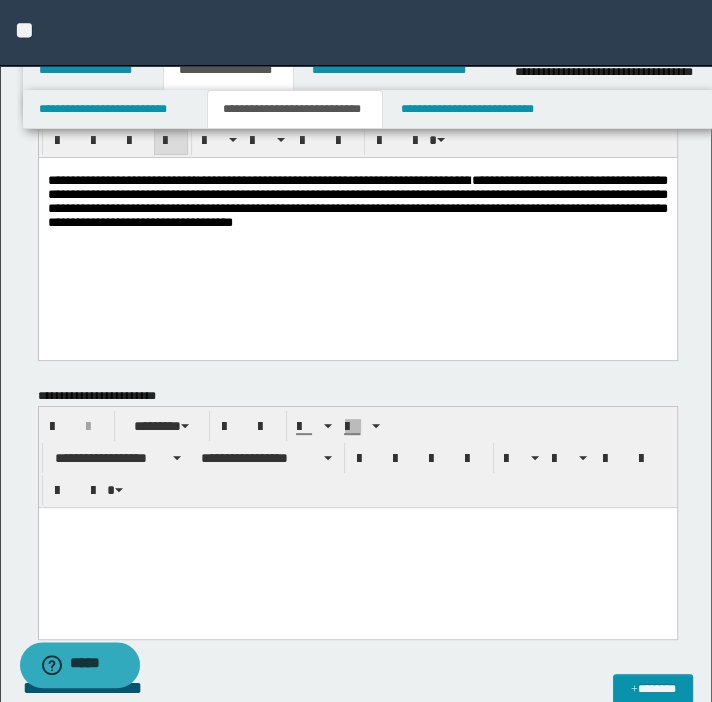 click at bounding box center (357, 548) 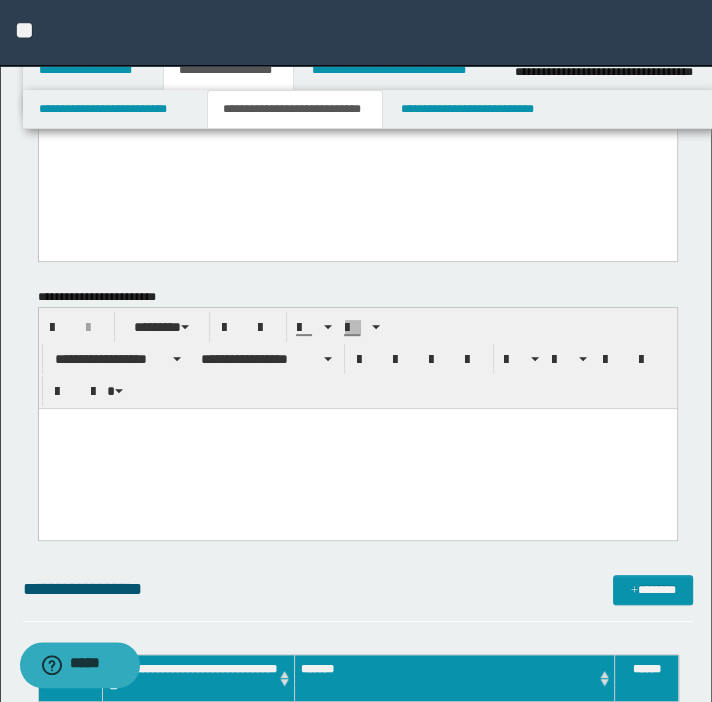 scroll, scrollTop: 181, scrollLeft: 0, axis: vertical 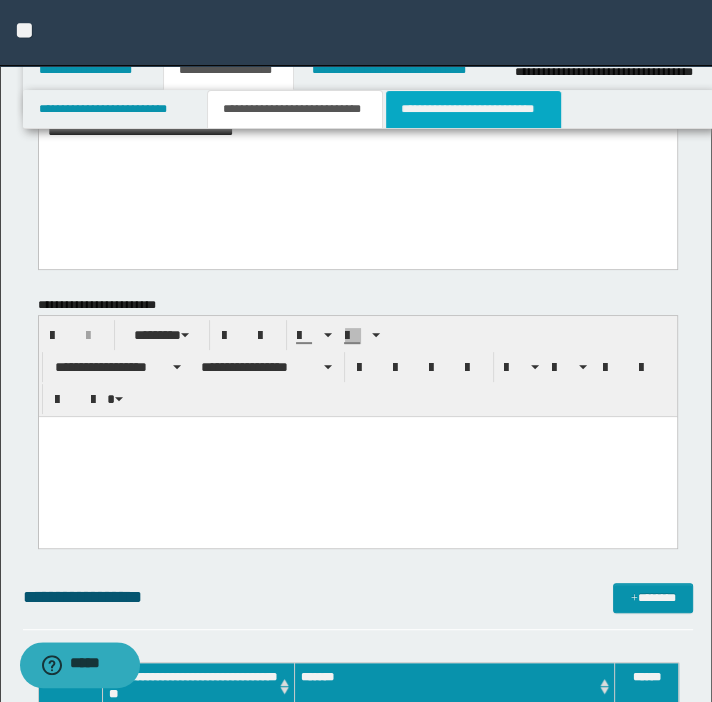 click on "**********" at bounding box center (473, 109) 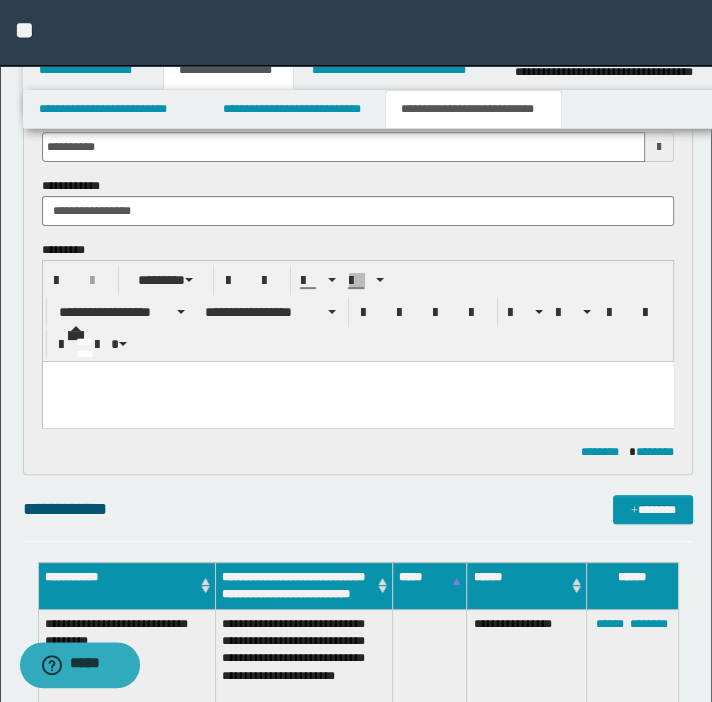 scroll, scrollTop: 119, scrollLeft: 0, axis: vertical 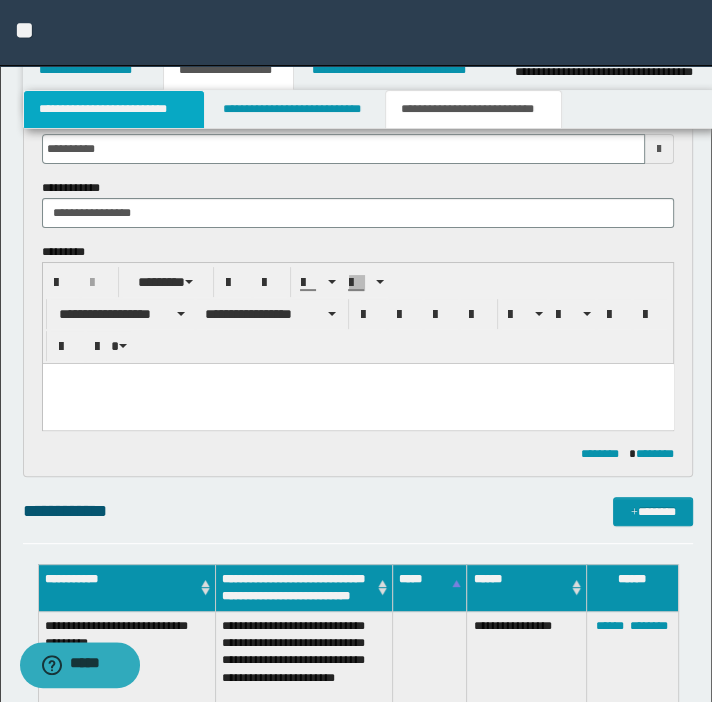 click on "**********" at bounding box center (114, 109) 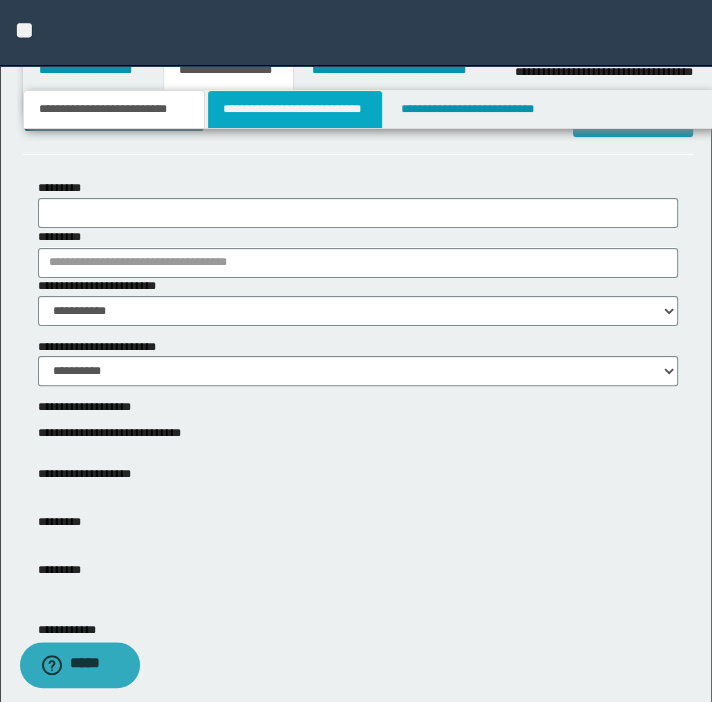 click on "**********" at bounding box center (294, 109) 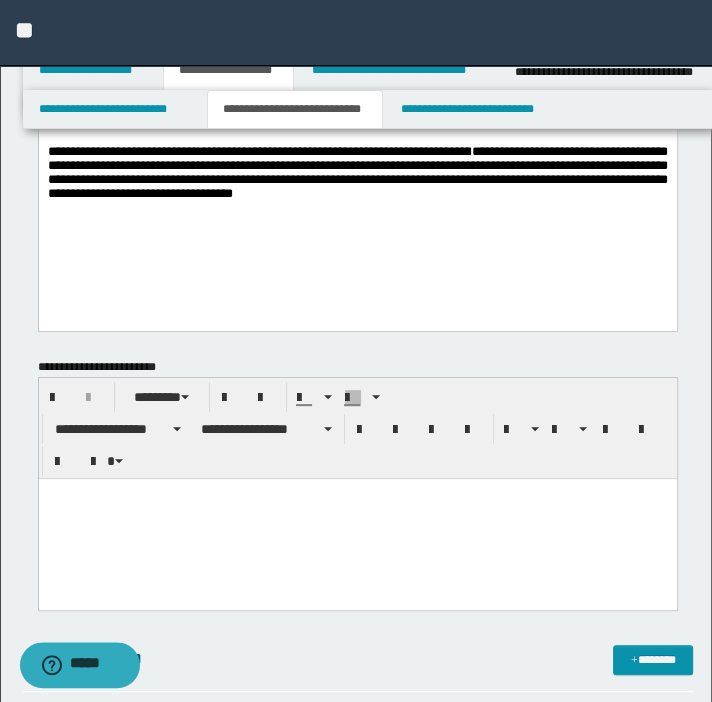 click at bounding box center [357, 494] 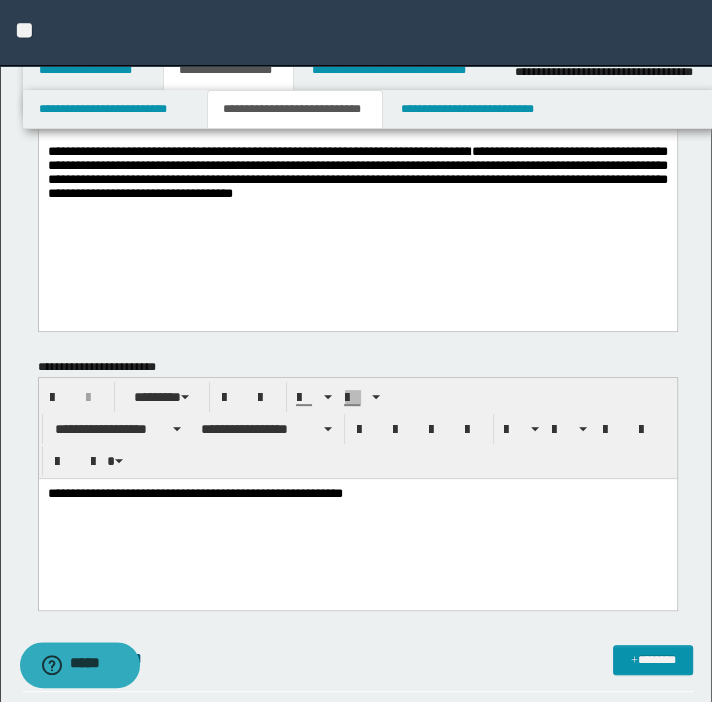 click on "**********" at bounding box center (357, 494) 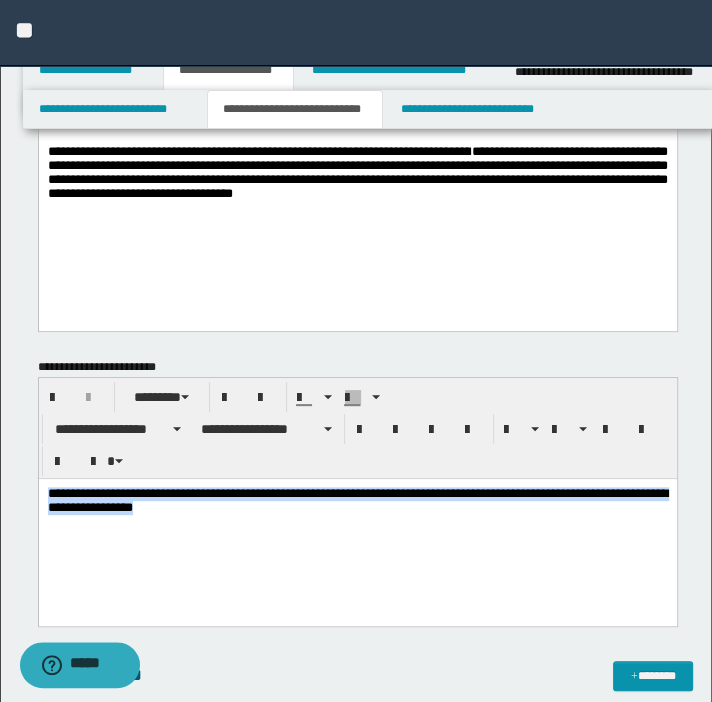 drag, startPoint x: 292, startPoint y: 520, endPoint x: -54, endPoint y: 491, distance: 347.2132 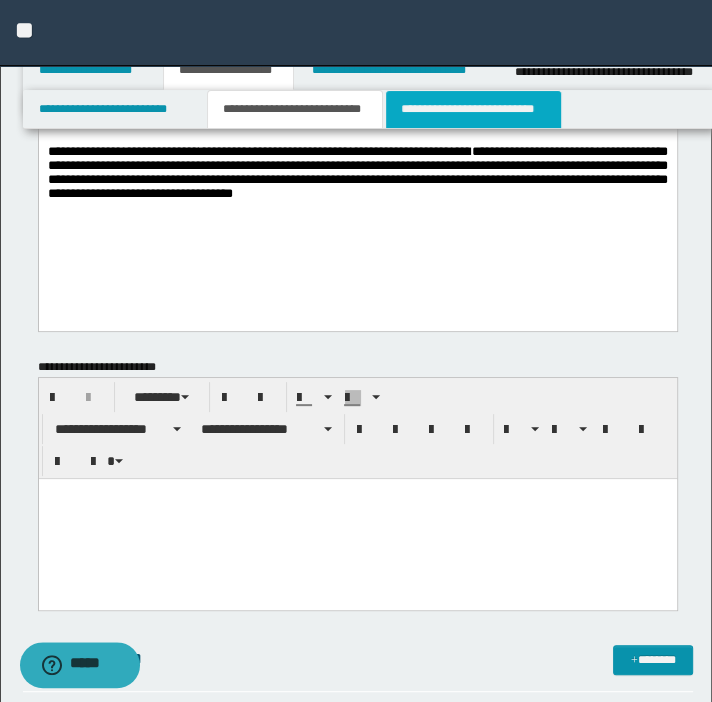 click on "**********" at bounding box center [473, 109] 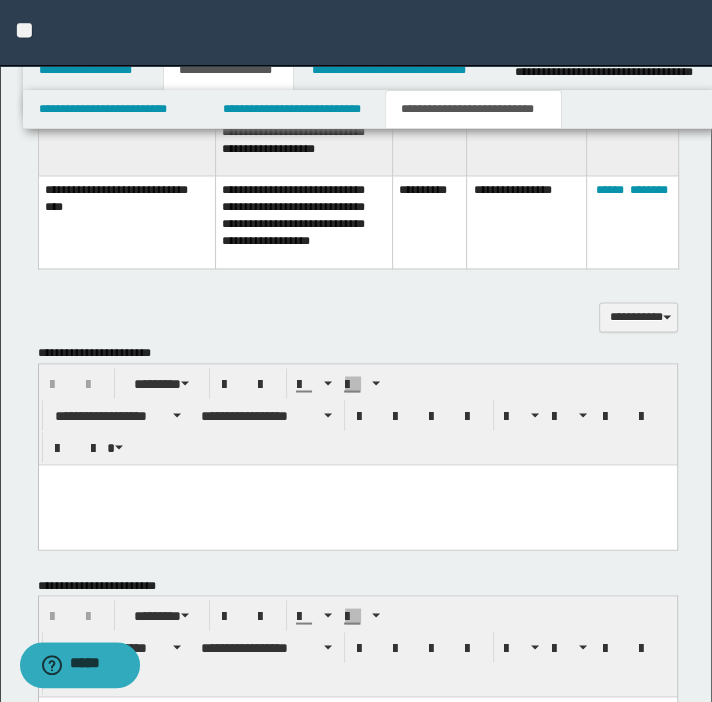 scroll, scrollTop: 1636, scrollLeft: 0, axis: vertical 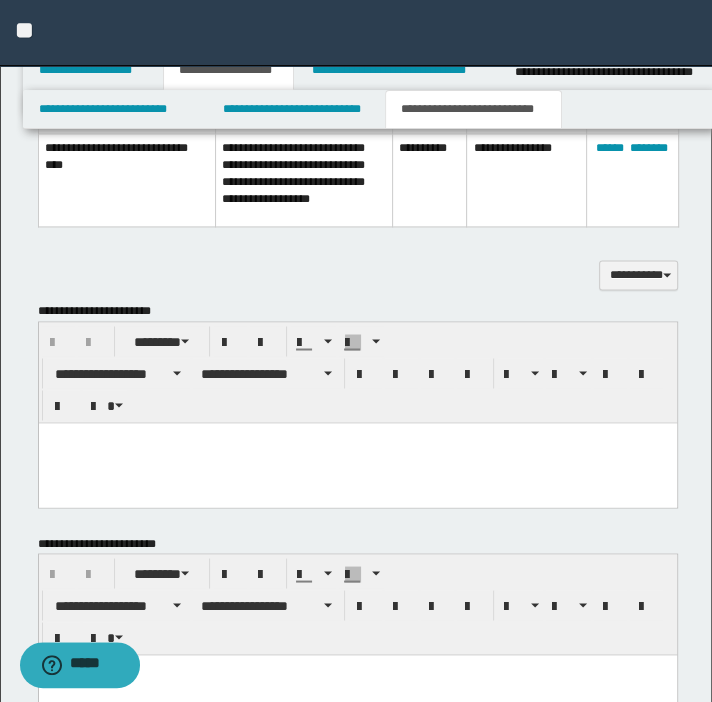 click at bounding box center [357, 463] 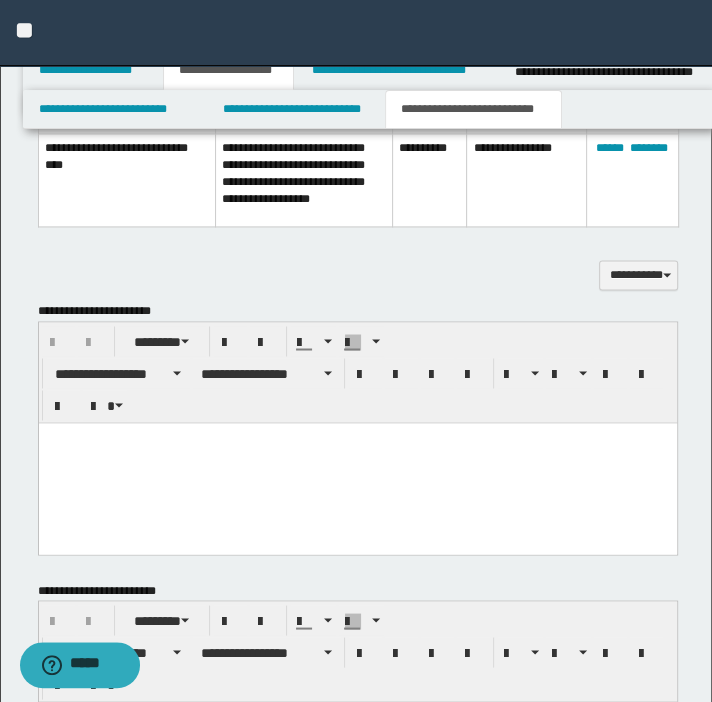 type 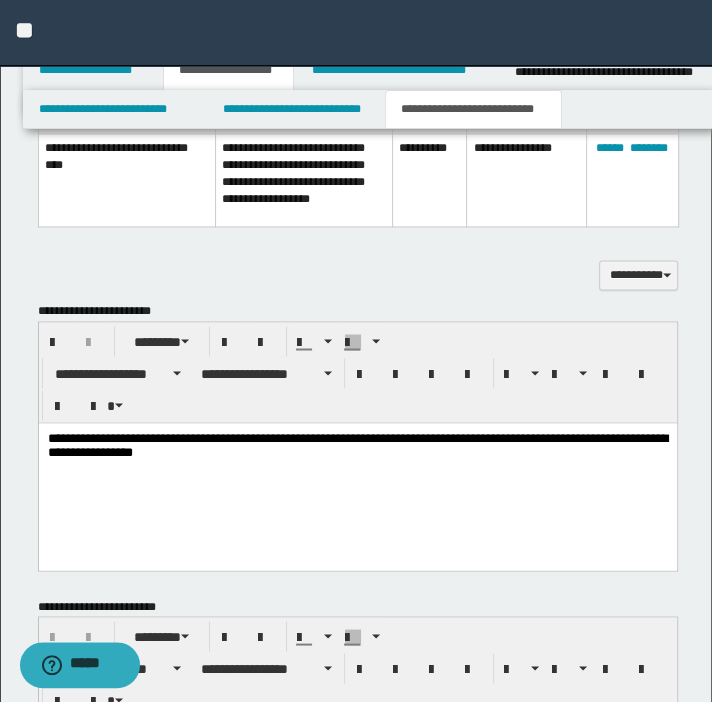 click on "**********" at bounding box center [356, 33] 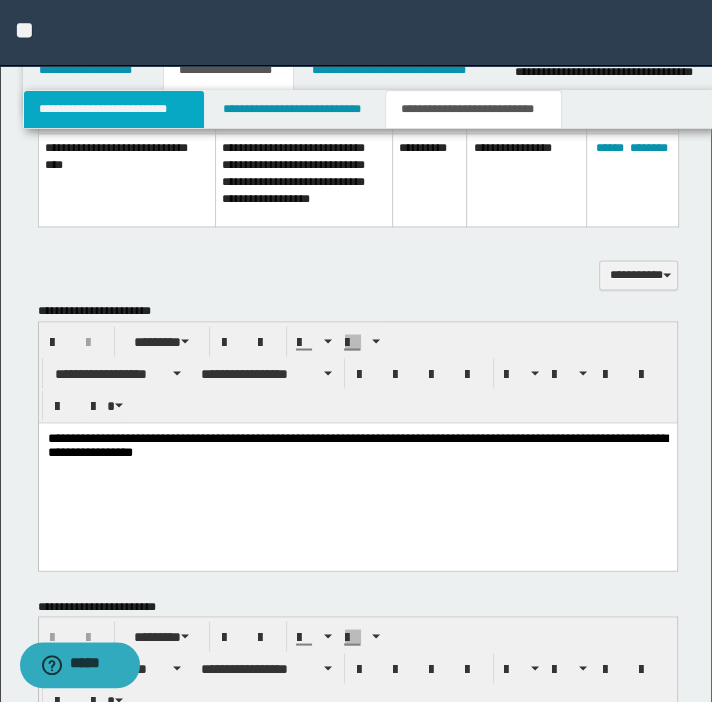 click on "**********" at bounding box center [114, 109] 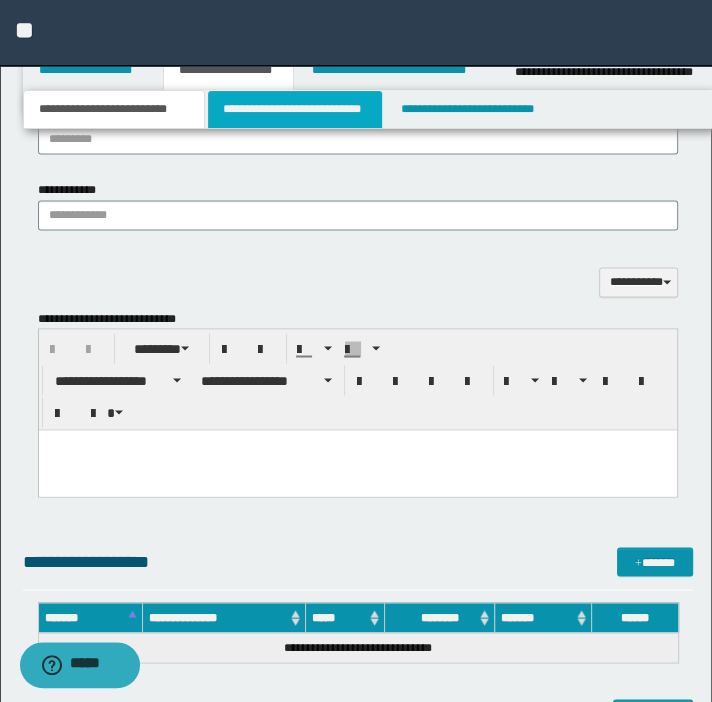 click on "**********" at bounding box center (294, 109) 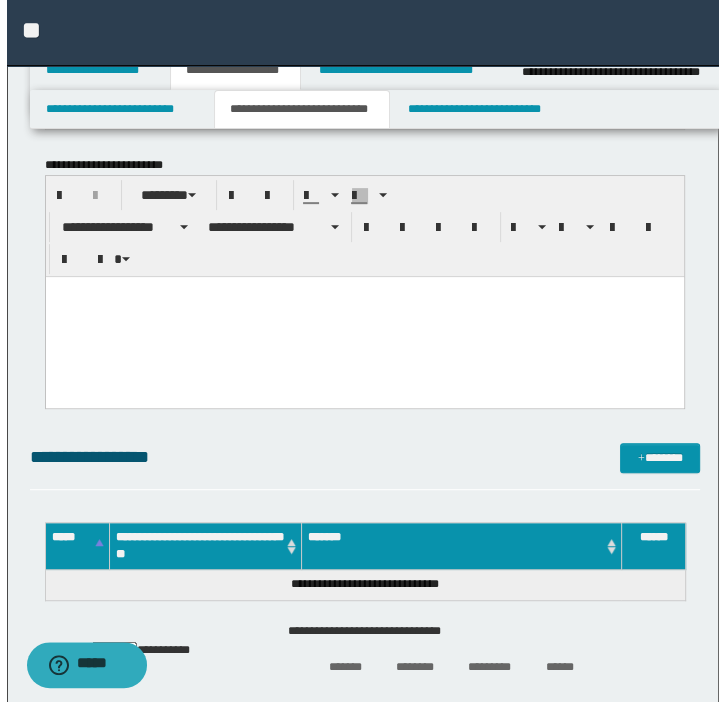 scroll, scrollTop: 320, scrollLeft: 0, axis: vertical 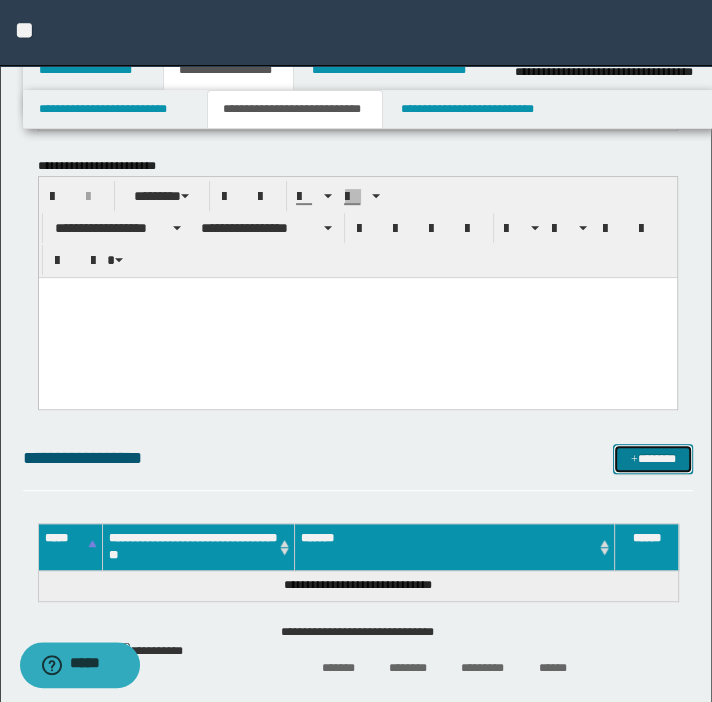 drag, startPoint x: 644, startPoint y: 467, endPoint x: 599, endPoint y: 452, distance: 47.434166 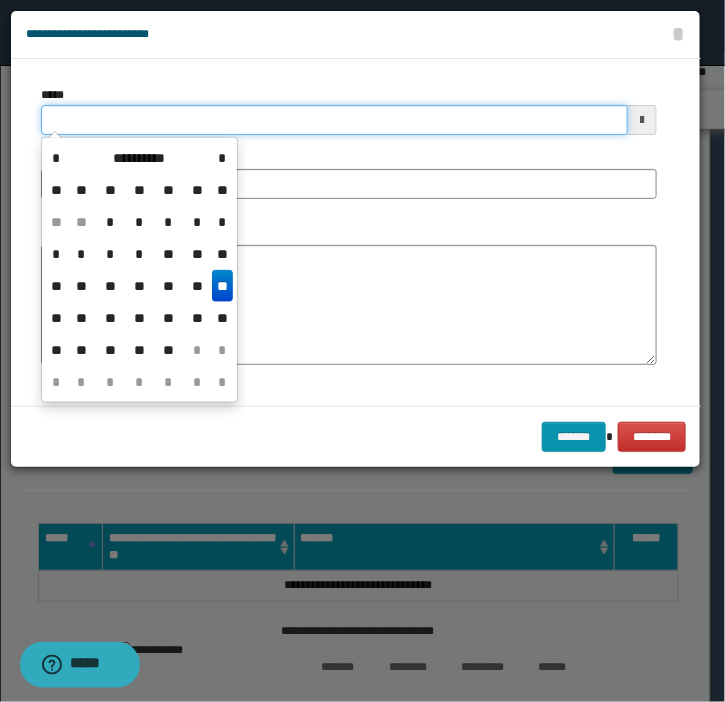 click on "*****" at bounding box center [334, 120] 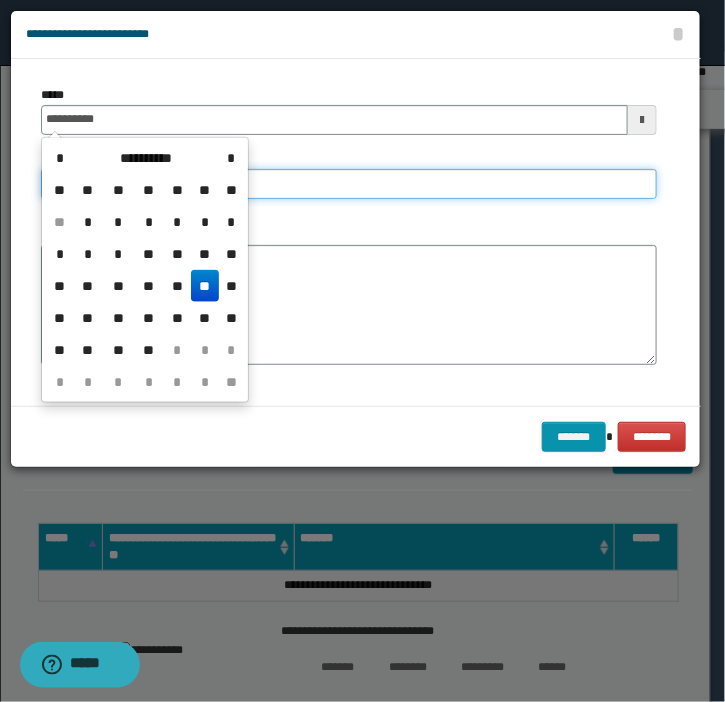type on "**********" 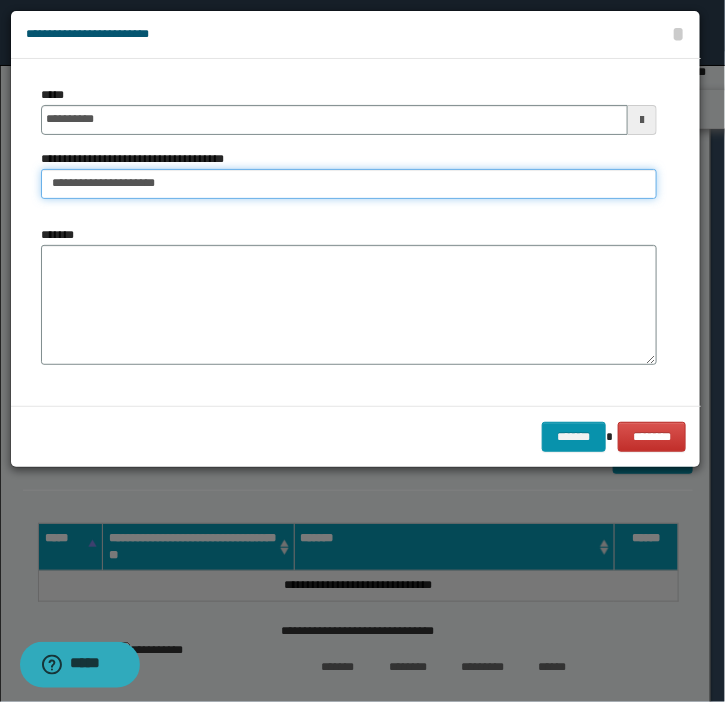 type on "**********" 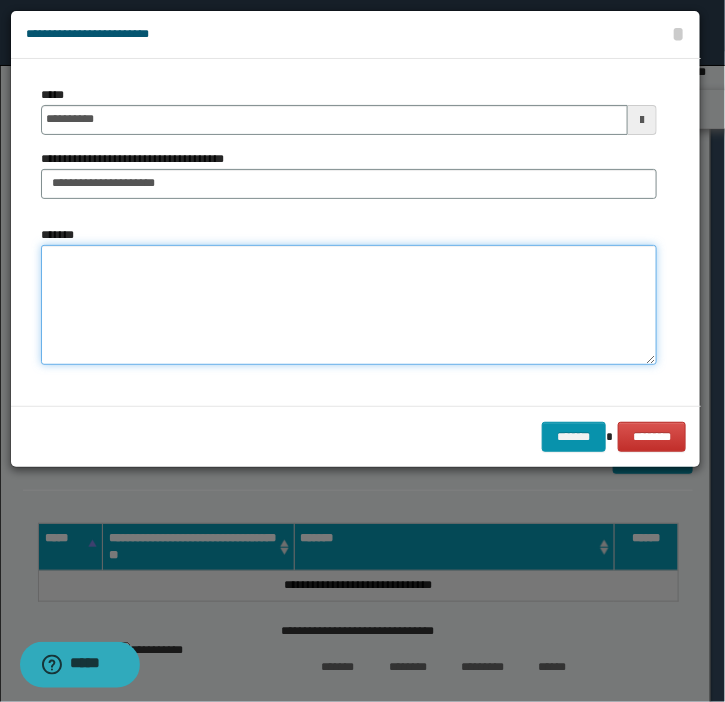 click on "*******" at bounding box center (349, 305) 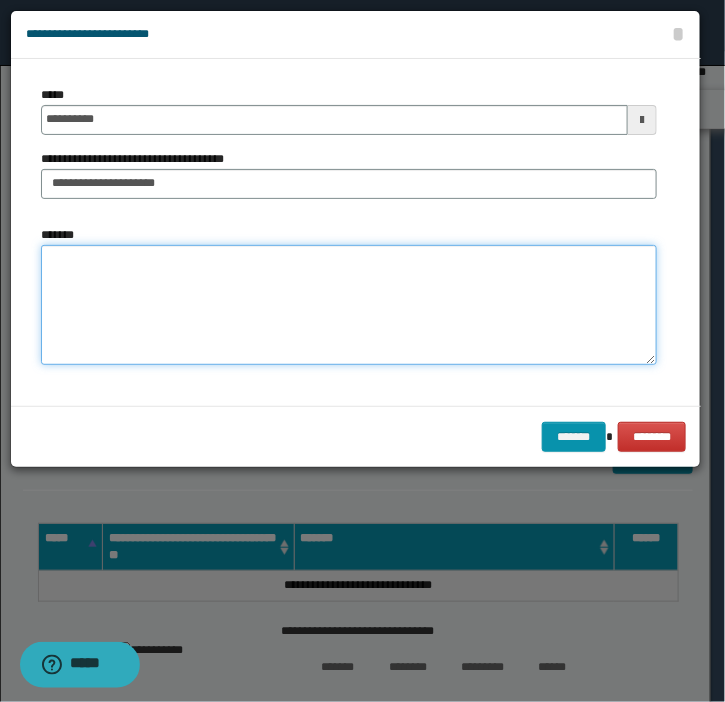 click on "*******" at bounding box center (349, 305) 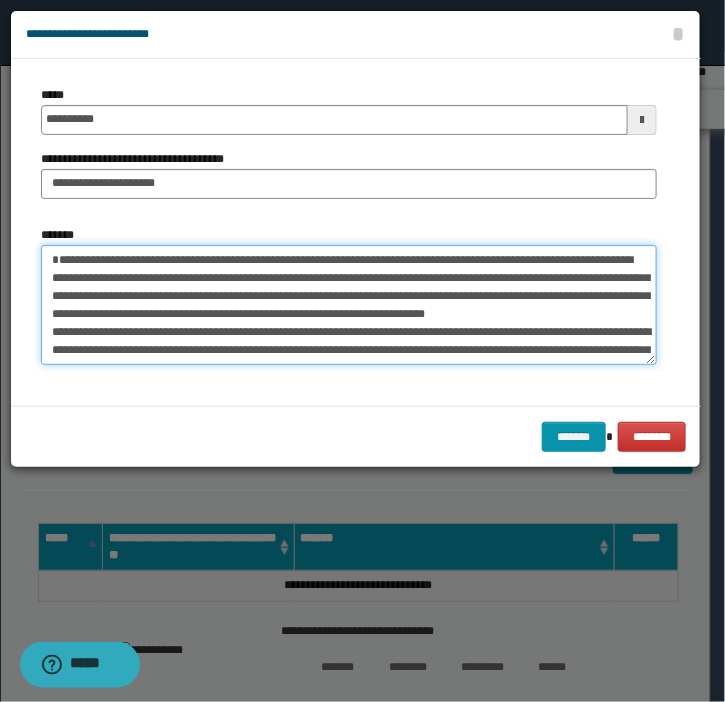 scroll, scrollTop: 245, scrollLeft: 0, axis: vertical 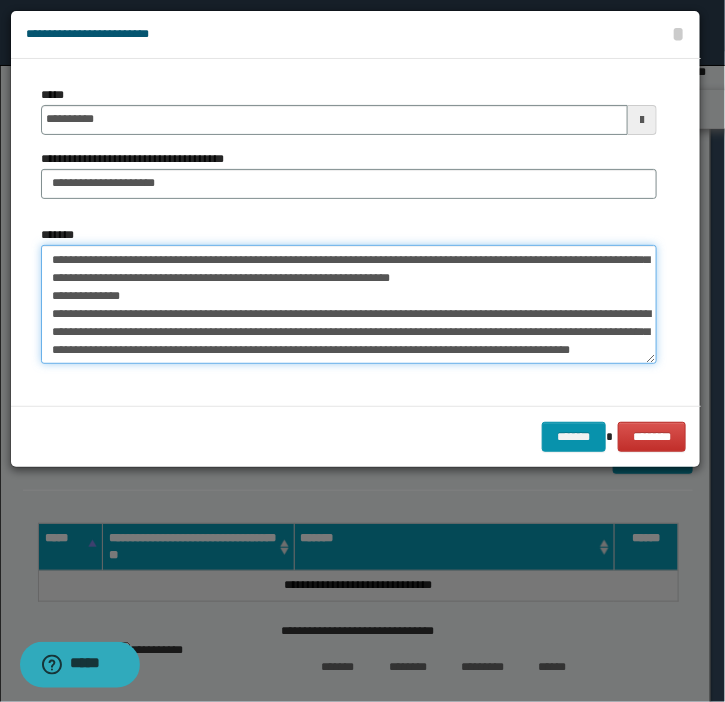 type on "**********" 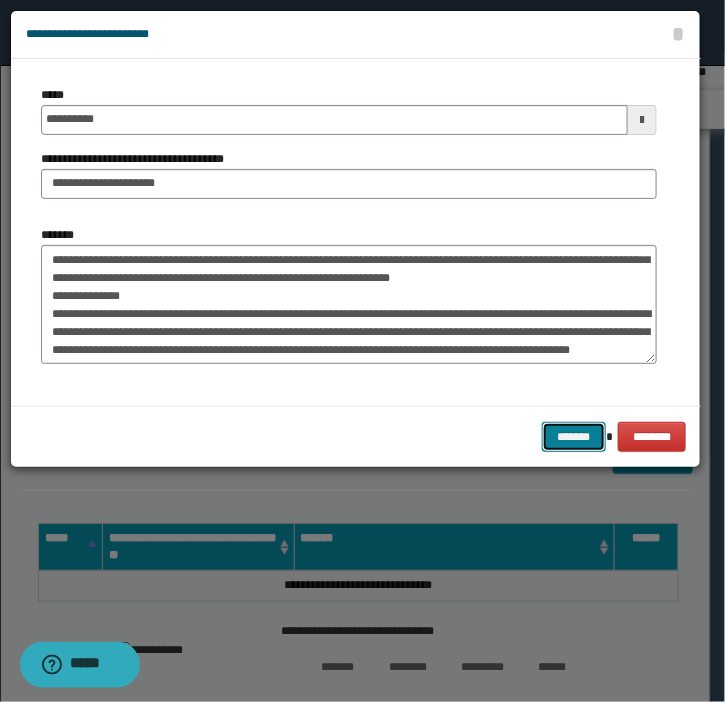 click on "*******" at bounding box center [574, 437] 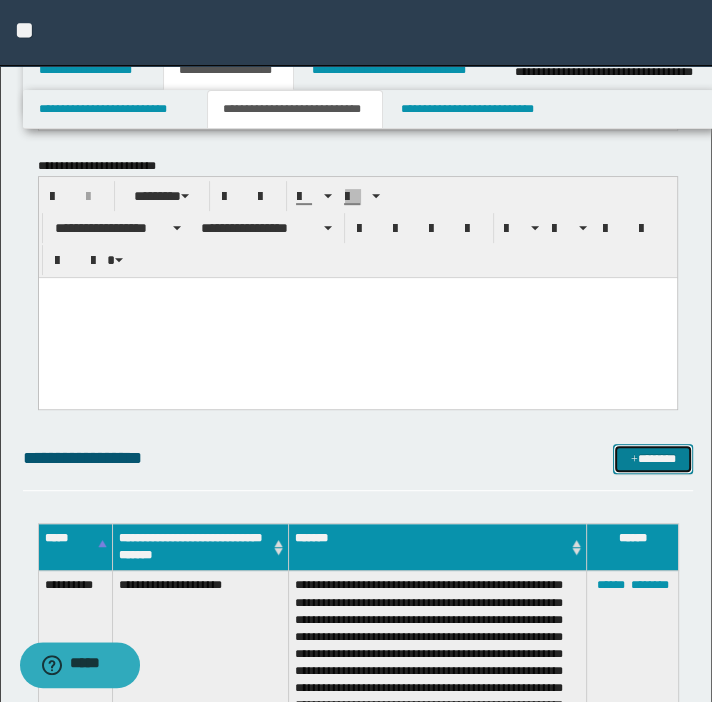 click on "*******" at bounding box center [653, 459] 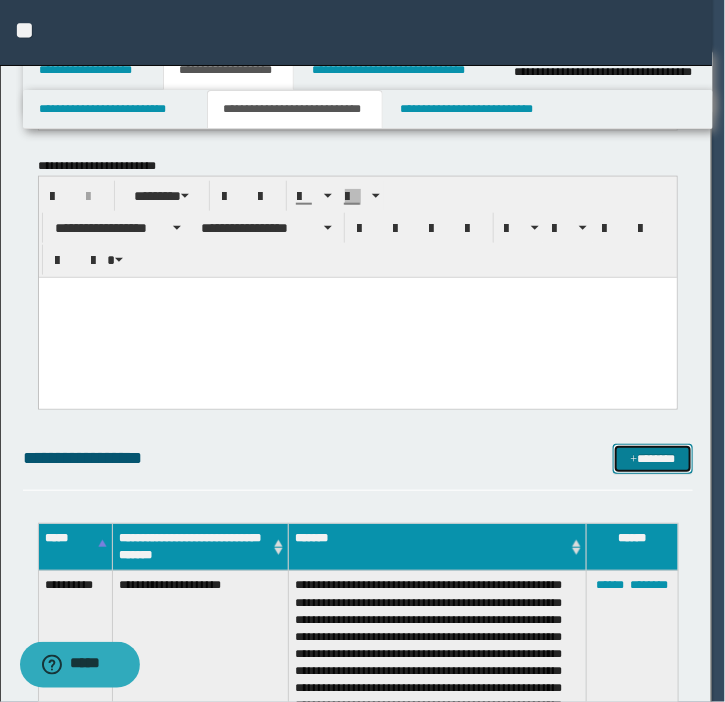 scroll, scrollTop: 0, scrollLeft: 0, axis: both 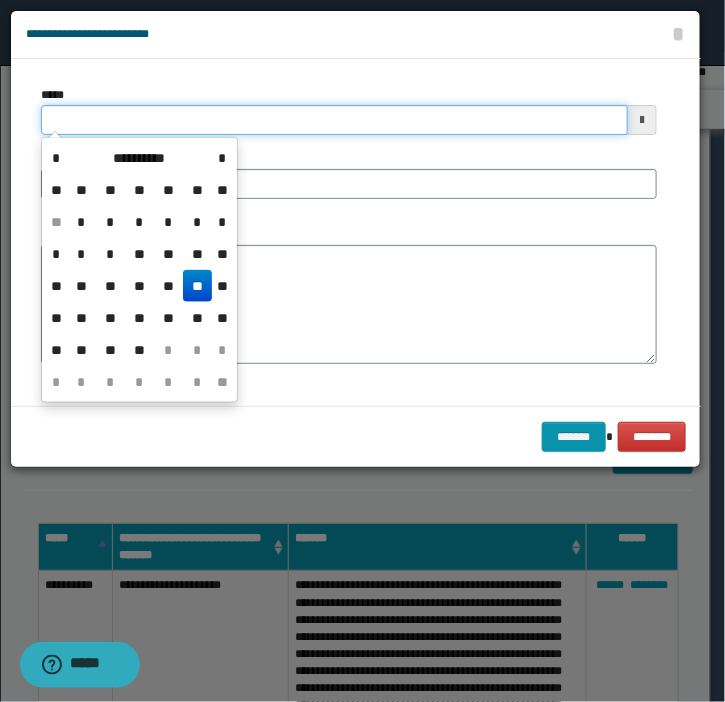 click on "*****" at bounding box center (334, 120) 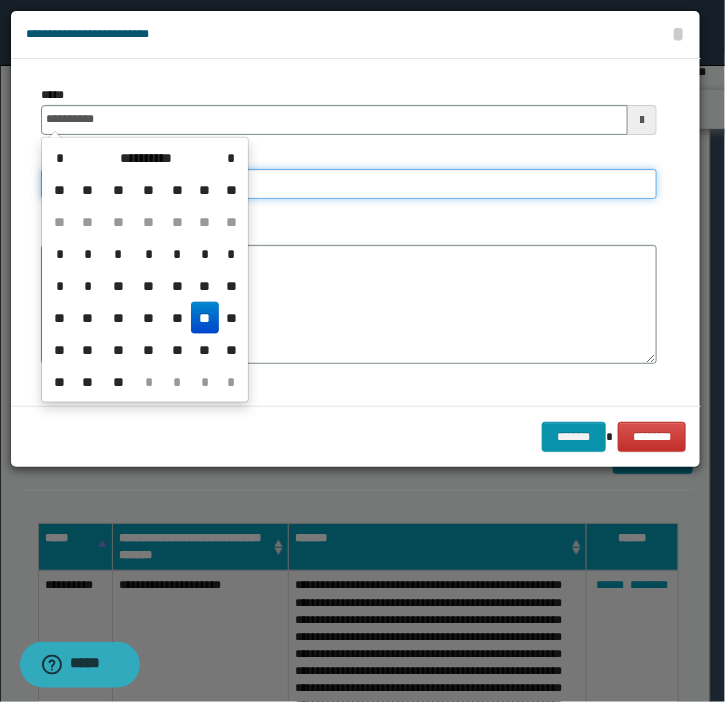 type on "**********" 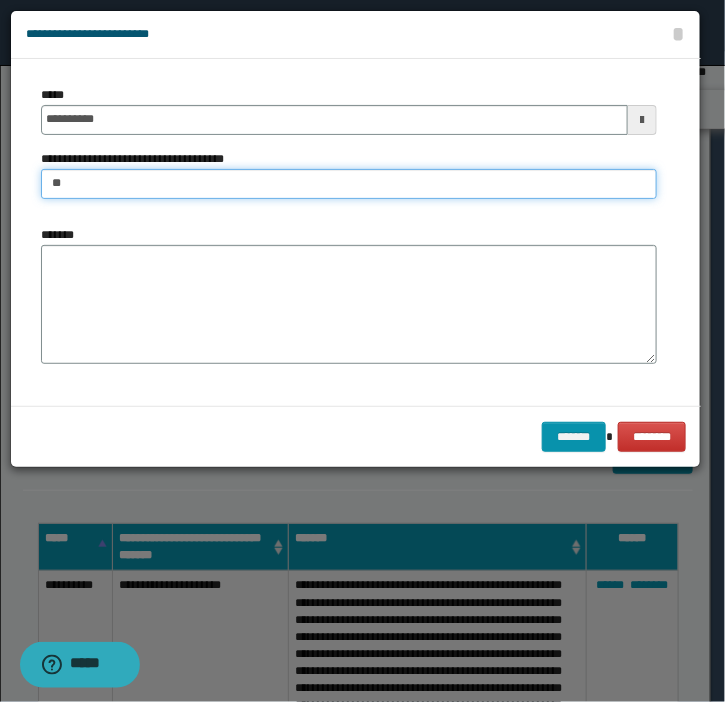 type on "*" 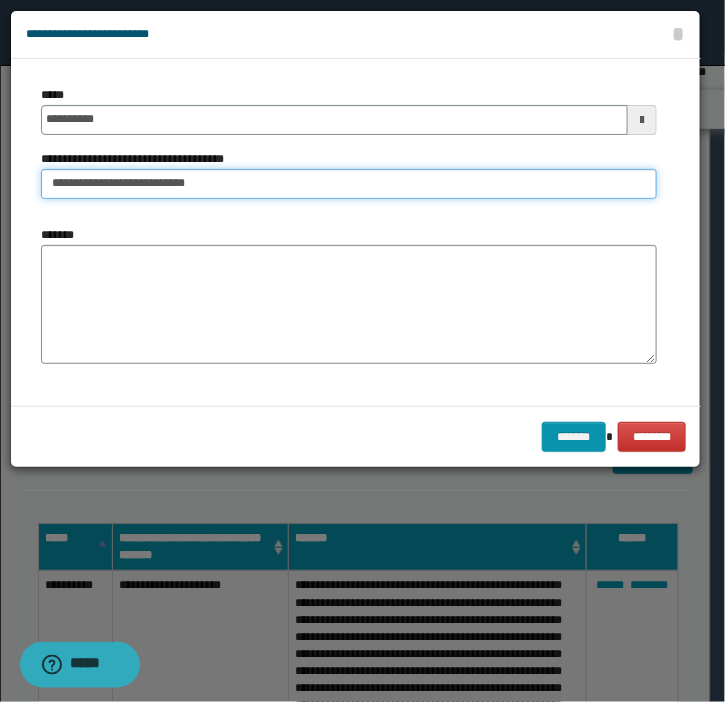 type on "**********" 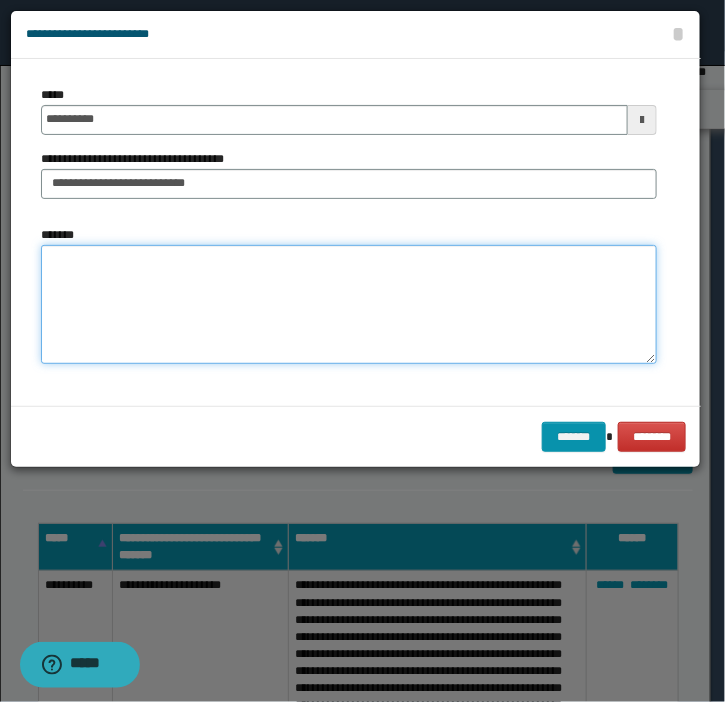 click on "*******" at bounding box center (349, 305) 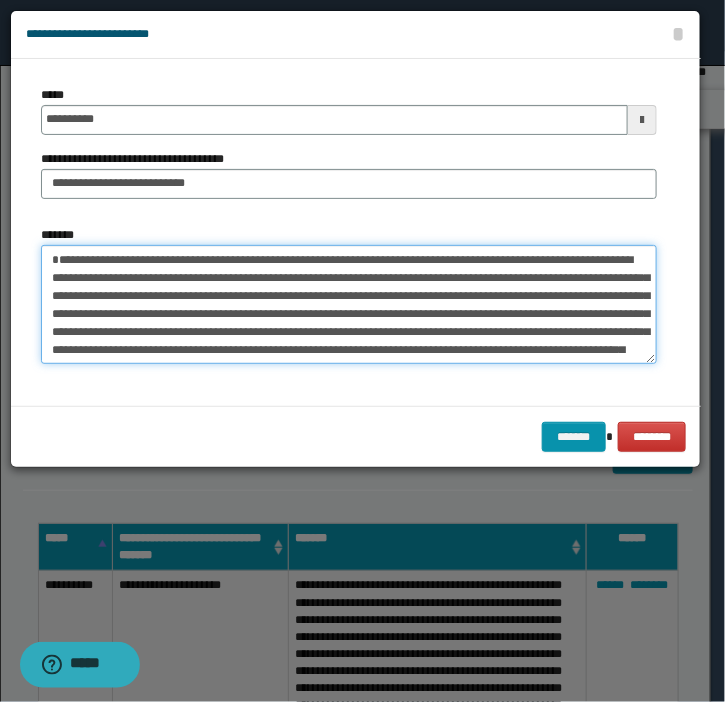 scroll, scrollTop: 245, scrollLeft: 0, axis: vertical 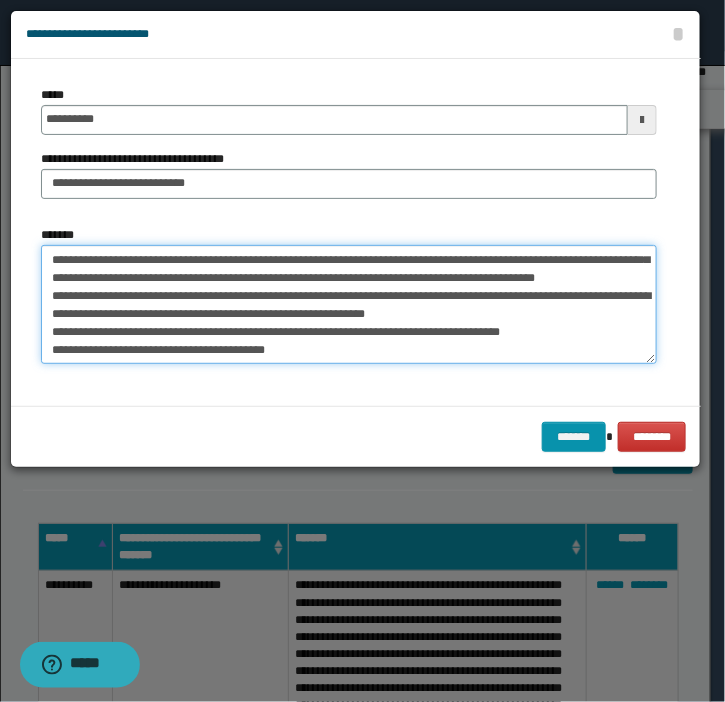 click on "*******" at bounding box center [349, 305] 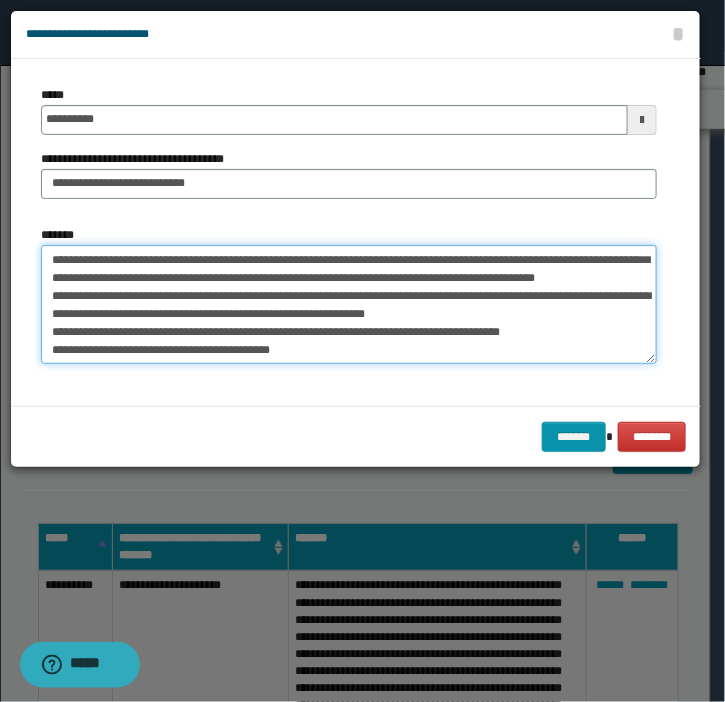 paste on "**********" 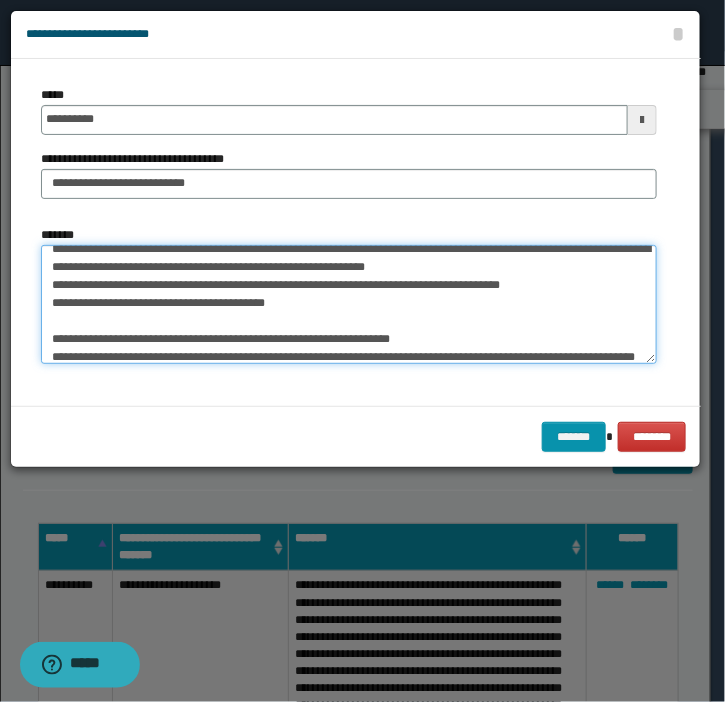 scroll, scrollTop: 353, scrollLeft: 0, axis: vertical 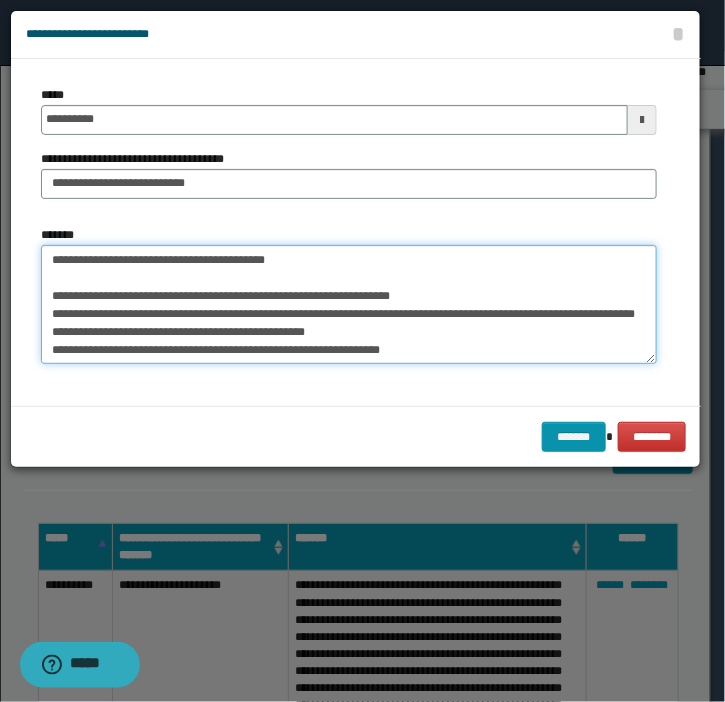 click on "*******" at bounding box center [349, 305] 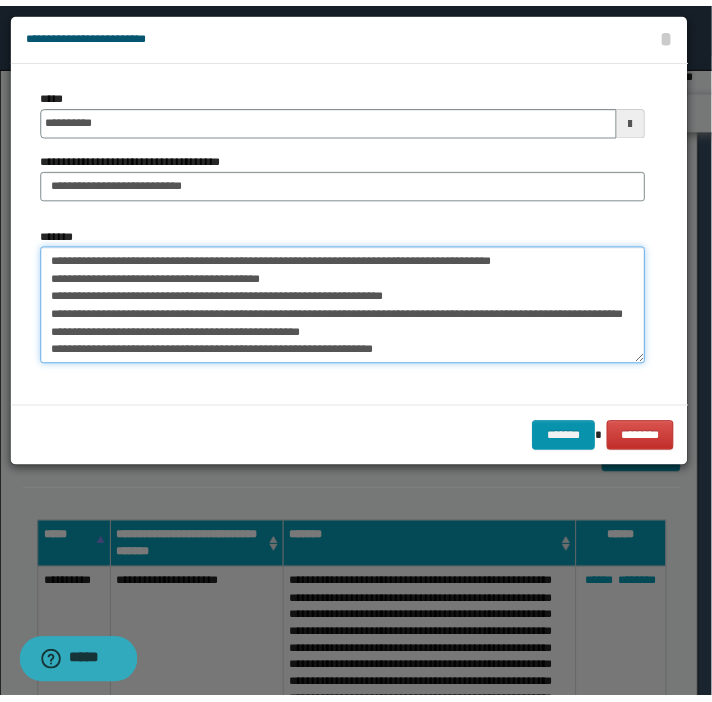 scroll, scrollTop: 341, scrollLeft: 0, axis: vertical 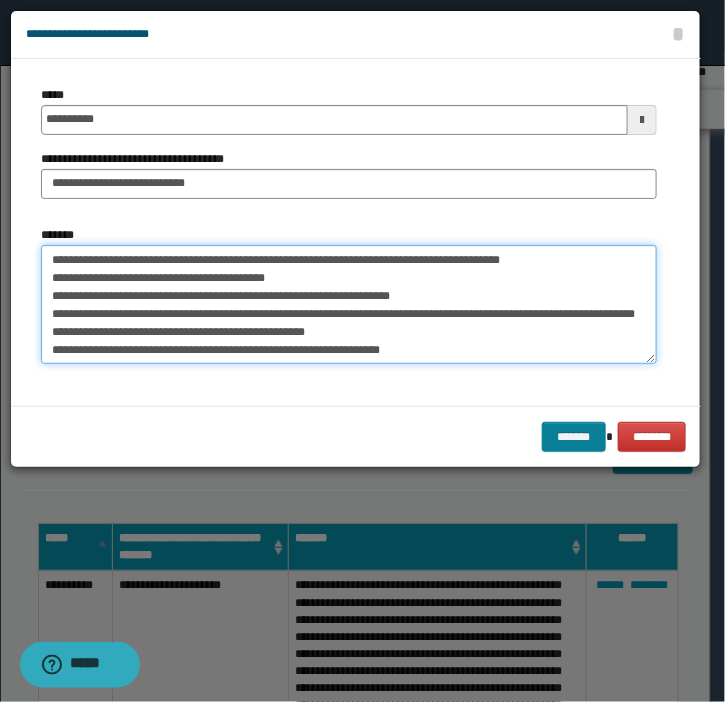type on "**********" 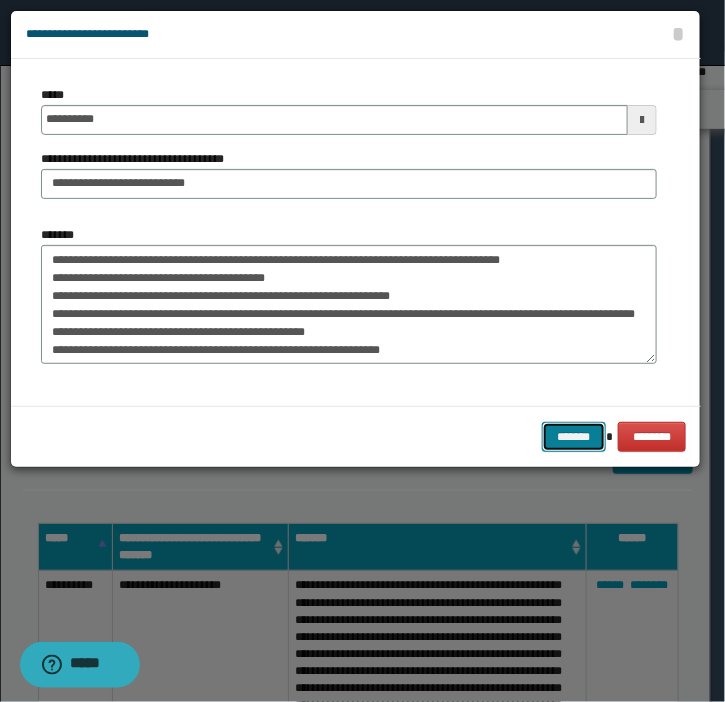 click on "*******" at bounding box center (574, 437) 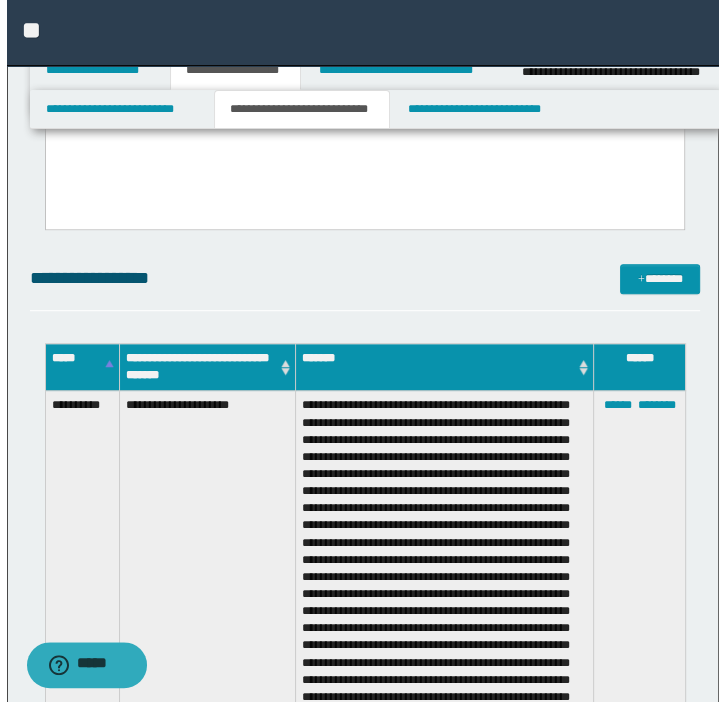 scroll, scrollTop: 501, scrollLeft: 0, axis: vertical 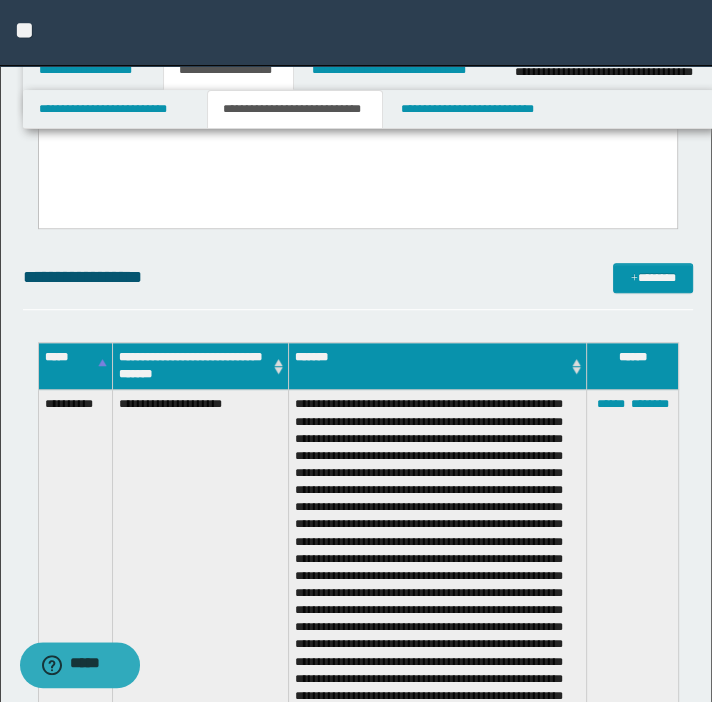 click on "**********" at bounding box center (358, 277) 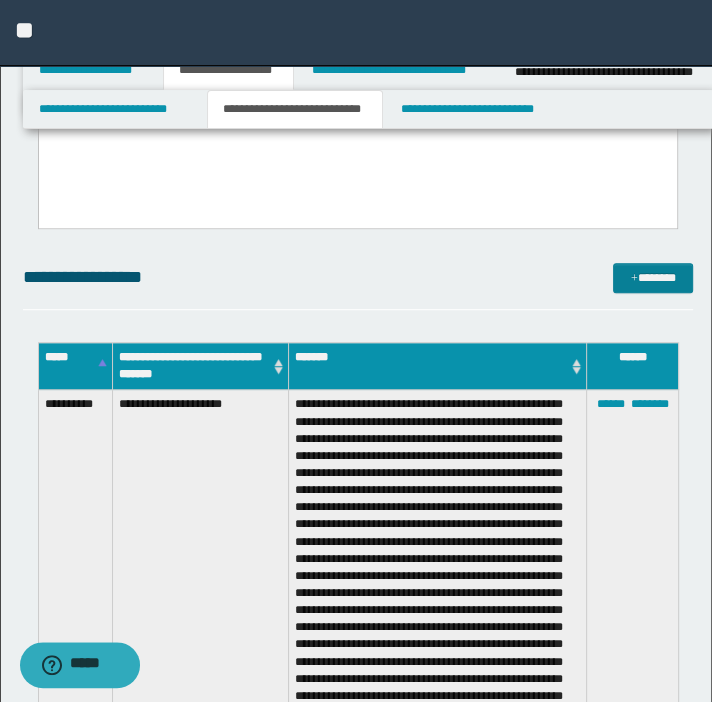 click on "**********" at bounding box center [358, 277] 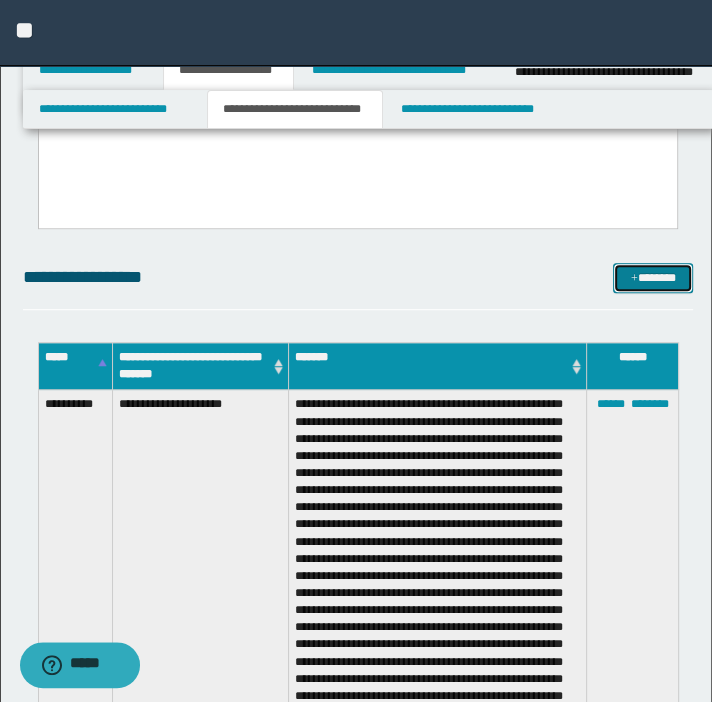 click on "*******" at bounding box center [653, 278] 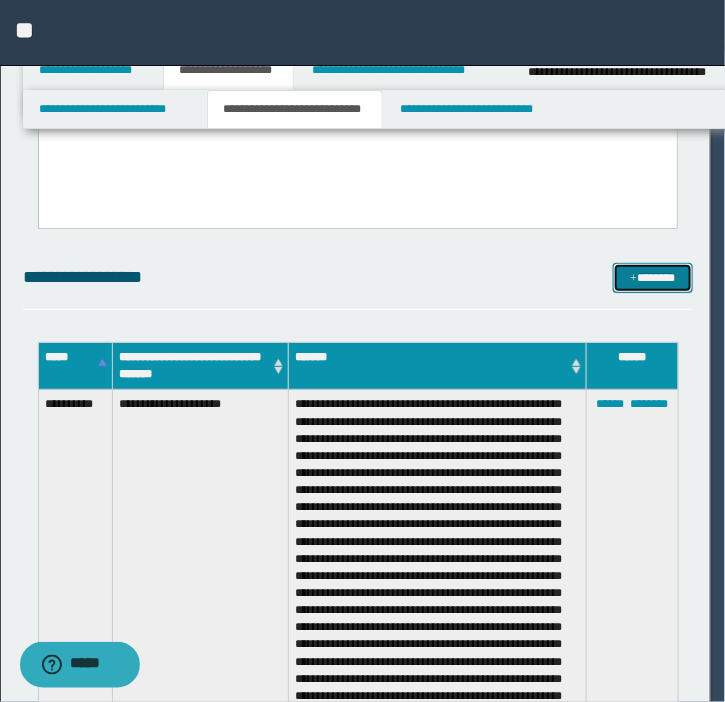 scroll, scrollTop: 0, scrollLeft: 0, axis: both 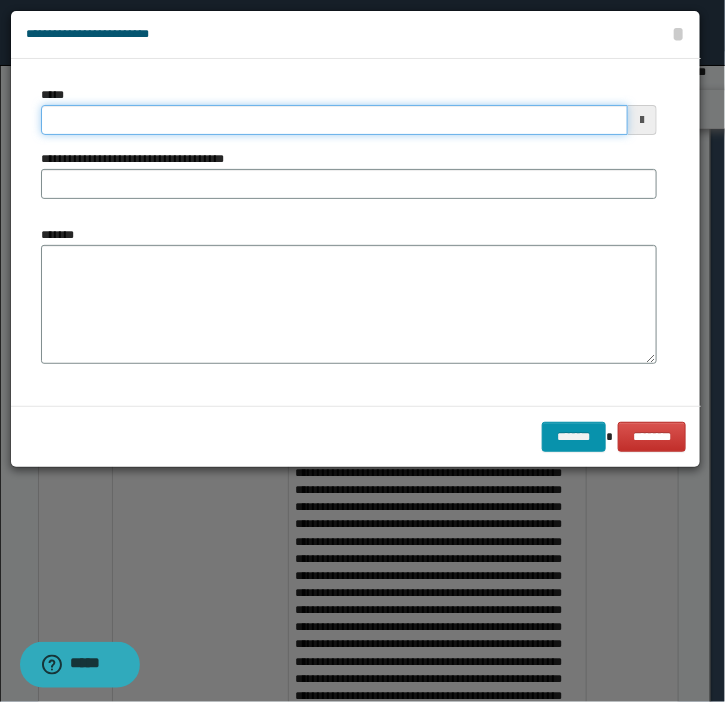 click on "*****" at bounding box center (334, 120) 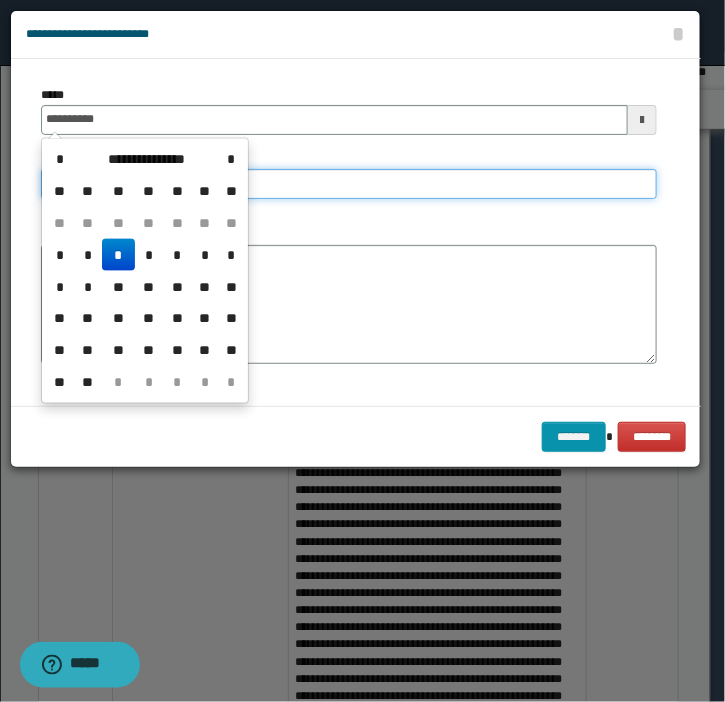 type on "**********" 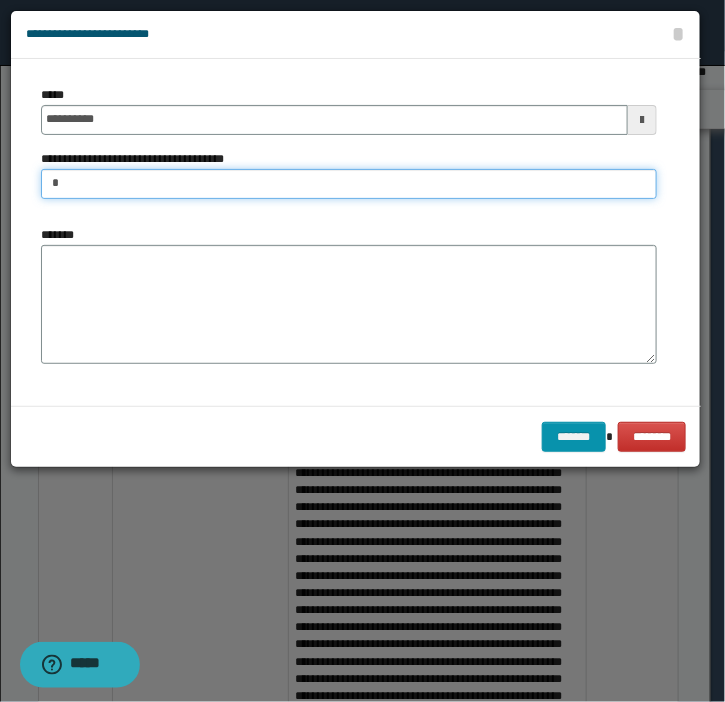 type on "**********" 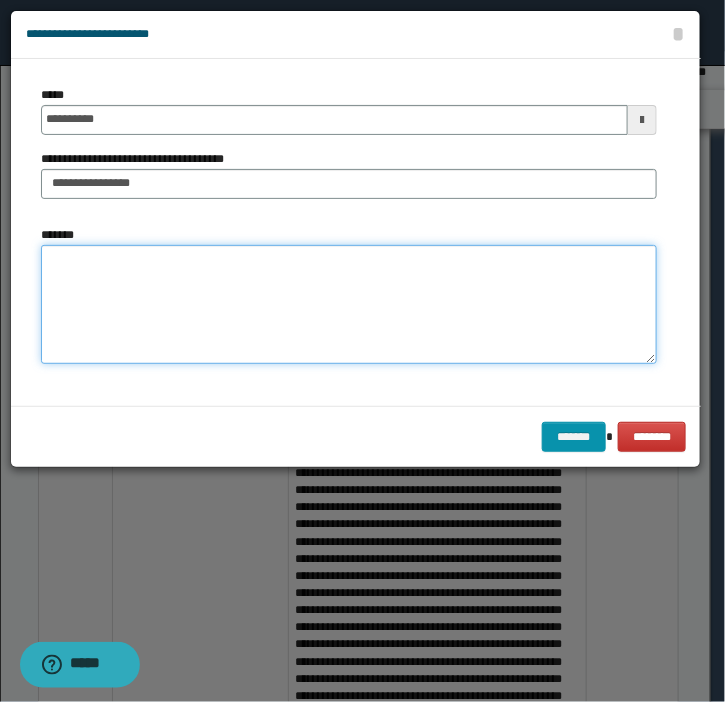 click on "*******" at bounding box center [349, 305] 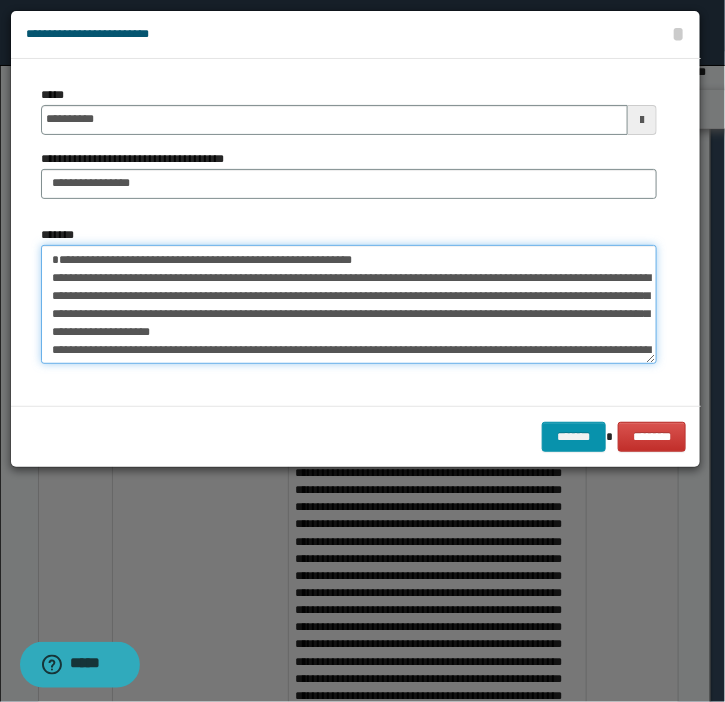 scroll, scrollTop: 353, scrollLeft: 0, axis: vertical 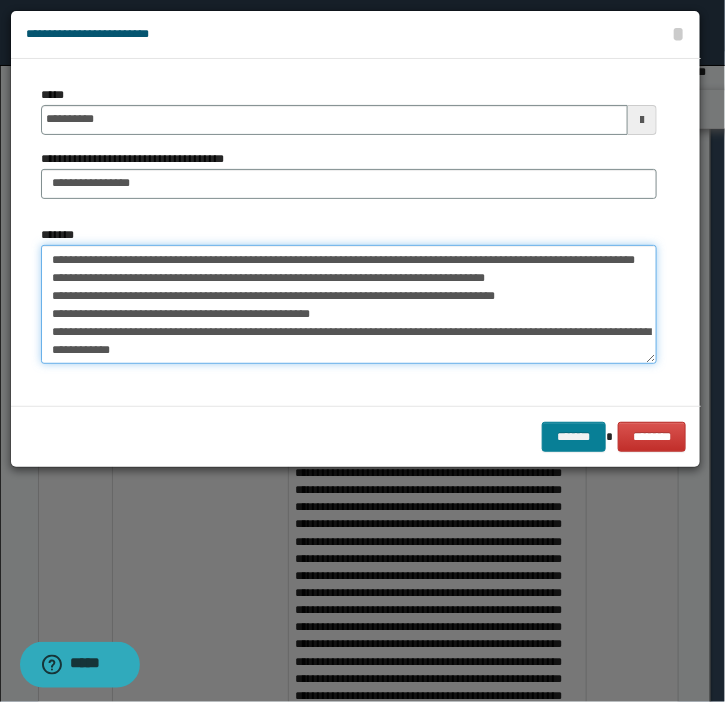 type on "**********" 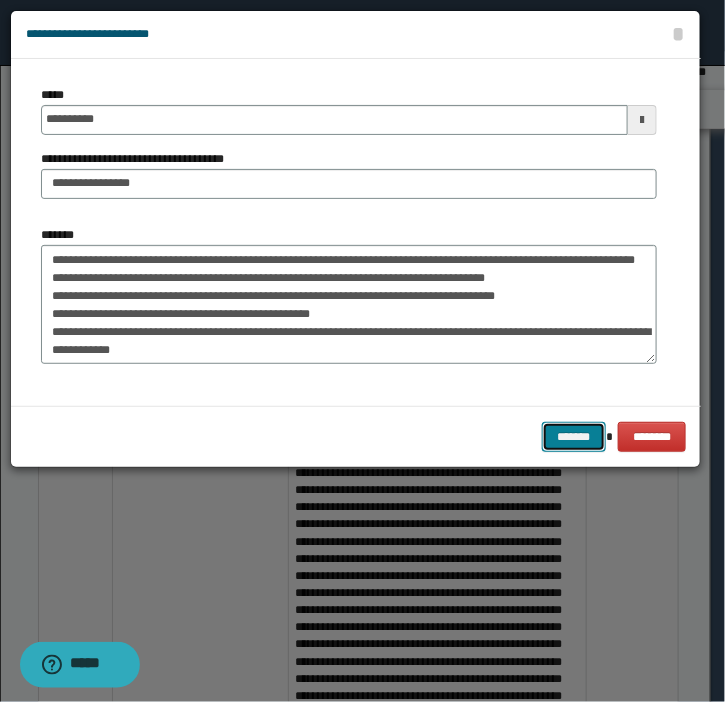 click on "*******" at bounding box center [574, 437] 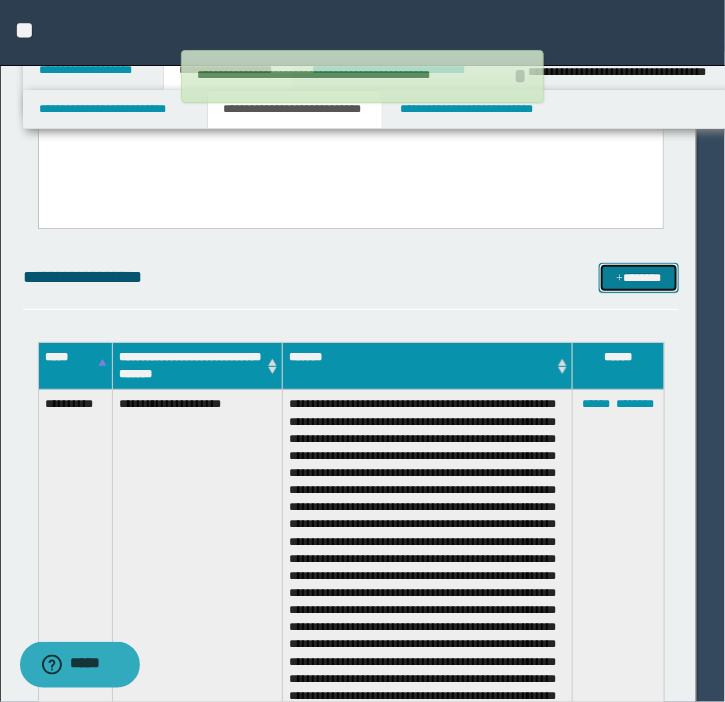 type 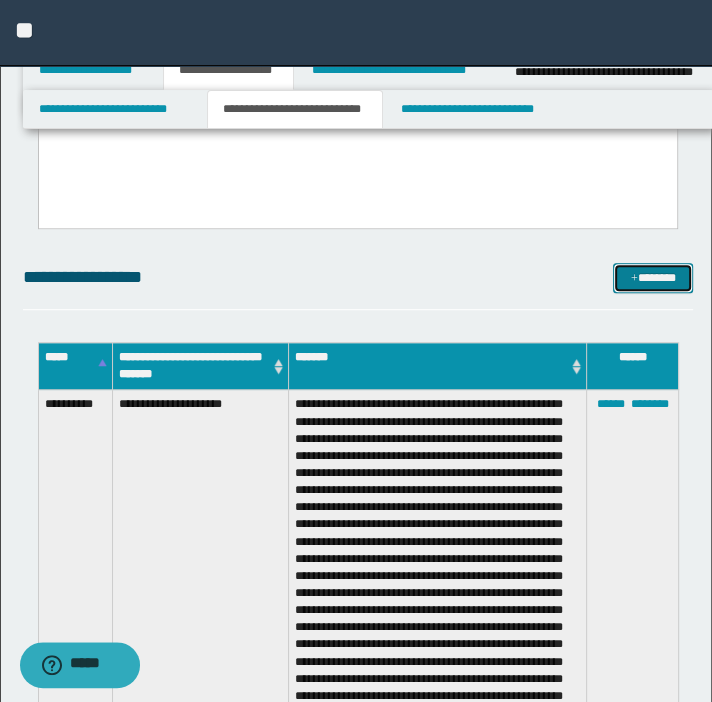 drag, startPoint x: 640, startPoint y: 261, endPoint x: 620, endPoint y: 264, distance: 20.22375 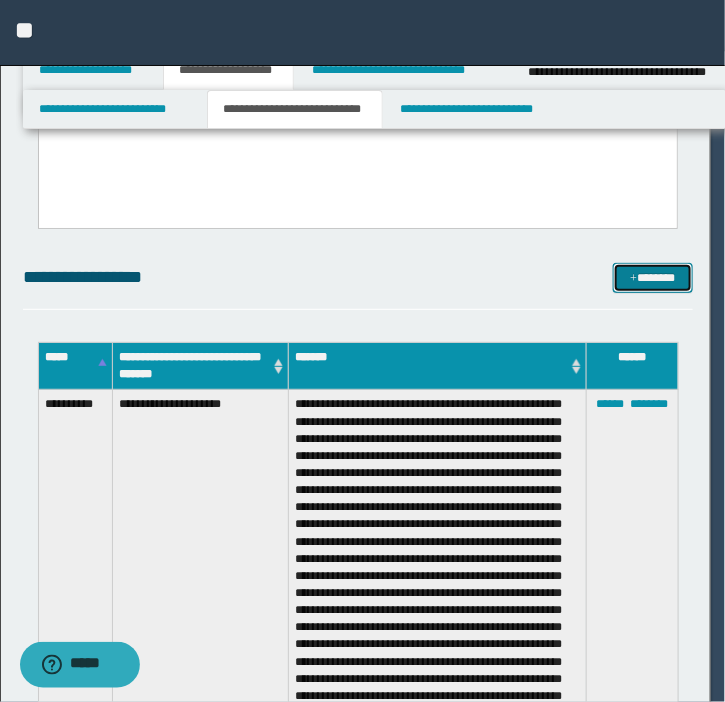 scroll, scrollTop: 0, scrollLeft: 0, axis: both 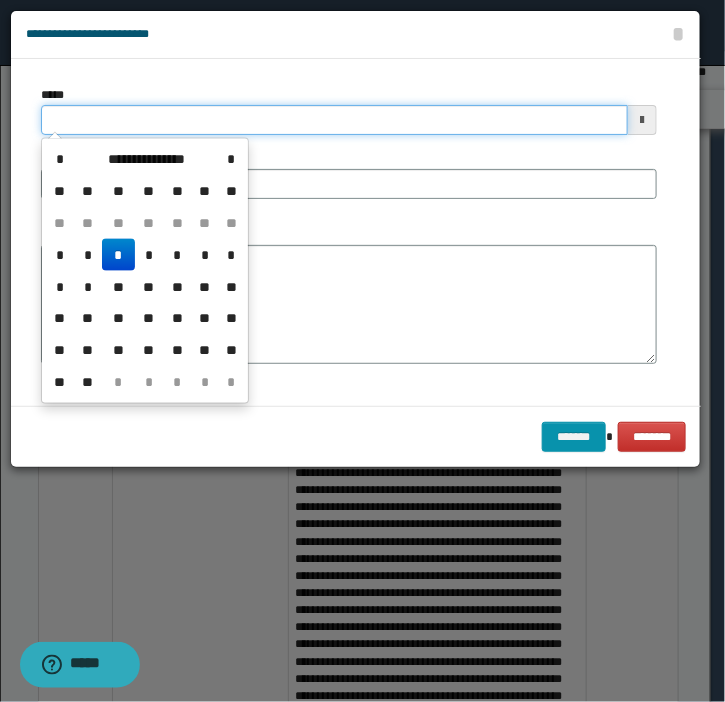 click on "*****" at bounding box center (334, 120) 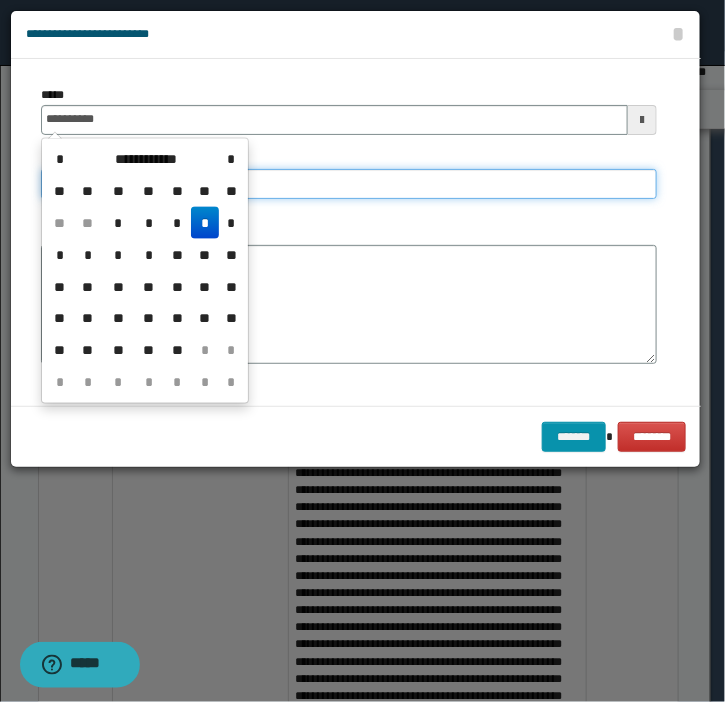 type on "**********" 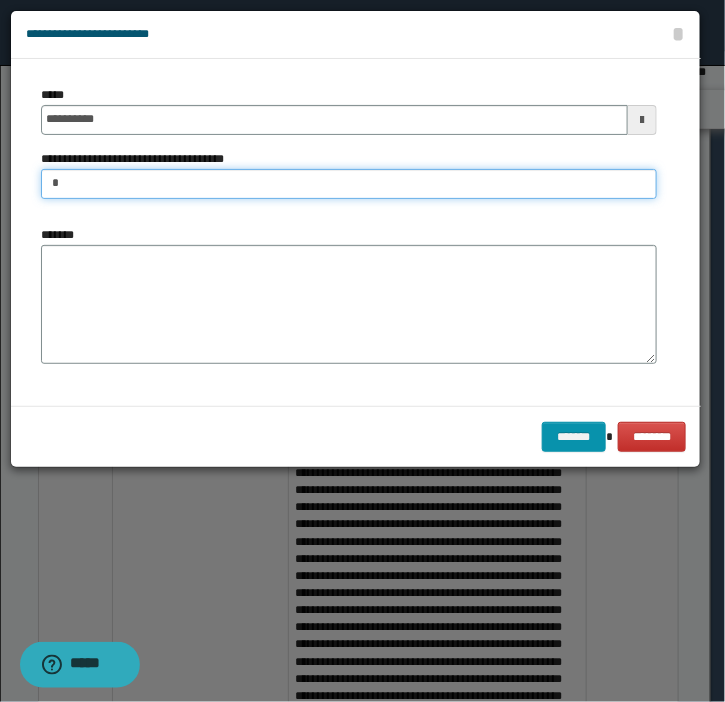 type on "**********" 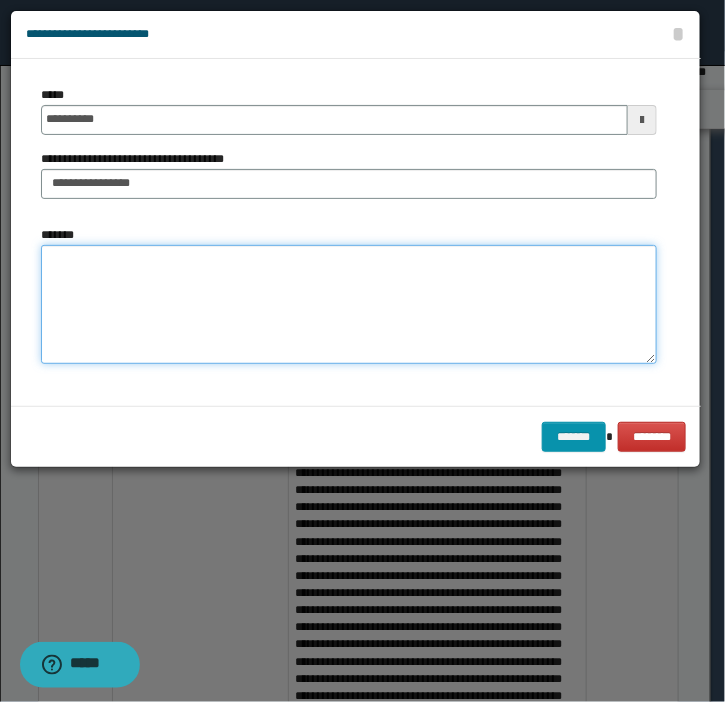 click on "*******" at bounding box center (349, 305) 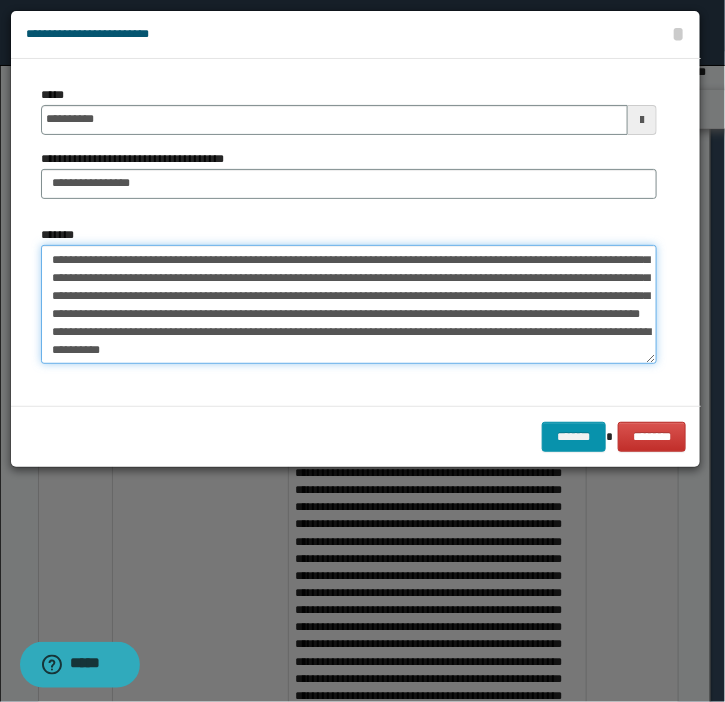 scroll, scrollTop: 90, scrollLeft: 0, axis: vertical 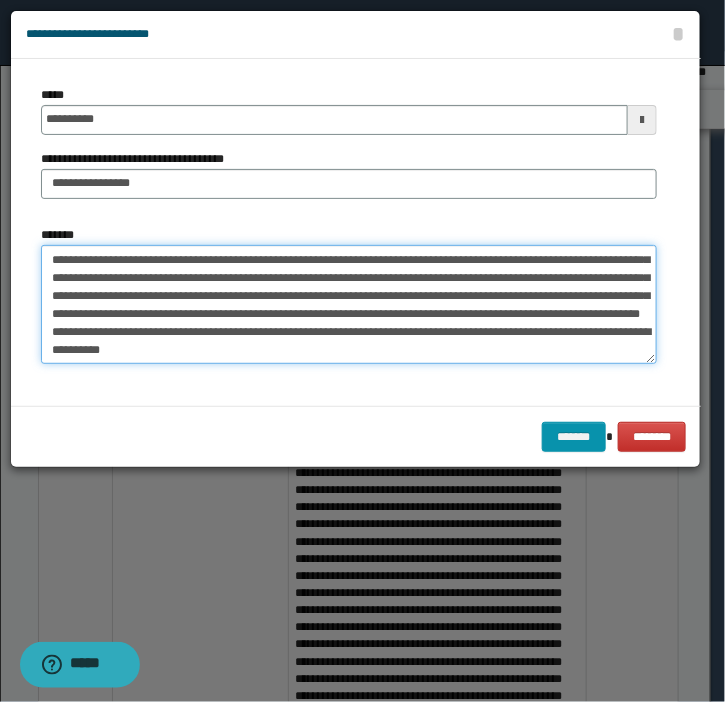 click on "**********" at bounding box center (349, 305) 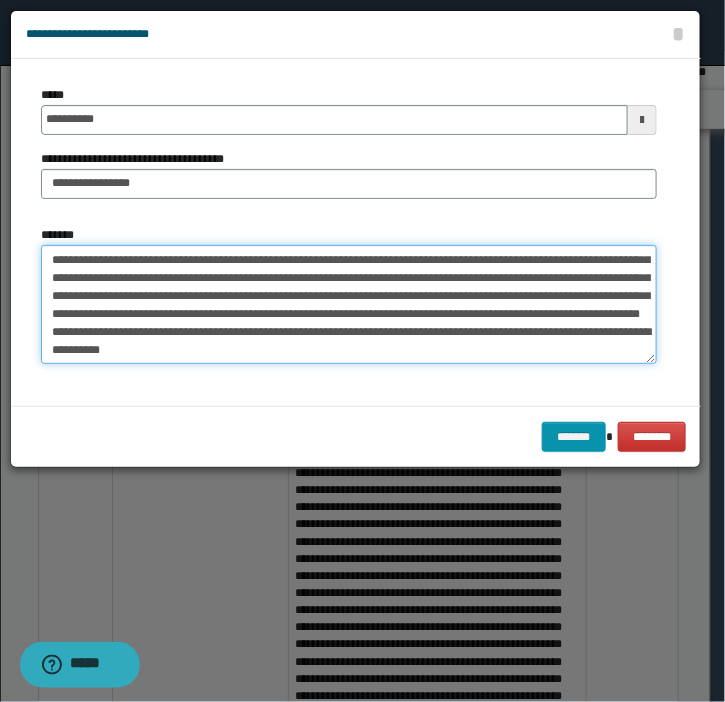 paste on "**********" 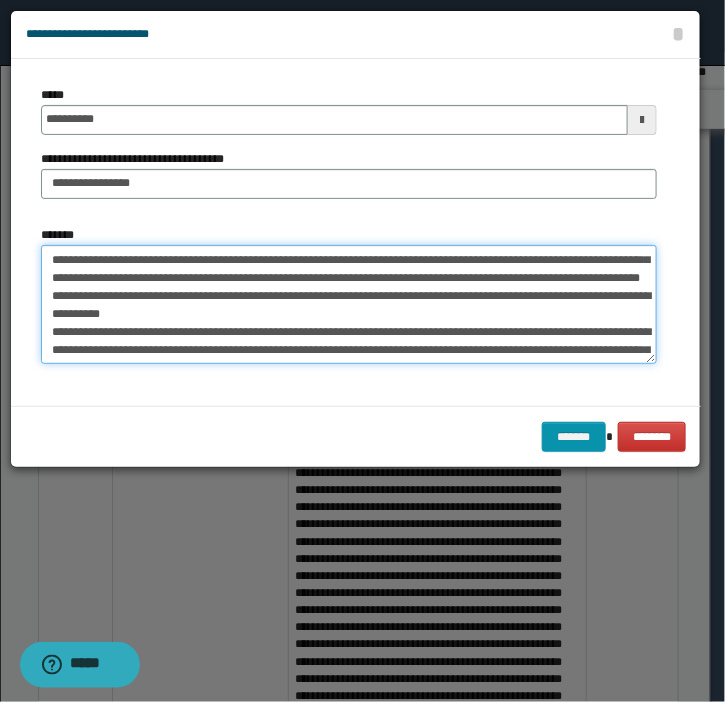 scroll, scrollTop: 299, scrollLeft: 0, axis: vertical 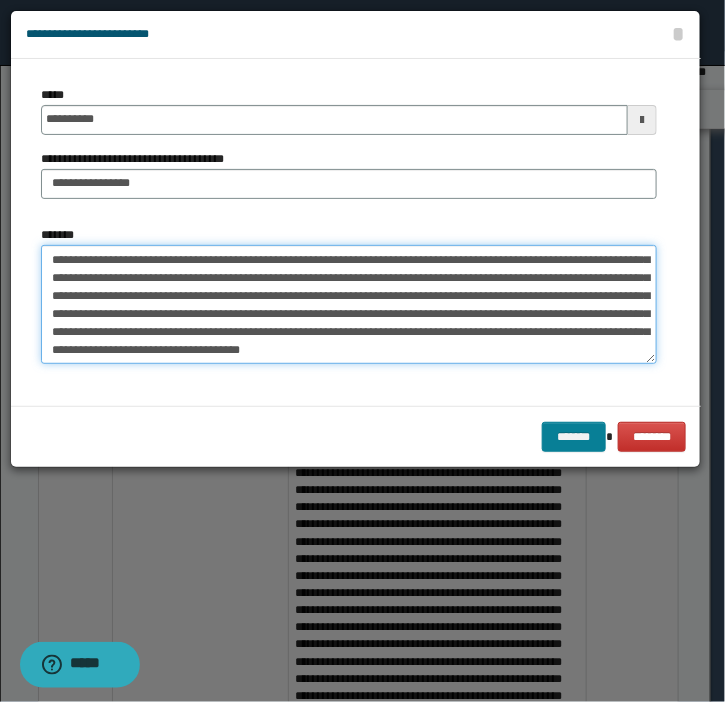 type on "**********" 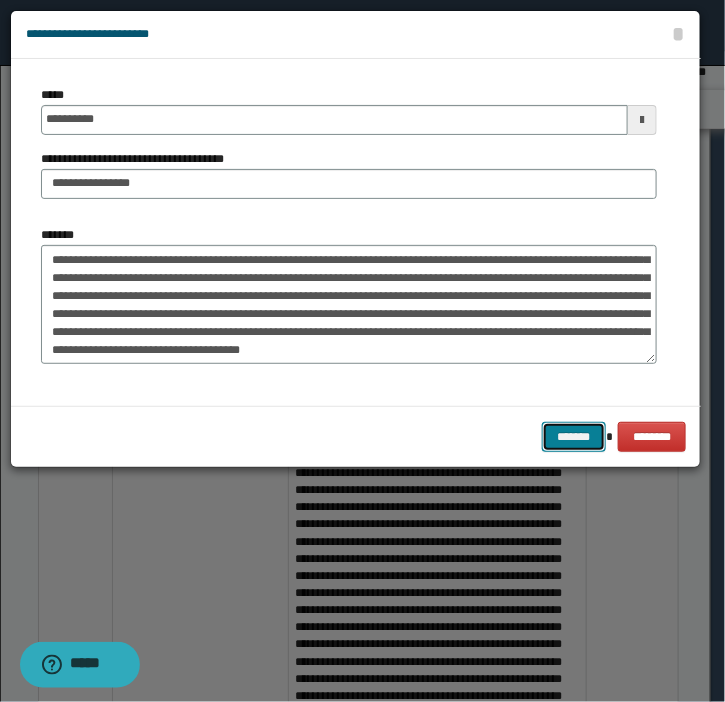 click on "*******" at bounding box center [574, 437] 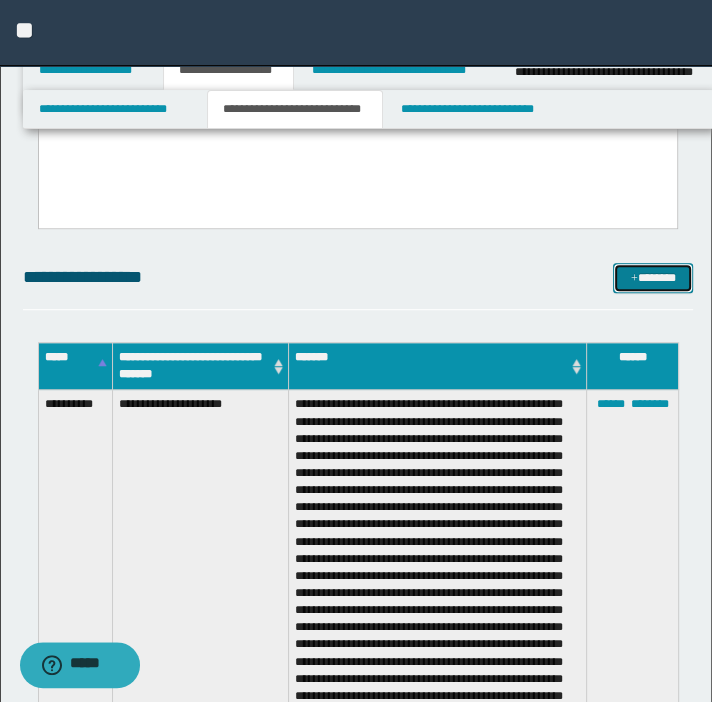 click on "*******" at bounding box center [653, 278] 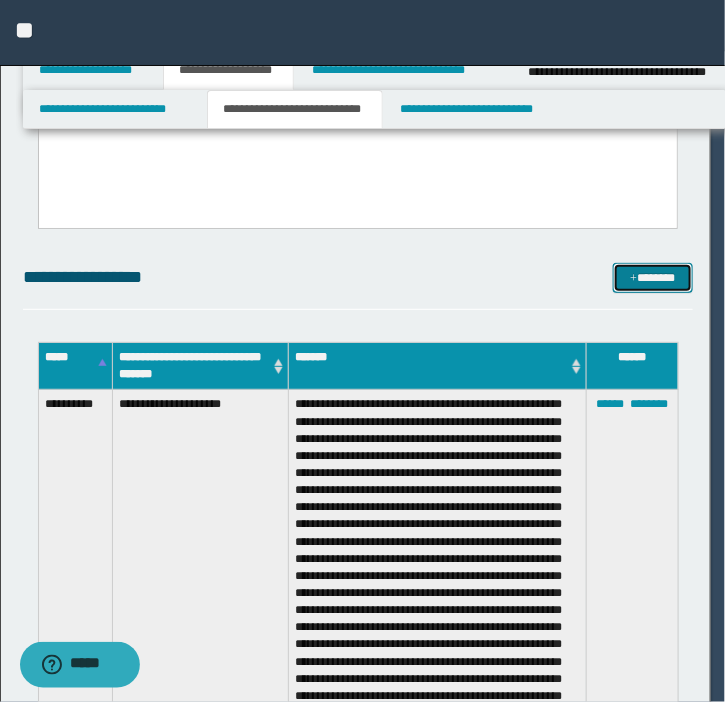 scroll, scrollTop: 0, scrollLeft: 0, axis: both 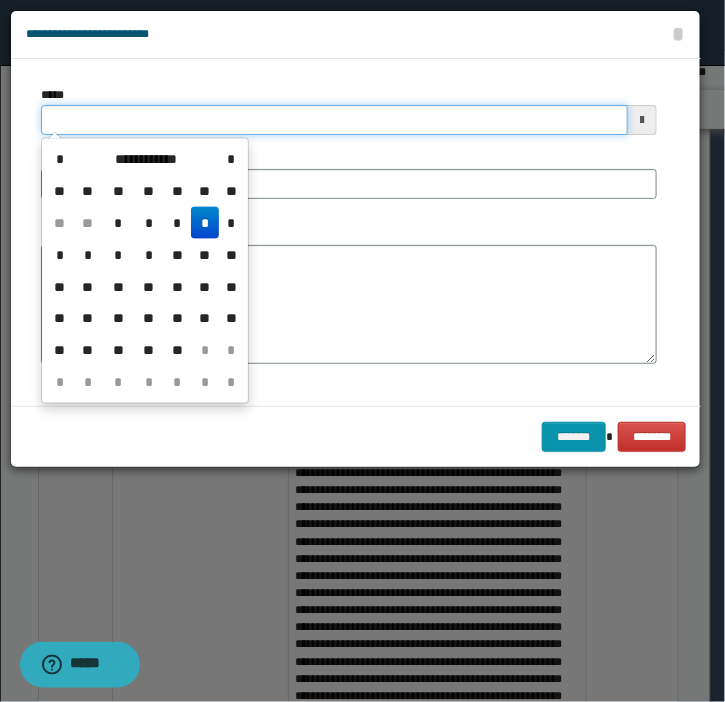 click on "*****" at bounding box center (334, 120) 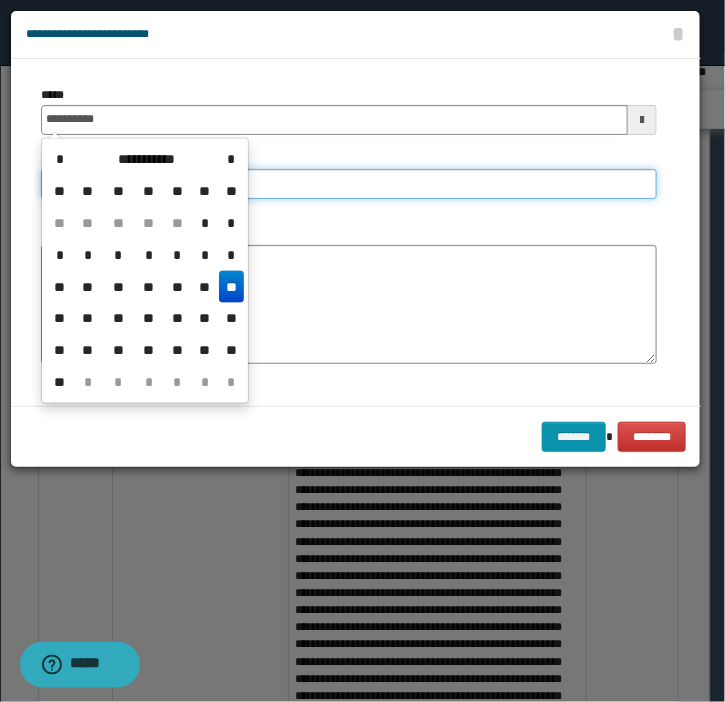type on "**********" 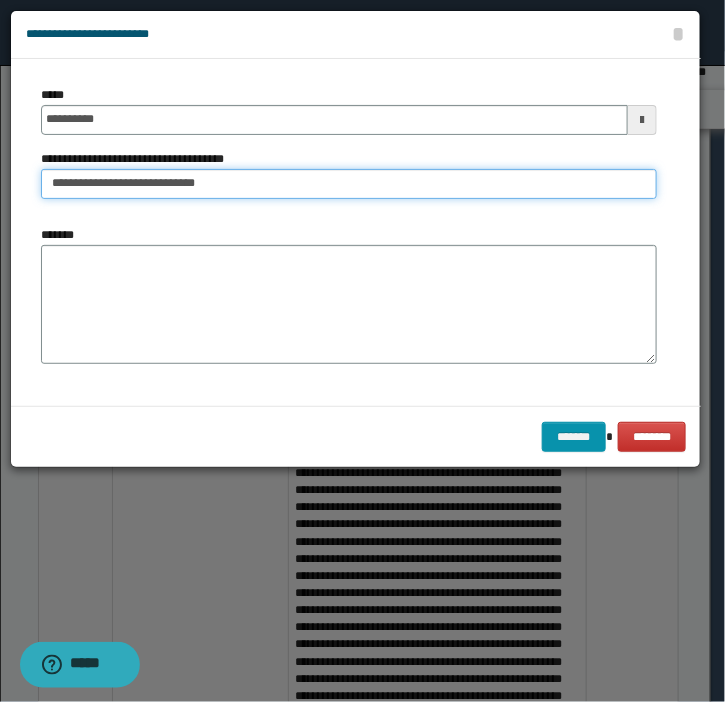 type on "**********" 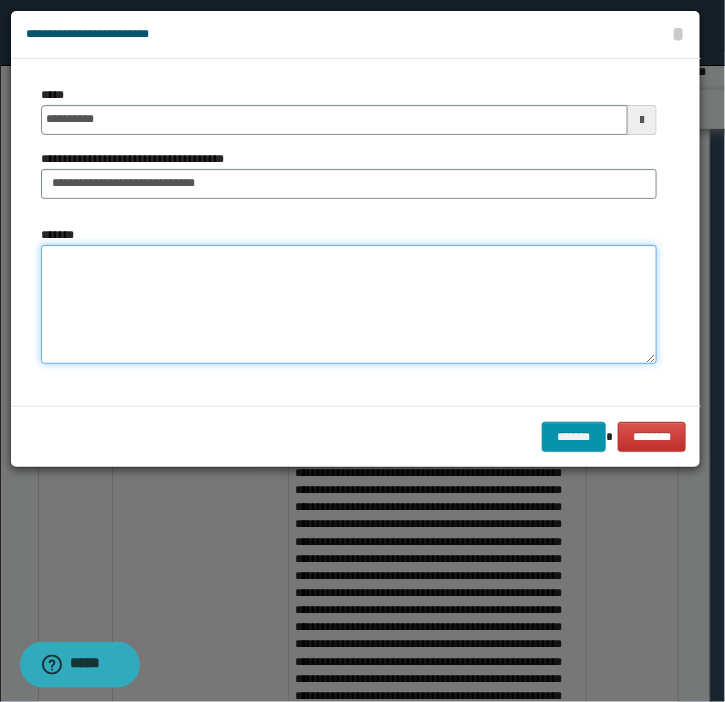 click on "*******" at bounding box center [349, 305] 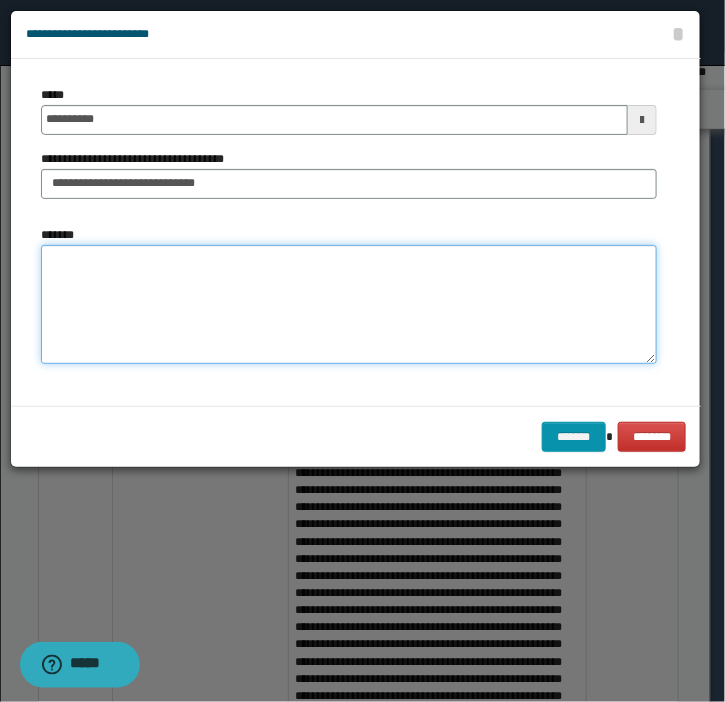 click on "*******" at bounding box center [349, 305] 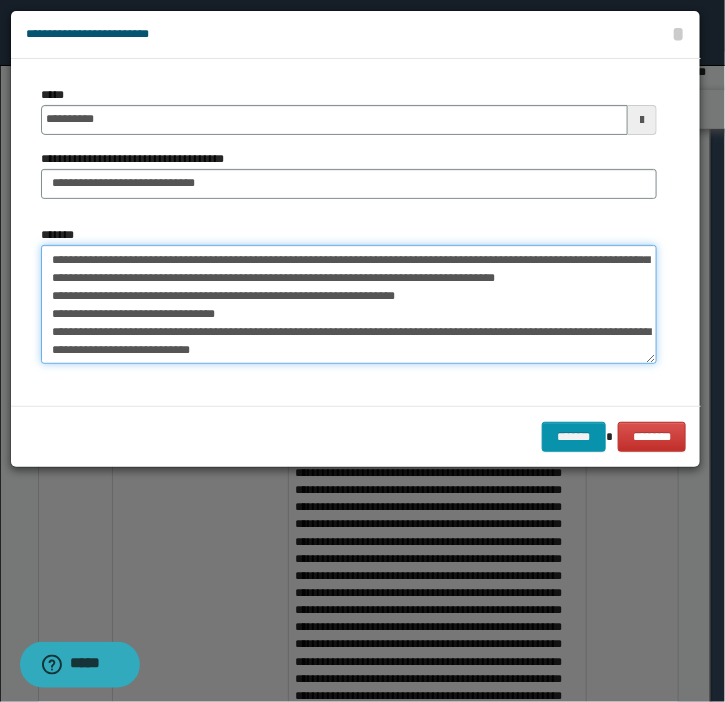 scroll, scrollTop: 623, scrollLeft: 0, axis: vertical 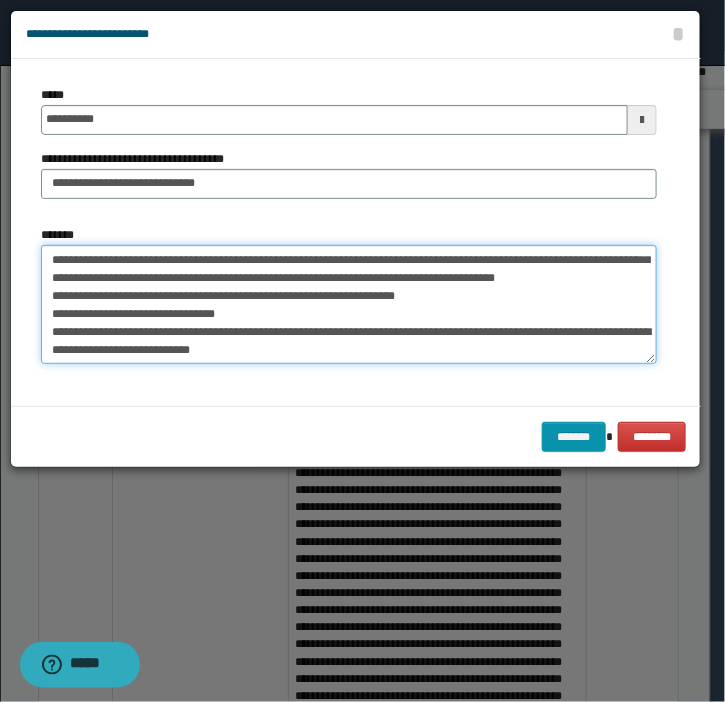 click on "*******" at bounding box center [349, 305] 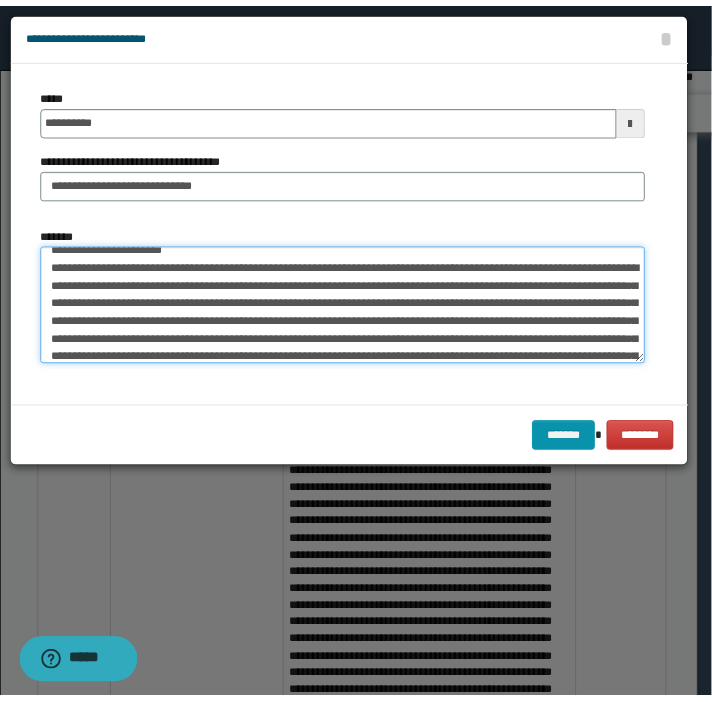 scroll, scrollTop: 1019, scrollLeft: 0, axis: vertical 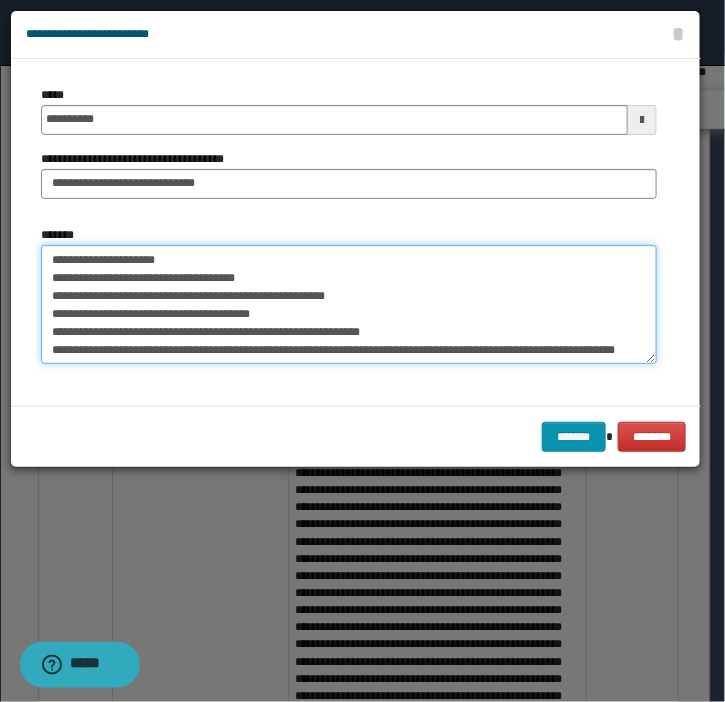 type on "**********" 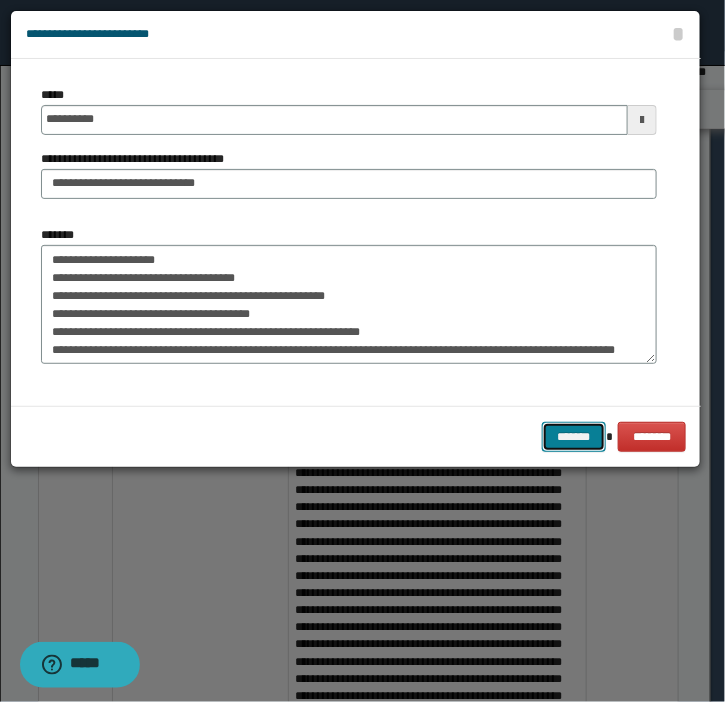 click on "*******" at bounding box center [574, 437] 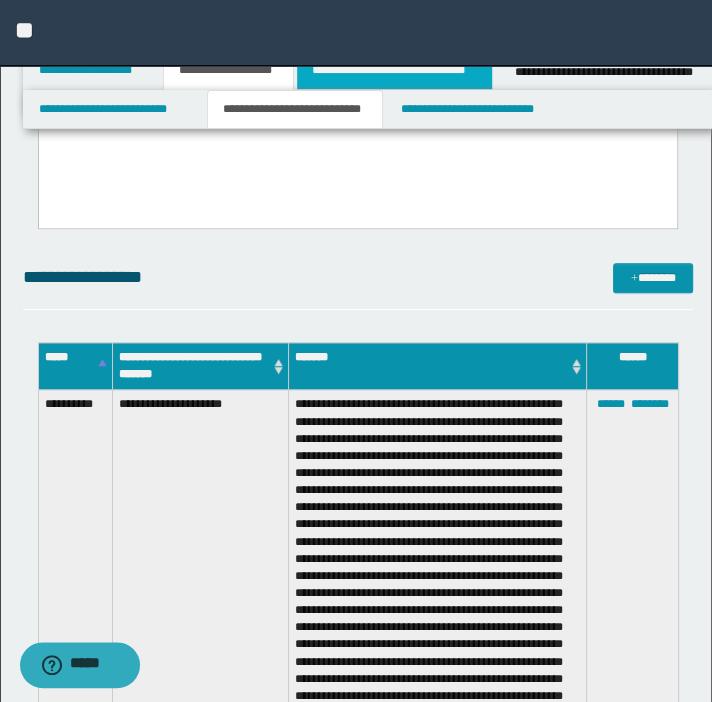 click on "**********" at bounding box center (394, 70) 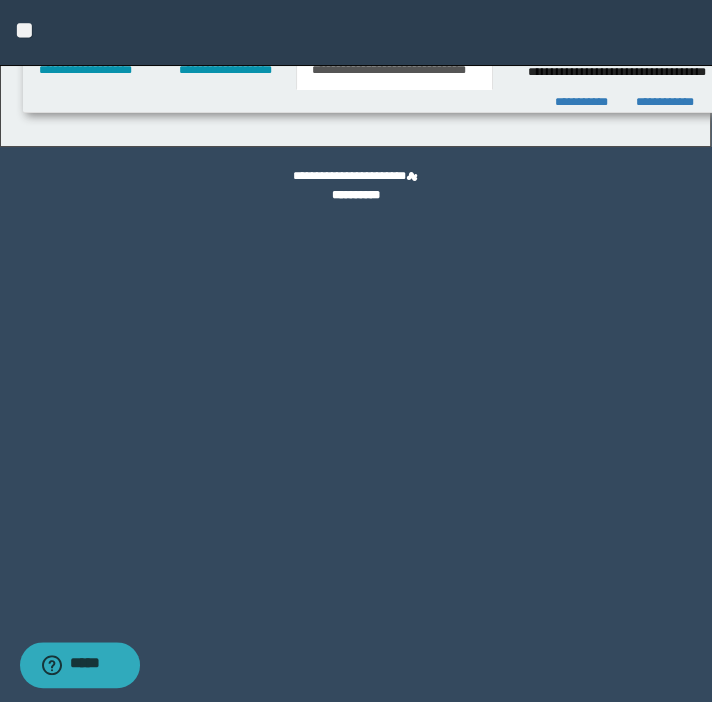 scroll, scrollTop: 0, scrollLeft: 0, axis: both 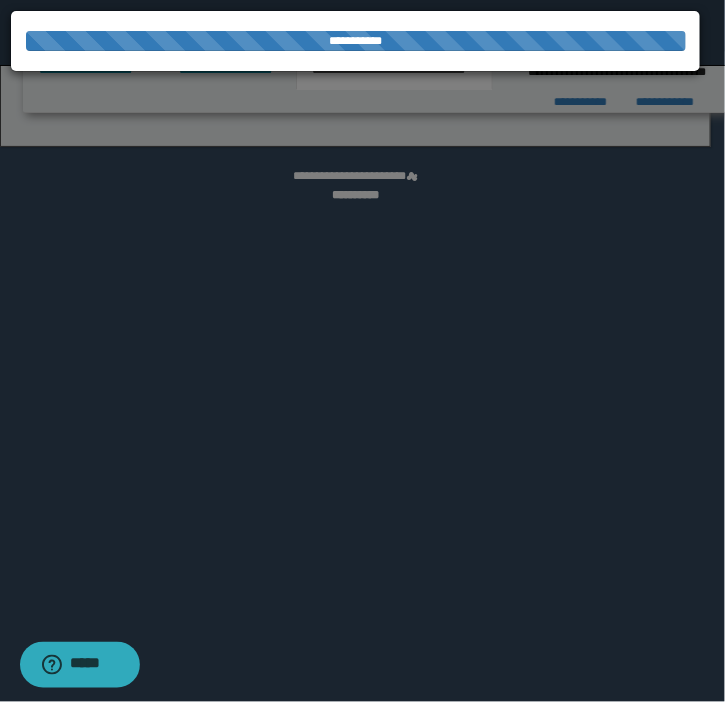 select on "*" 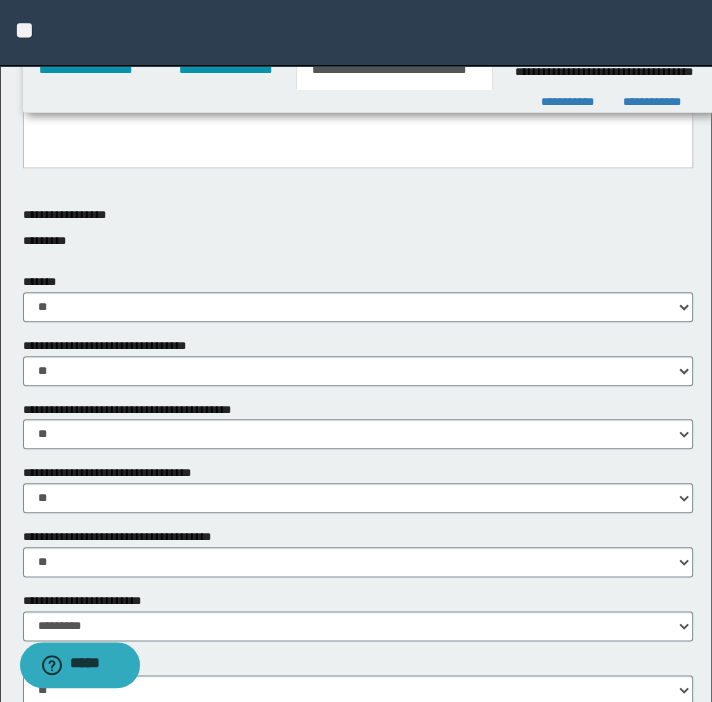 scroll, scrollTop: 909, scrollLeft: 0, axis: vertical 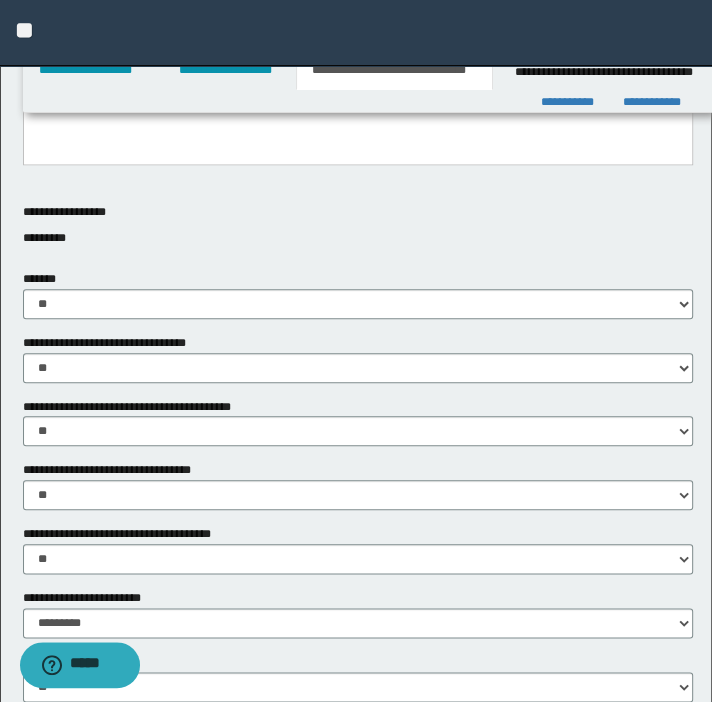 click on "*******
*********
**
**" at bounding box center [358, 294] 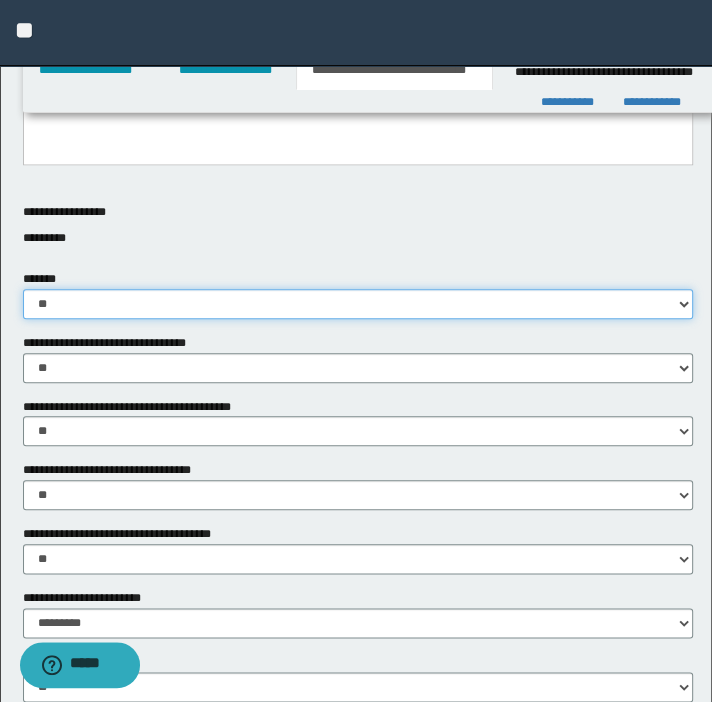 click on "*********
**
**" at bounding box center (358, 304) 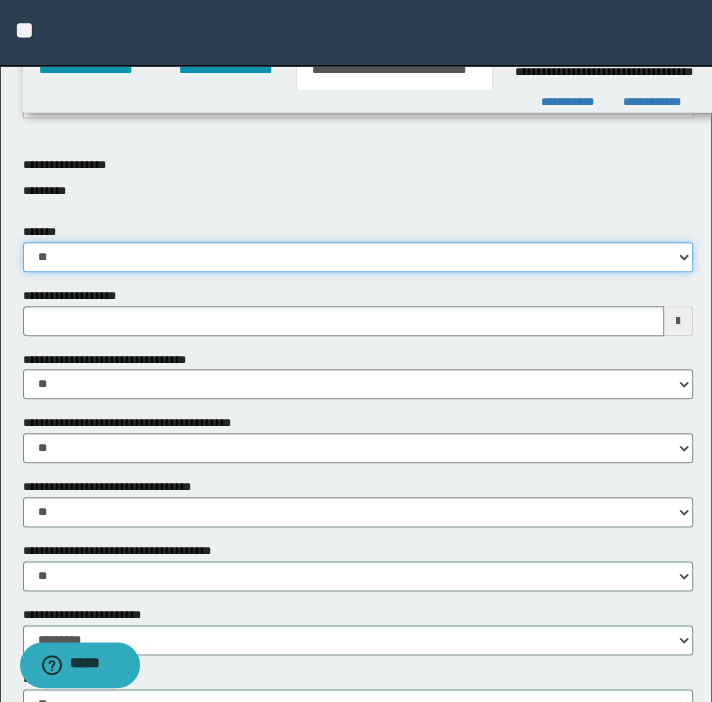 scroll, scrollTop: 1000, scrollLeft: 0, axis: vertical 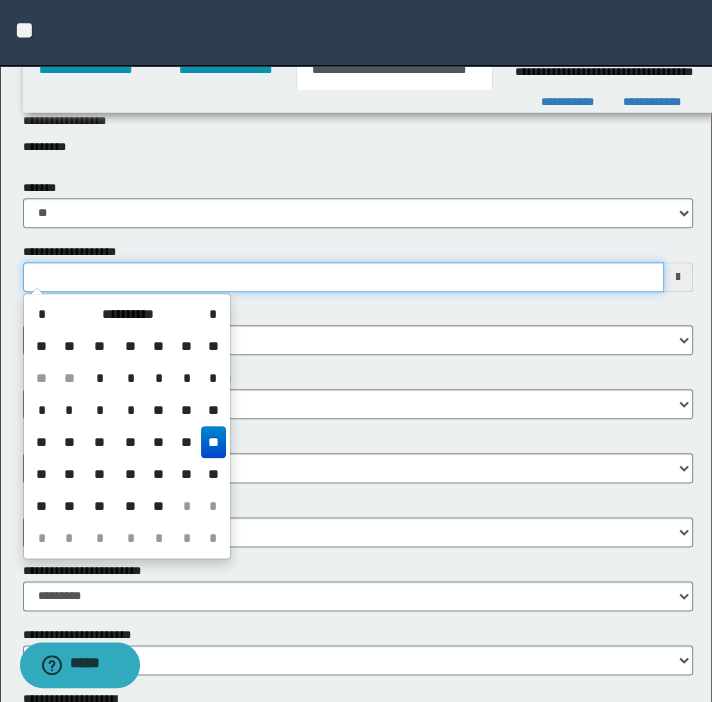 click on "**********" at bounding box center [343, 277] 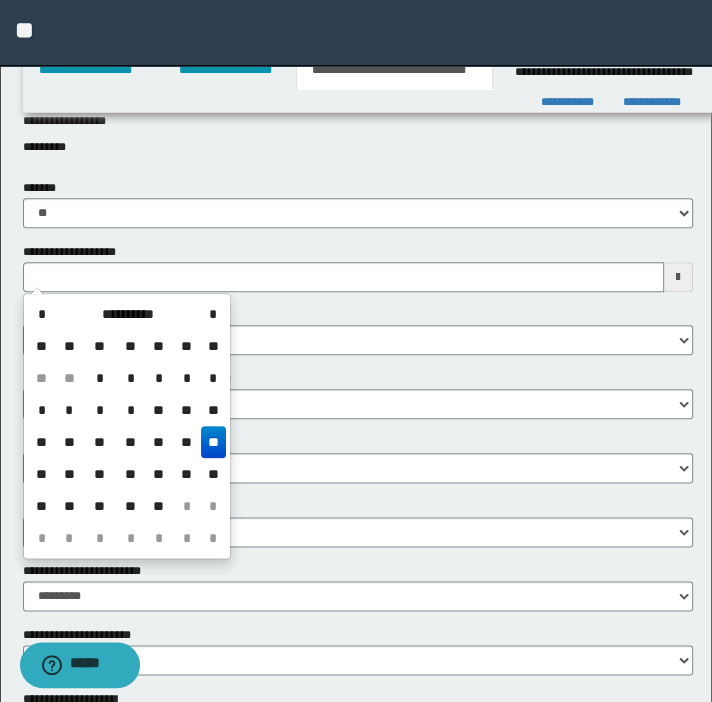 click on "**" at bounding box center (99, 442) 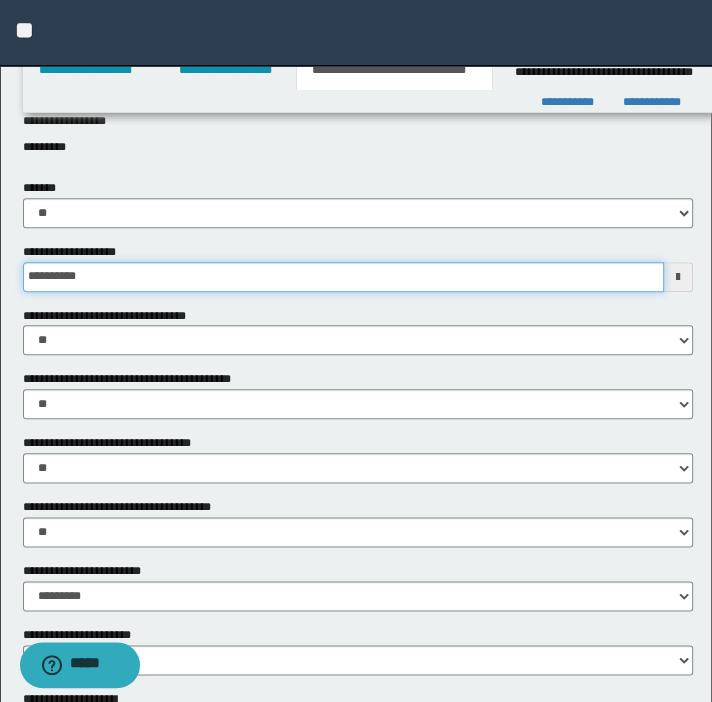 click on "**********" at bounding box center (343, 277) 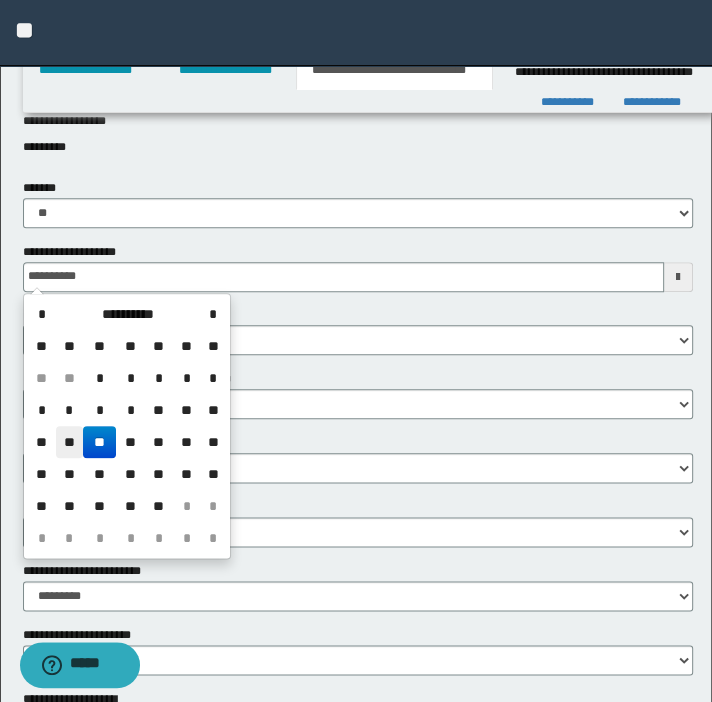 click on "**" at bounding box center (70, 442) 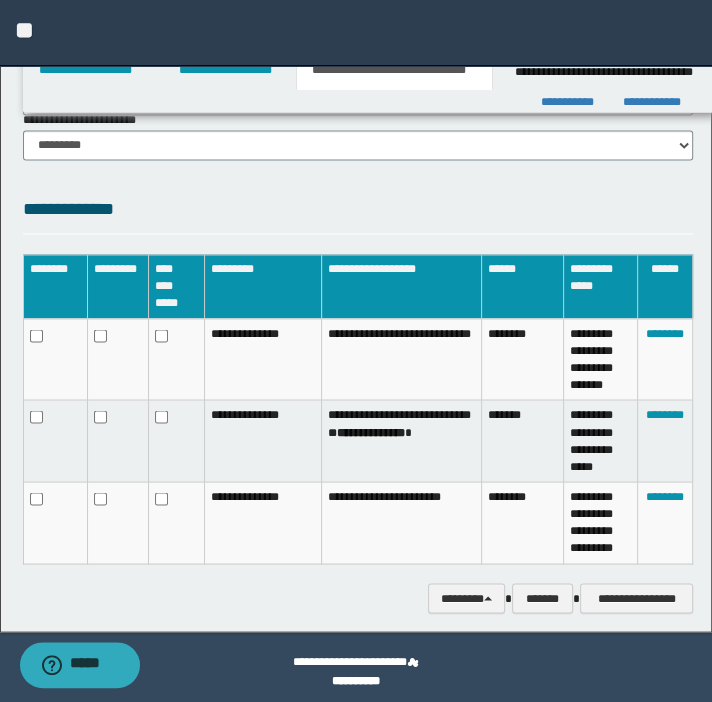 scroll, scrollTop: 1650, scrollLeft: 0, axis: vertical 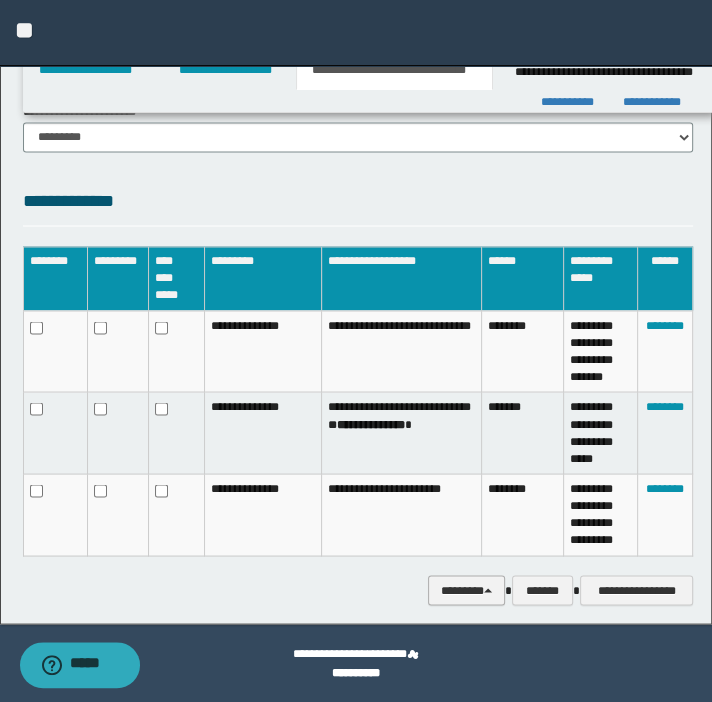 click on "********" at bounding box center (466, 590) 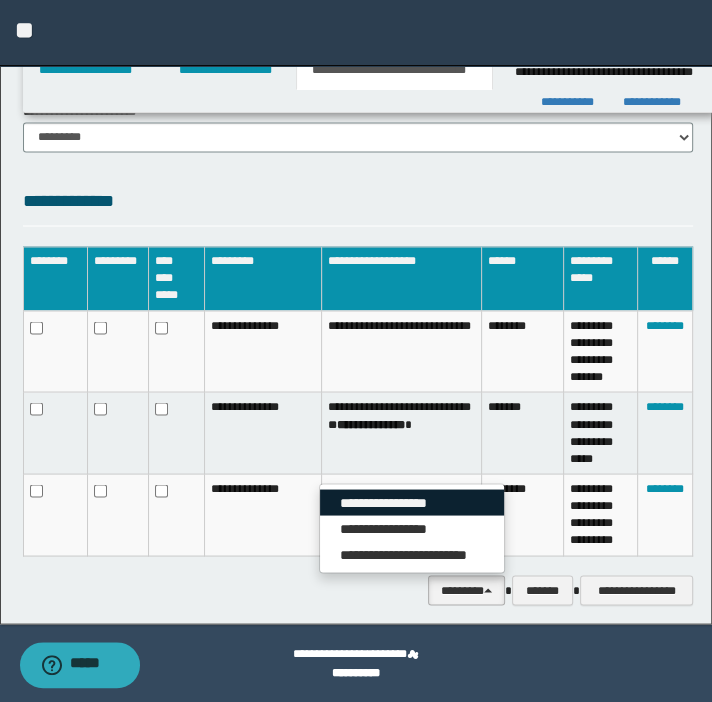 click on "**********" at bounding box center [412, 502] 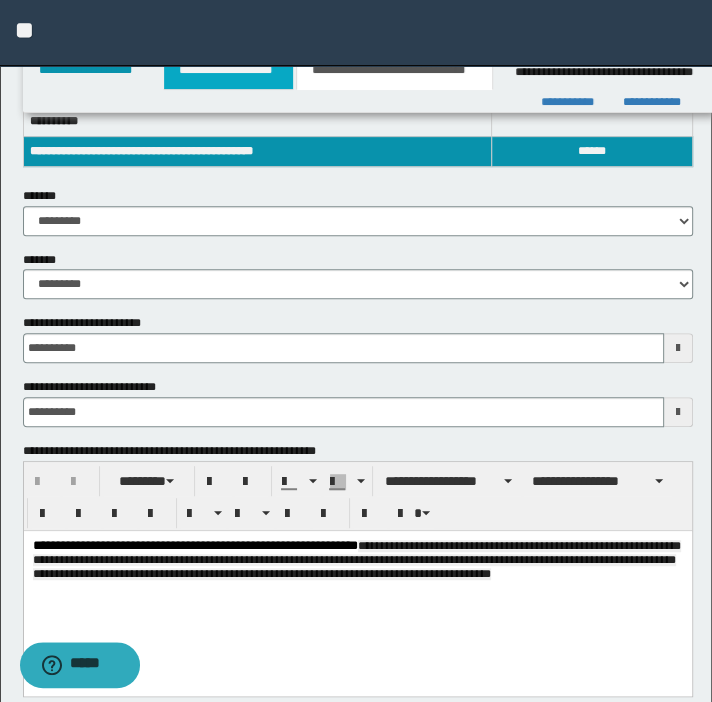 click on "**********" at bounding box center [228, 70] 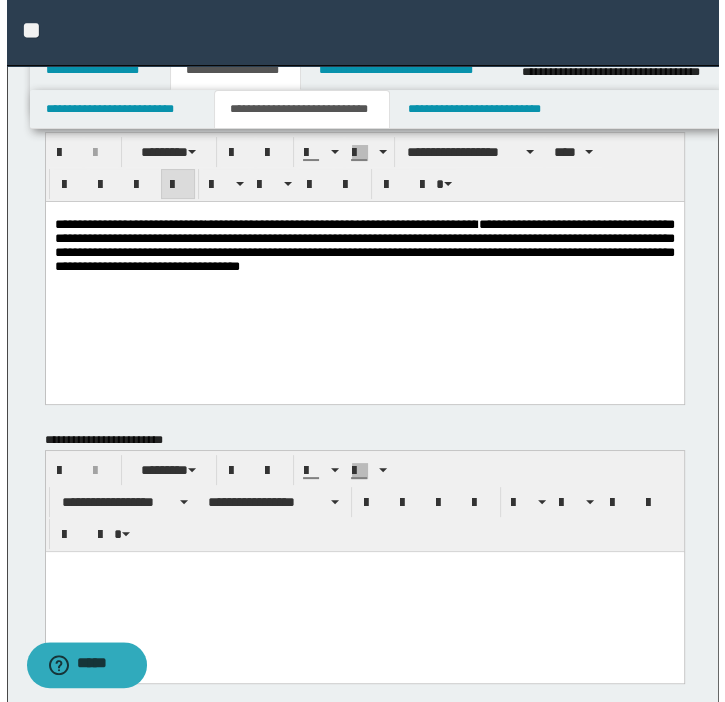 scroll, scrollTop: 44, scrollLeft: 0, axis: vertical 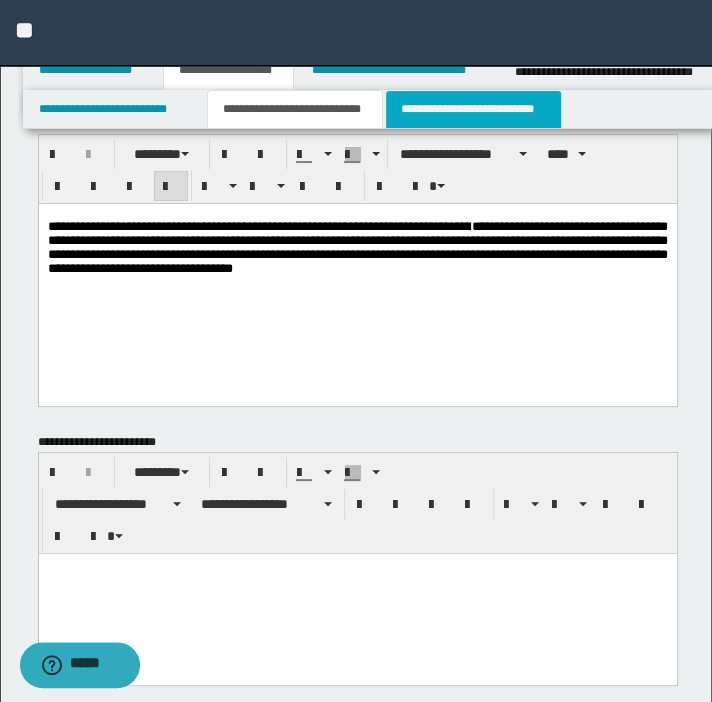 click on "**********" at bounding box center (473, 109) 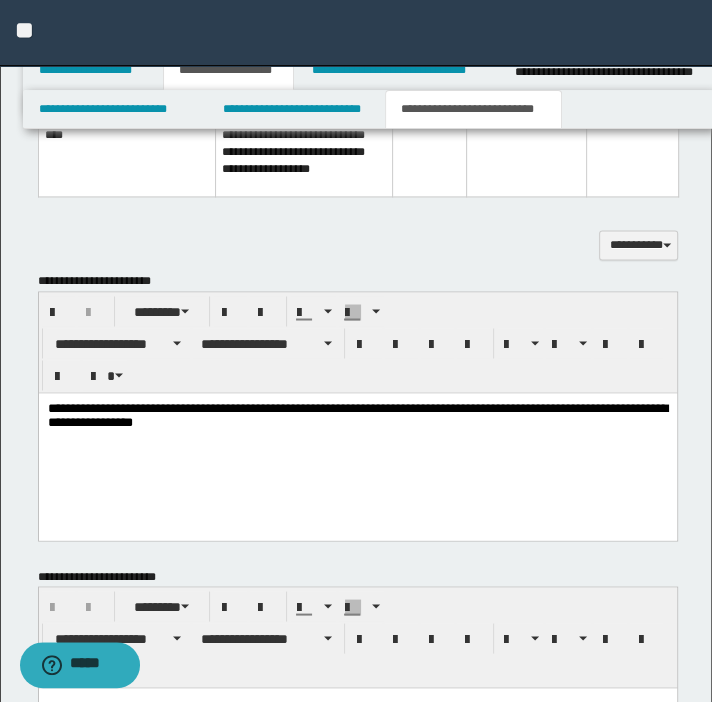 scroll, scrollTop: 1637, scrollLeft: 0, axis: vertical 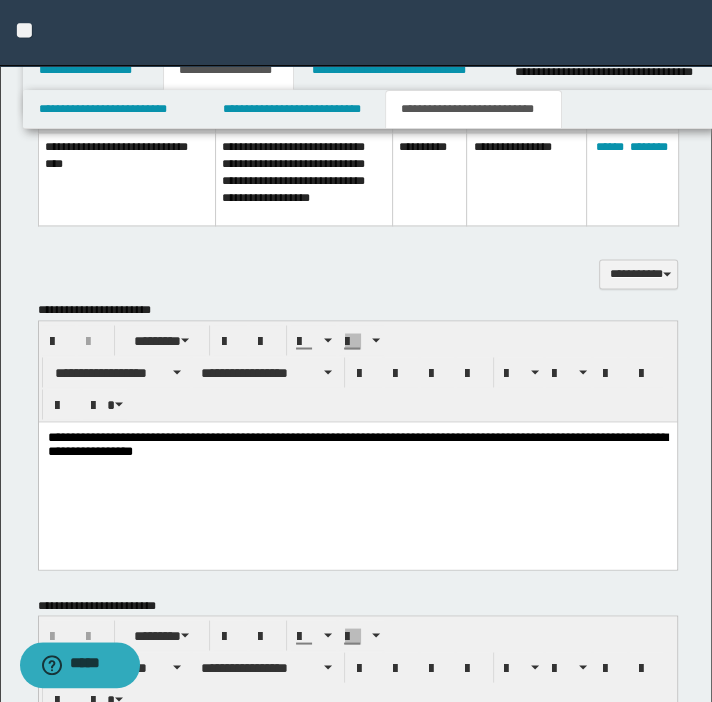 click on "**********" at bounding box center [357, 445] 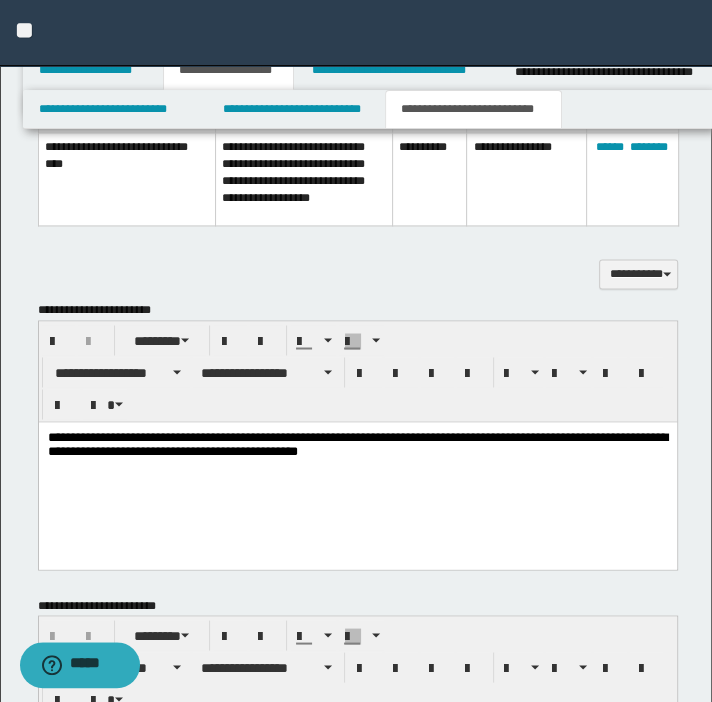 click on "**********" at bounding box center (357, 445) 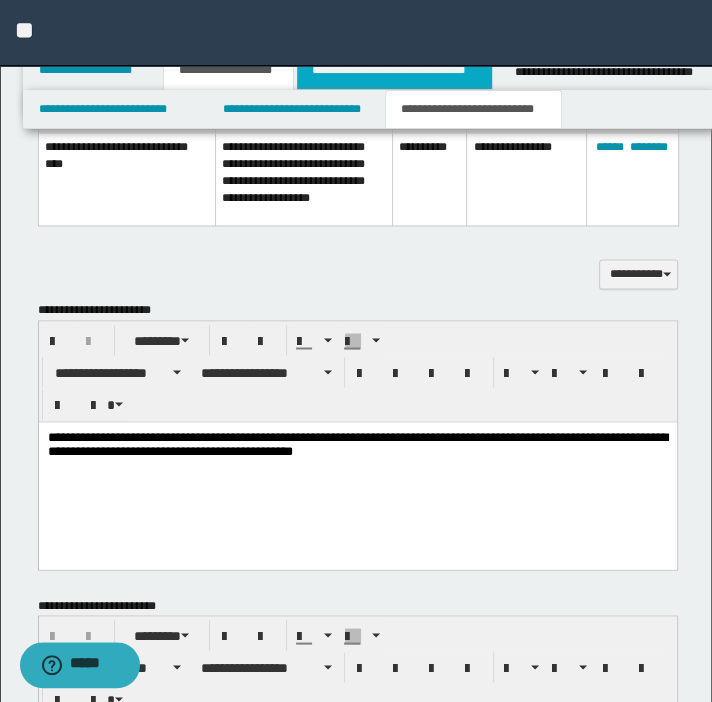 click on "**********" at bounding box center [394, 70] 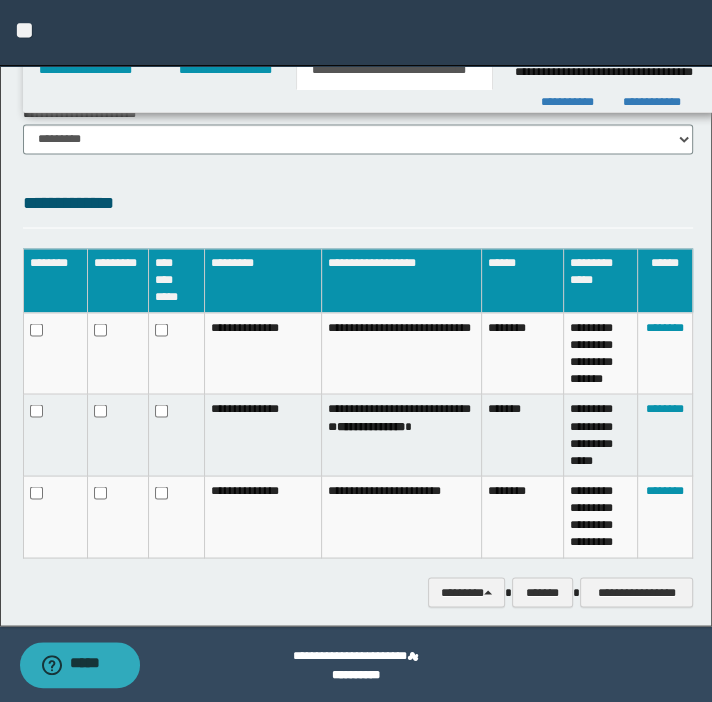 scroll, scrollTop: 1650, scrollLeft: 0, axis: vertical 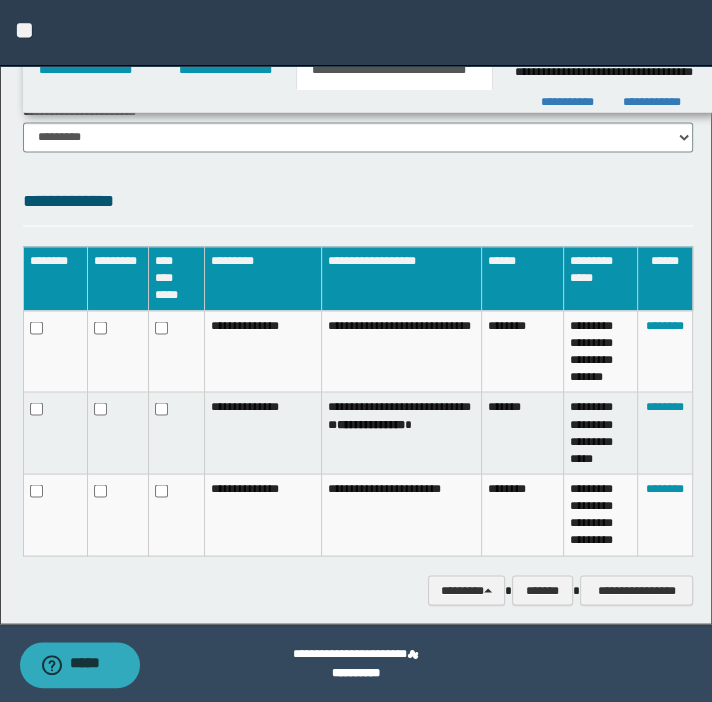 click on "**********" at bounding box center (356, -488) 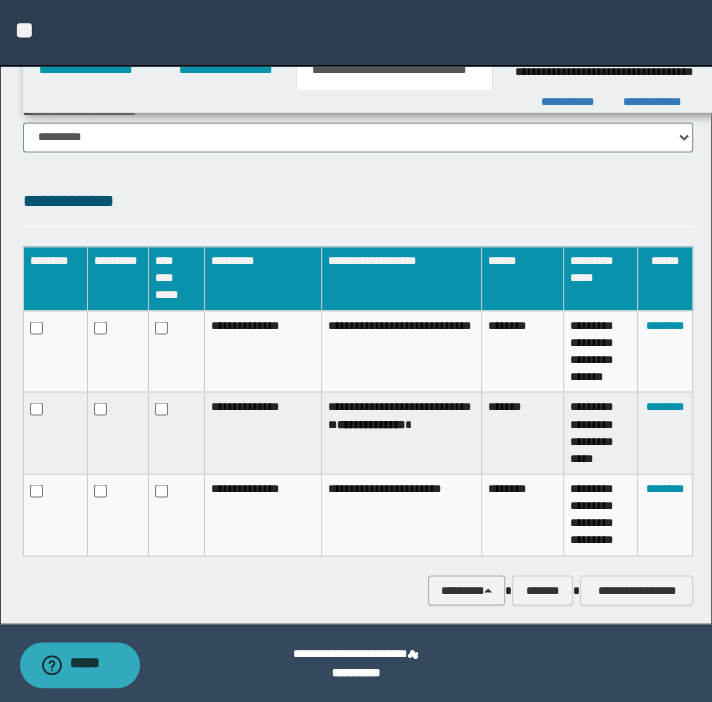 click on "********" at bounding box center (466, 590) 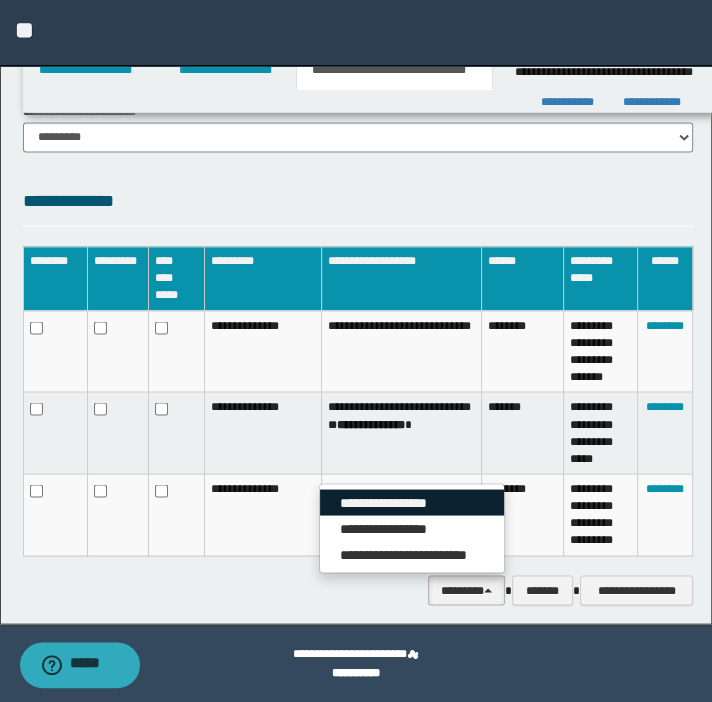 click on "**********" at bounding box center (412, 502) 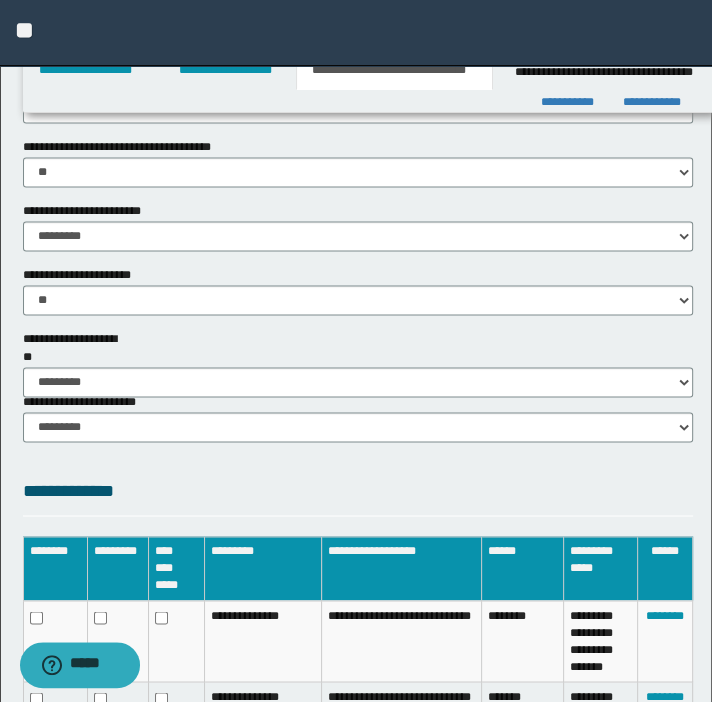 scroll, scrollTop: 1377, scrollLeft: 0, axis: vertical 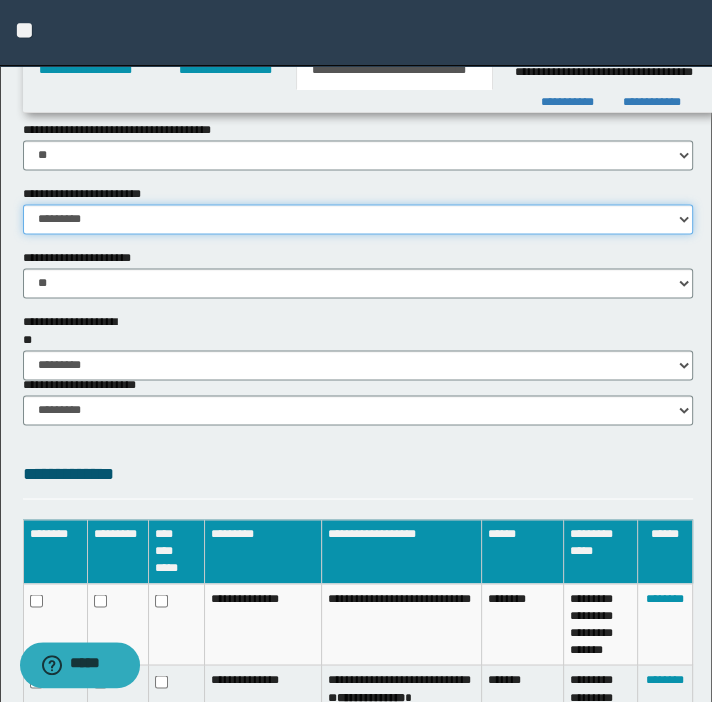 drag, startPoint x: 91, startPoint y: 220, endPoint x: 87, endPoint y: 231, distance: 11.7046995 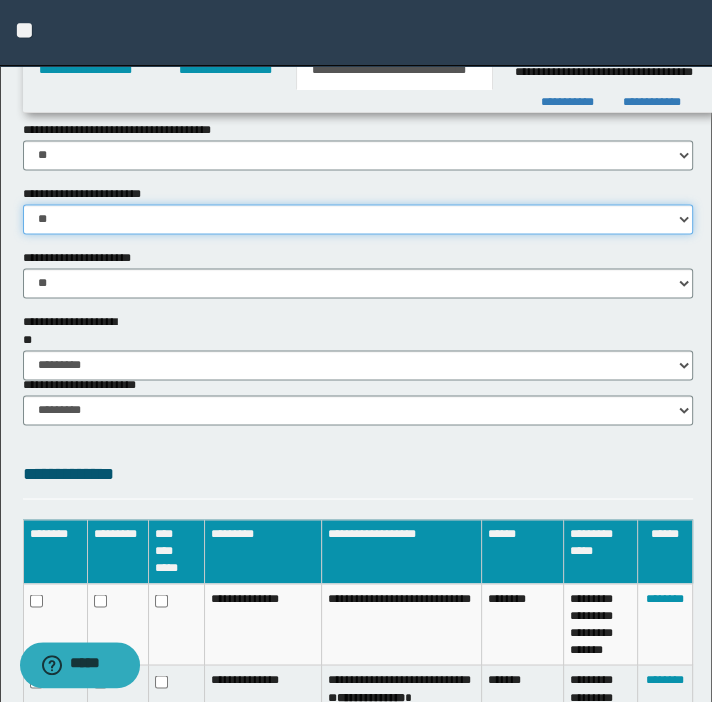 click on "*********
**
**" at bounding box center (358, 219) 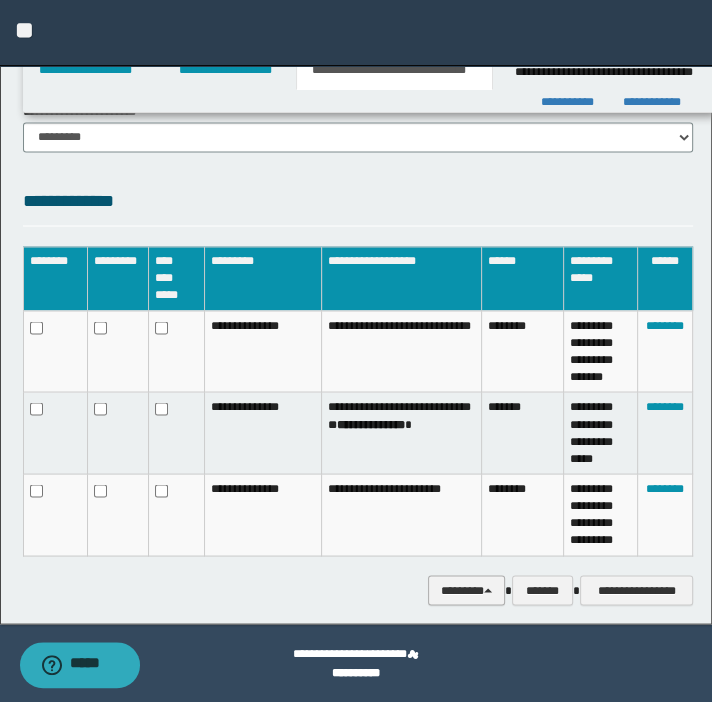 click on "********" at bounding box center [466, 590] 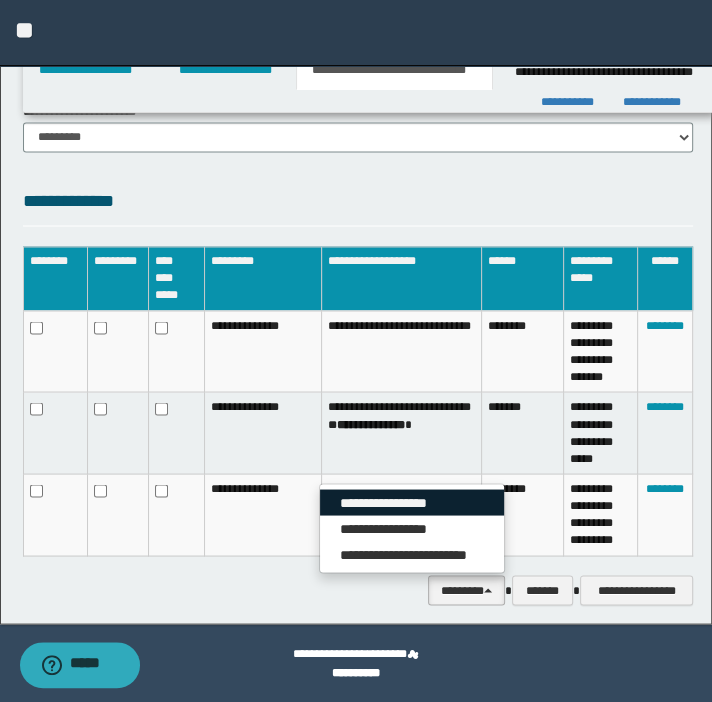 click on "**********" at bounding box center (412, 502) 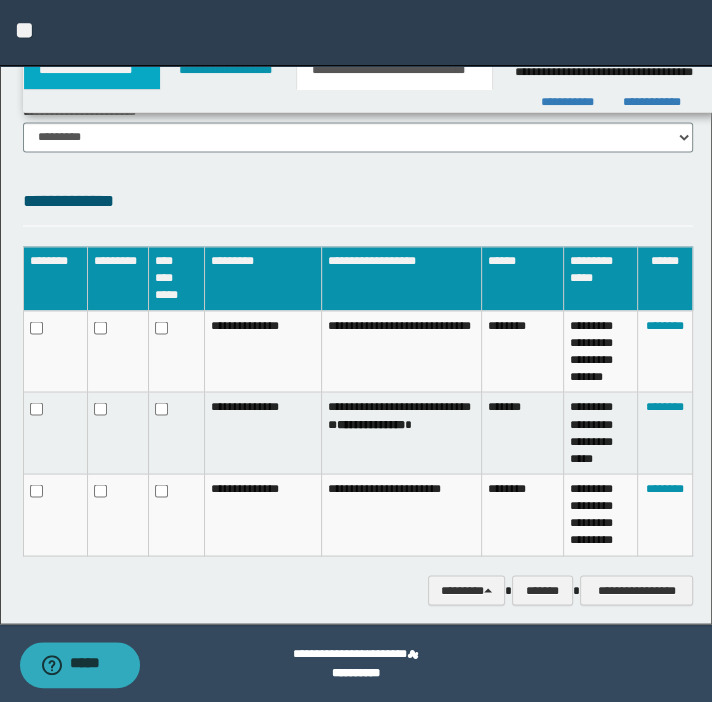 click on "**********" at bounding box center (92, 70) 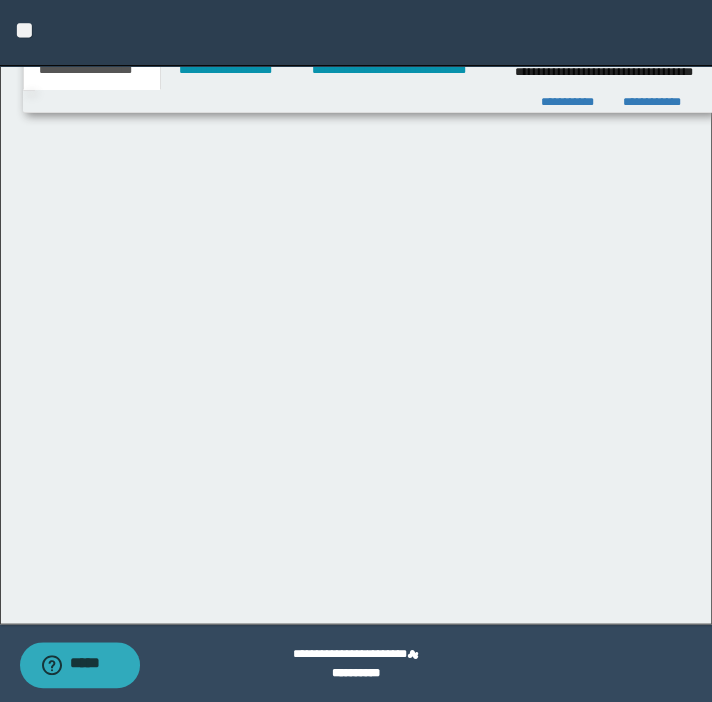 scroll, scrollTop: 924, scrollLeft: 0, axis: vertical 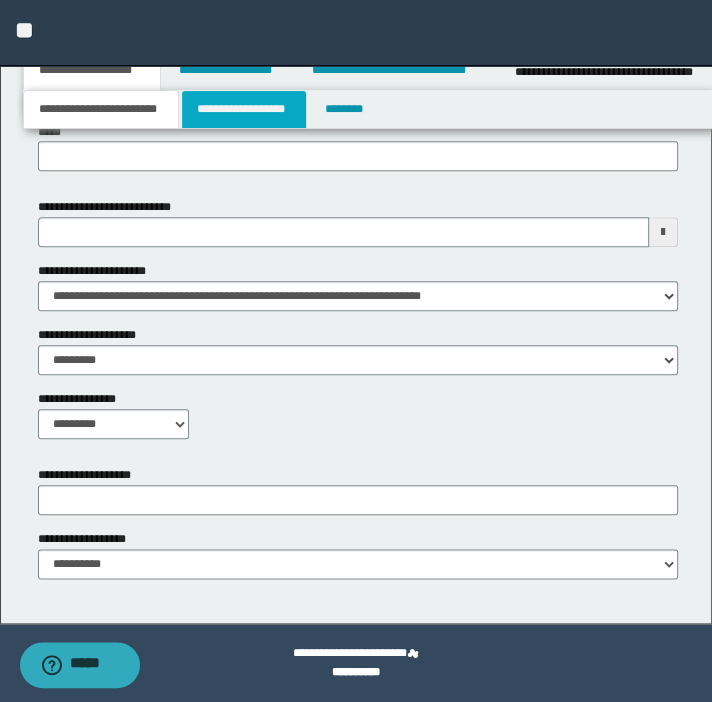 click on "**********" at bounding box center (244, 109) 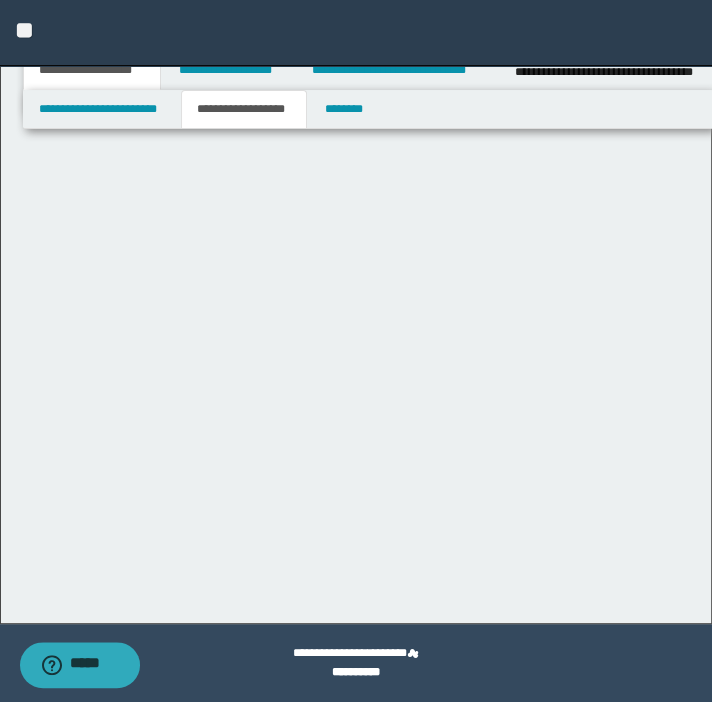 scroll, scrollTop: 0, scrollLeft: 0, axis: both 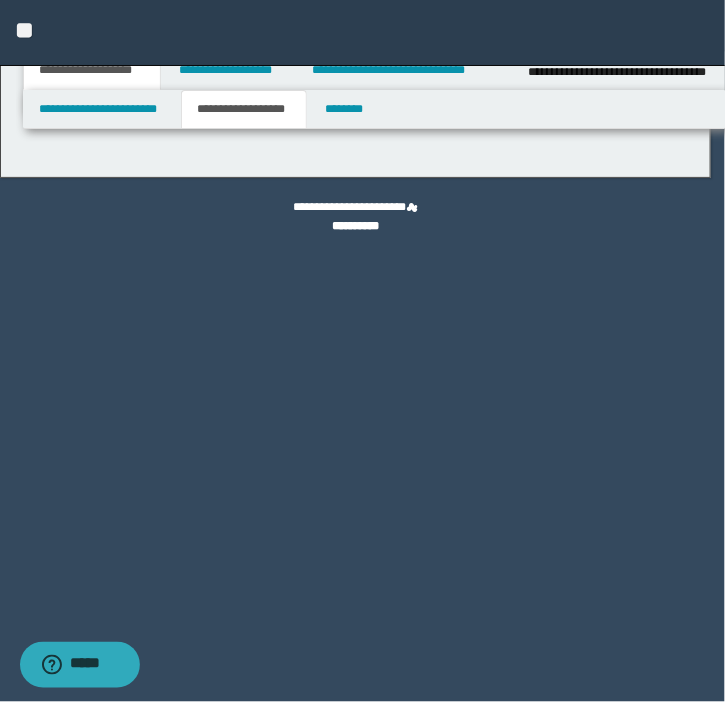 type on "********" 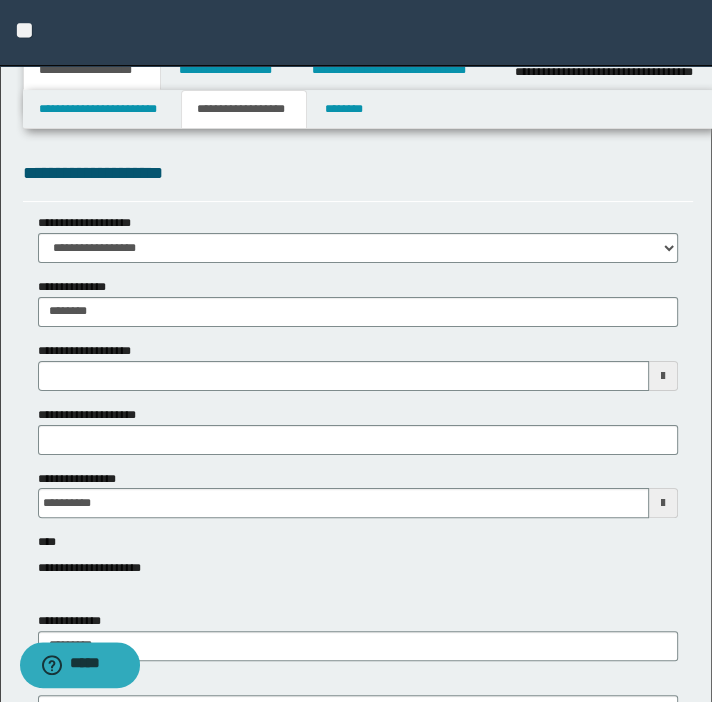 type 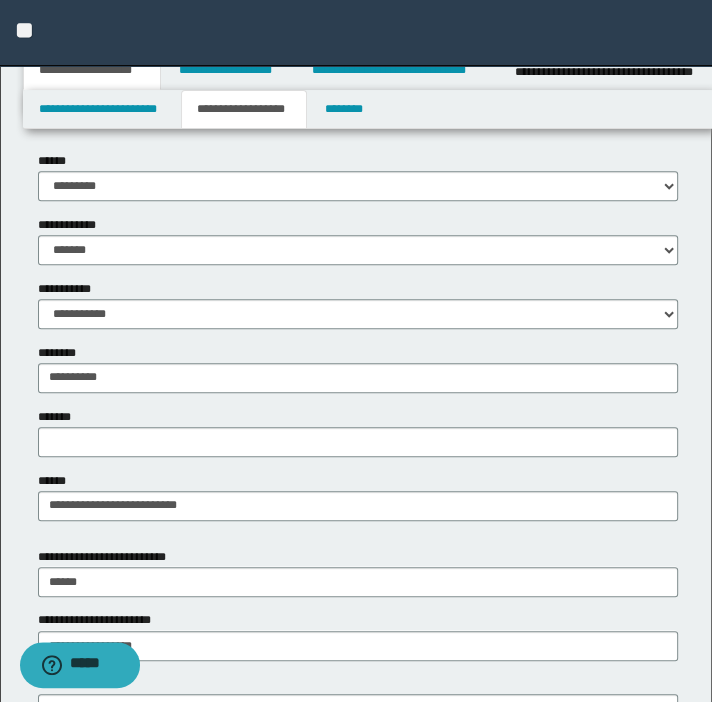 scroll, scrollTop: 818, scrollLeft: 0, axis: vertical 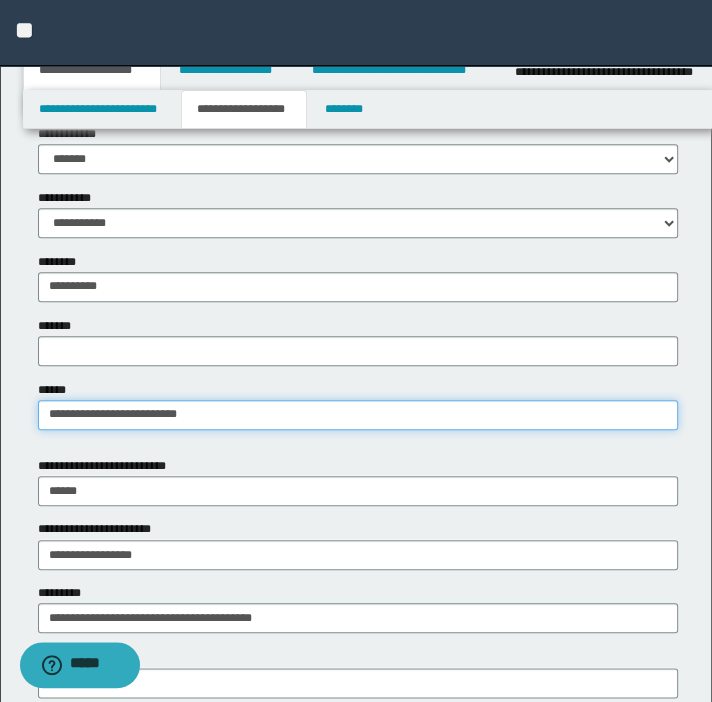 drag, startPoint x: 260, startPoint y: 419, endPoint x: 15, endPoint y: 405, distance: 245.39967 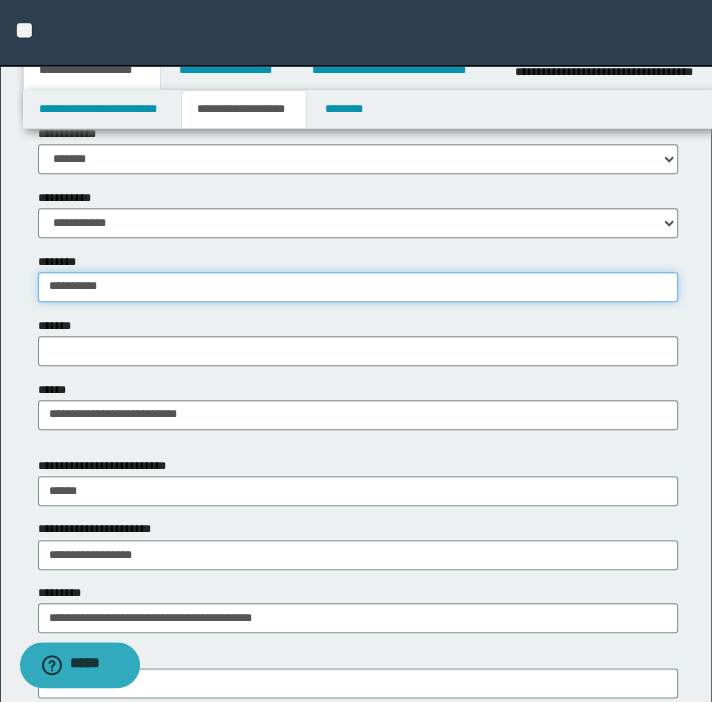 drag, startPoint x: 122, startPoint y: 290, endPoint x: -57, endPoint y: 276, distance: 179.54665 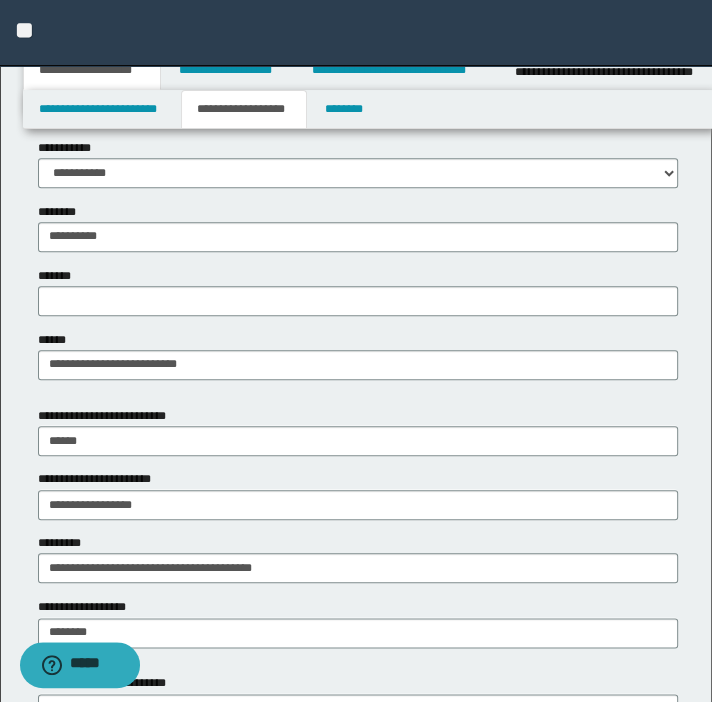 scroll, scrollTop: 909, scrollLeft: 0, axis: vertical 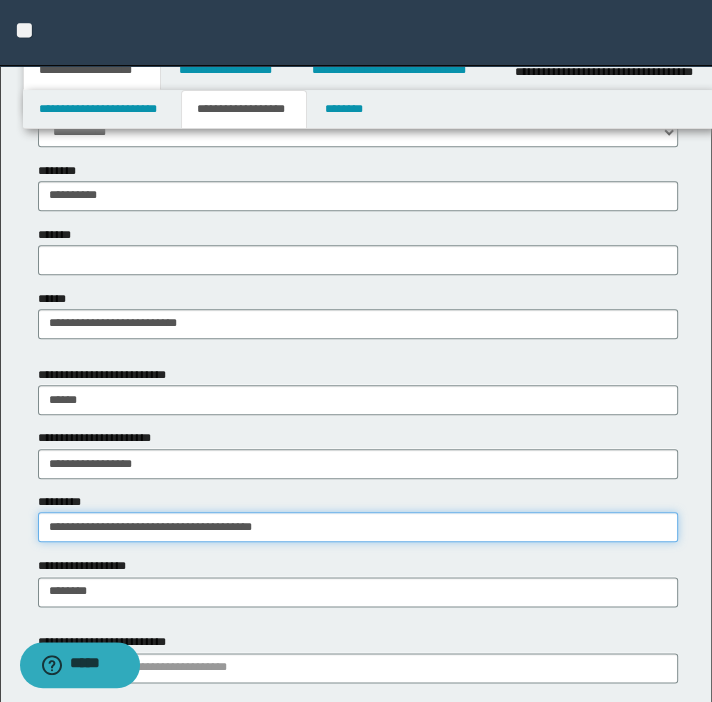 drag, startPoint x: 286, startPoint y: 524, endPoint x: 28, endPoint y: 528, distance: 258.031 